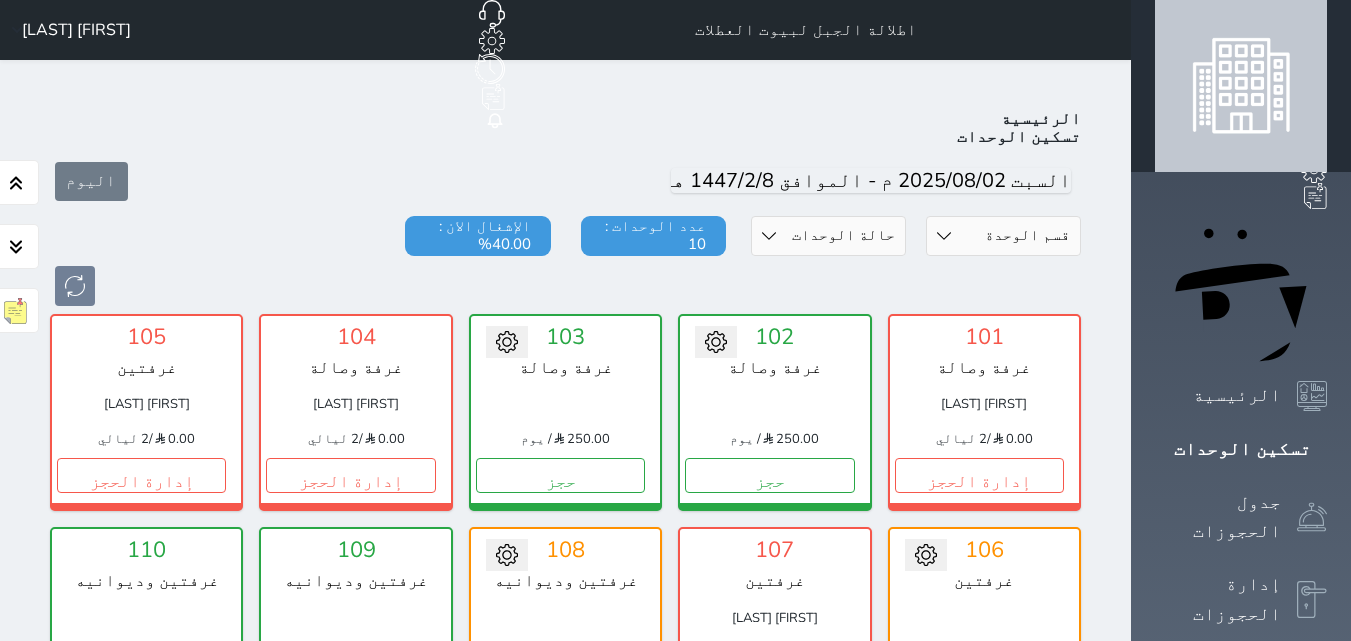 scroll, scrollTop: 78, scrollLeft: 0, axis: vertical 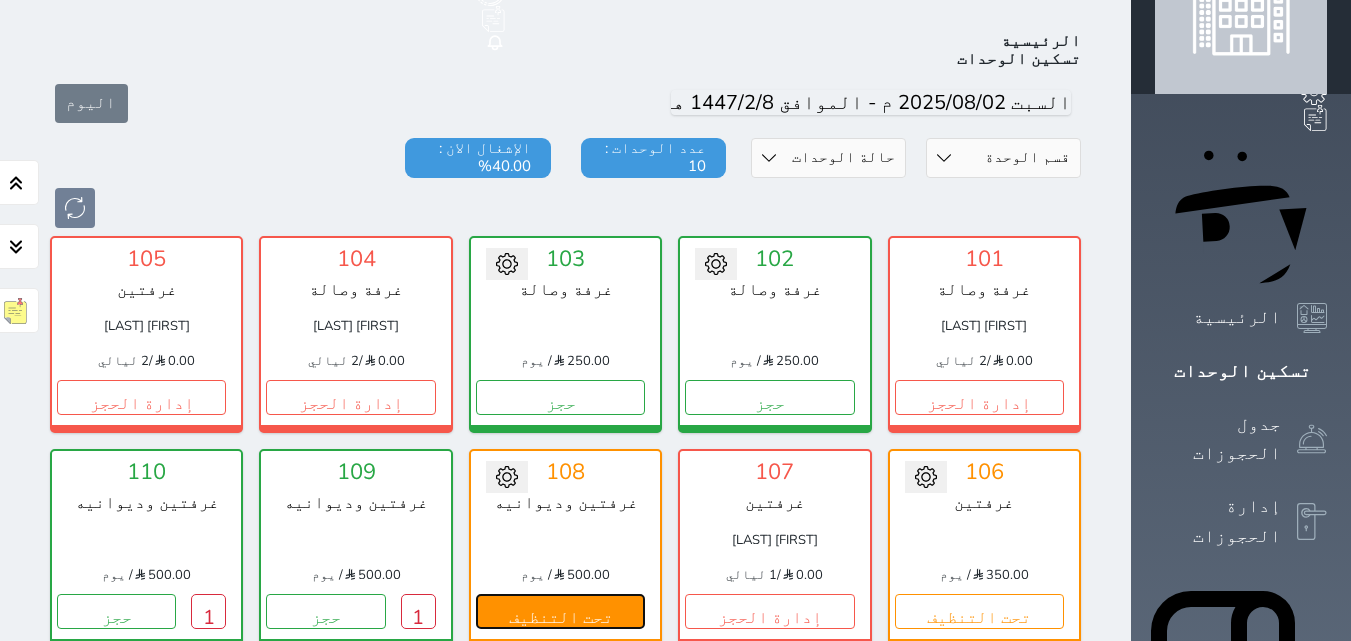 click on "تحت التنظيف" at bounding box center (560, 611) 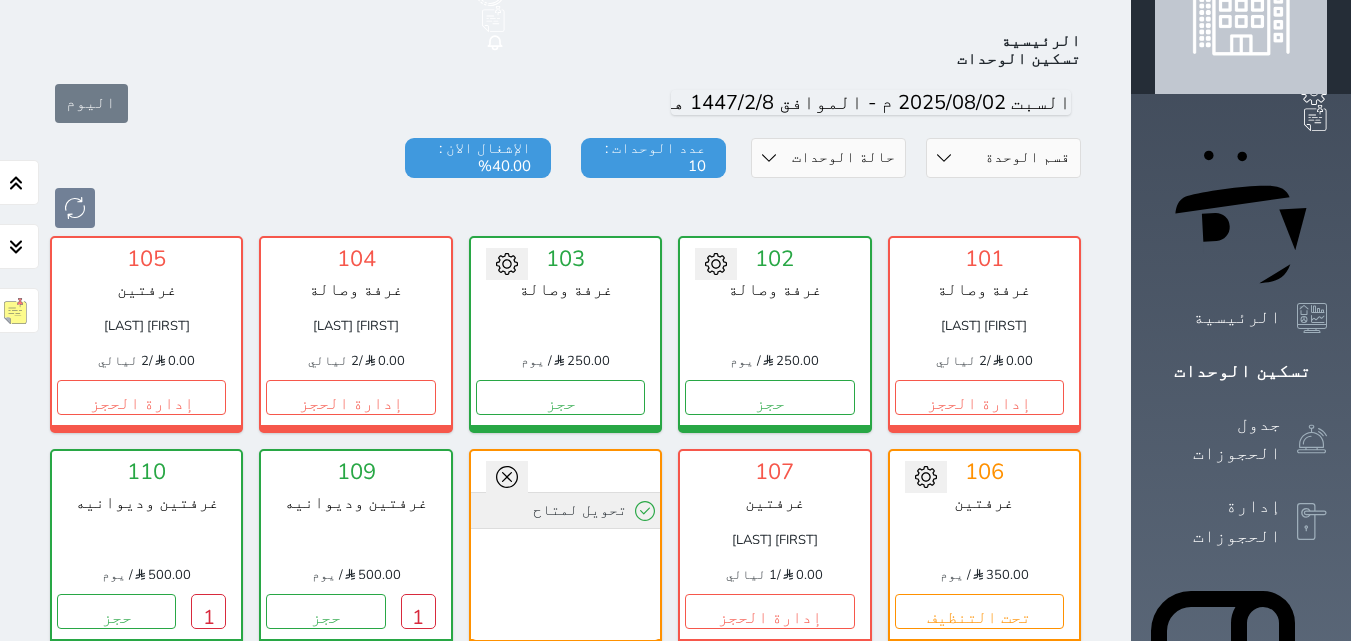 click on "تحويل لمتاح" at bounding box center (565, 510) 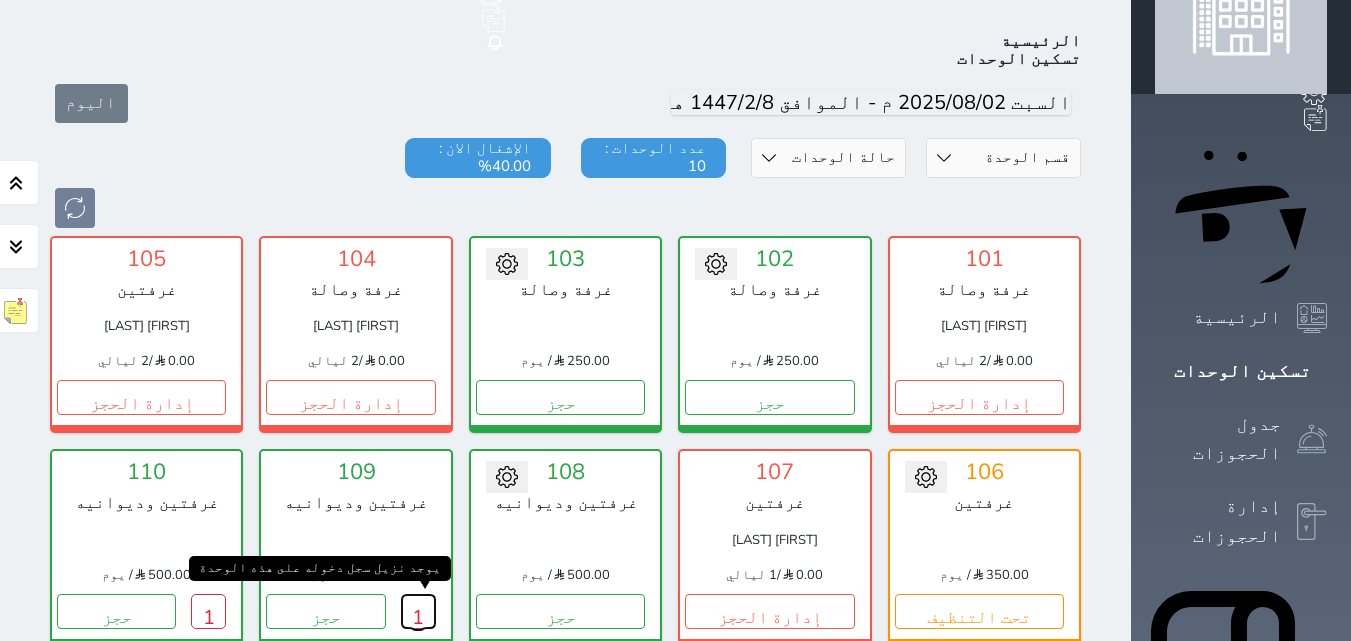 click on "1" at bounding box center (418, 611) 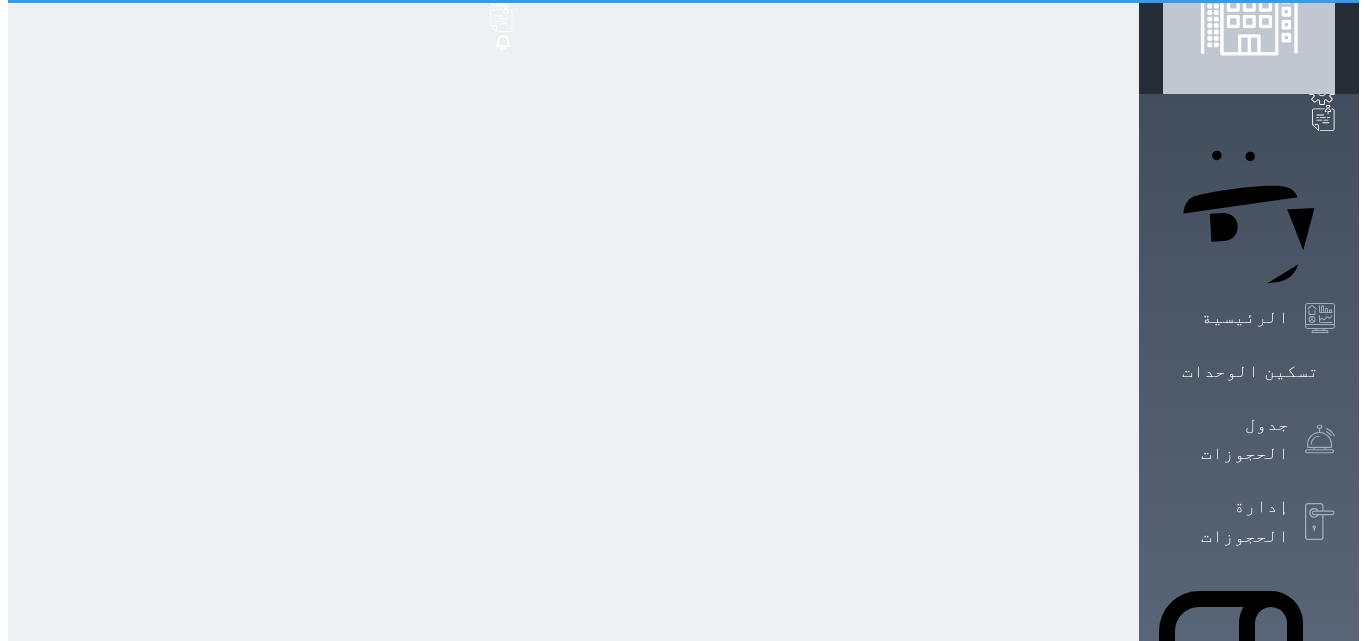 scroll, scrollTop: 0, scrollLeft: 0, axis: both 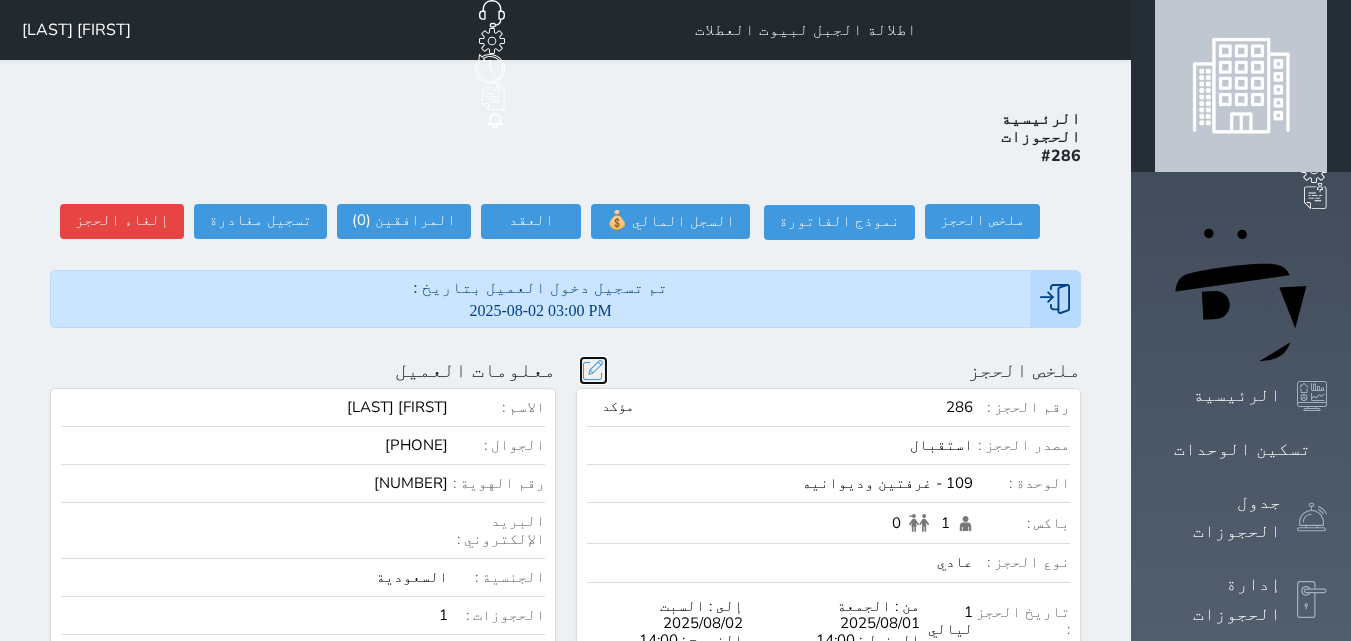 click at bounding box center [593, 370] 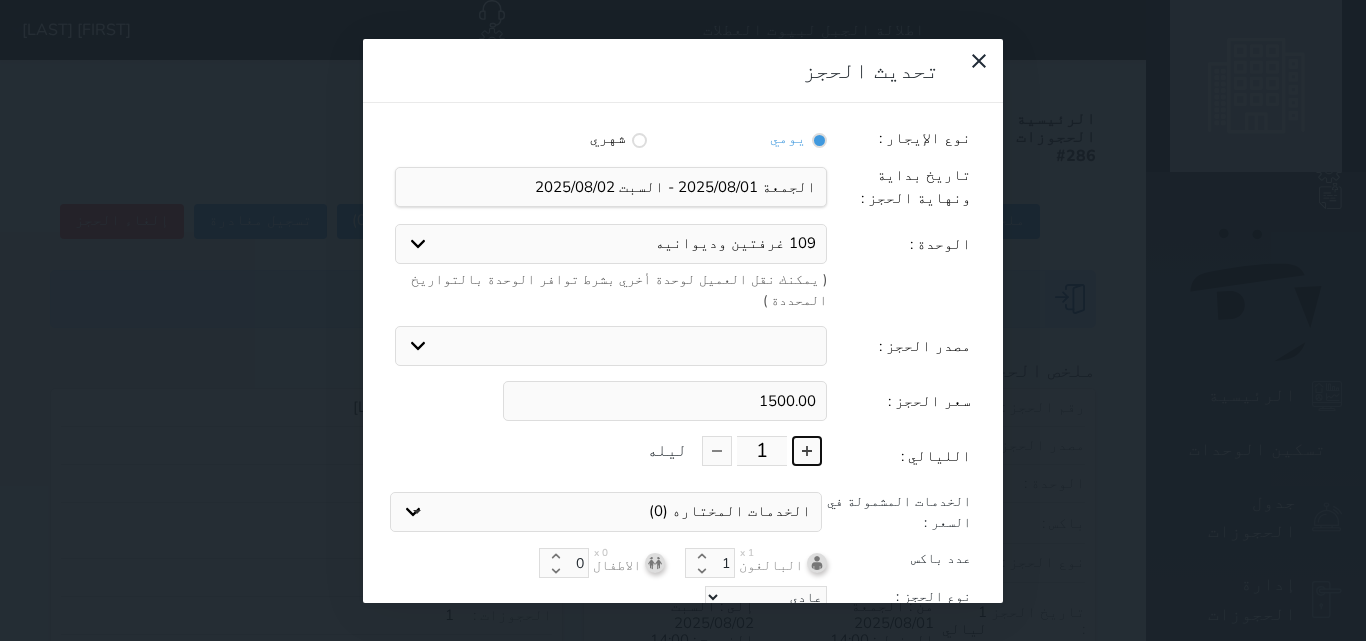 click at bounding box center (807, 451) 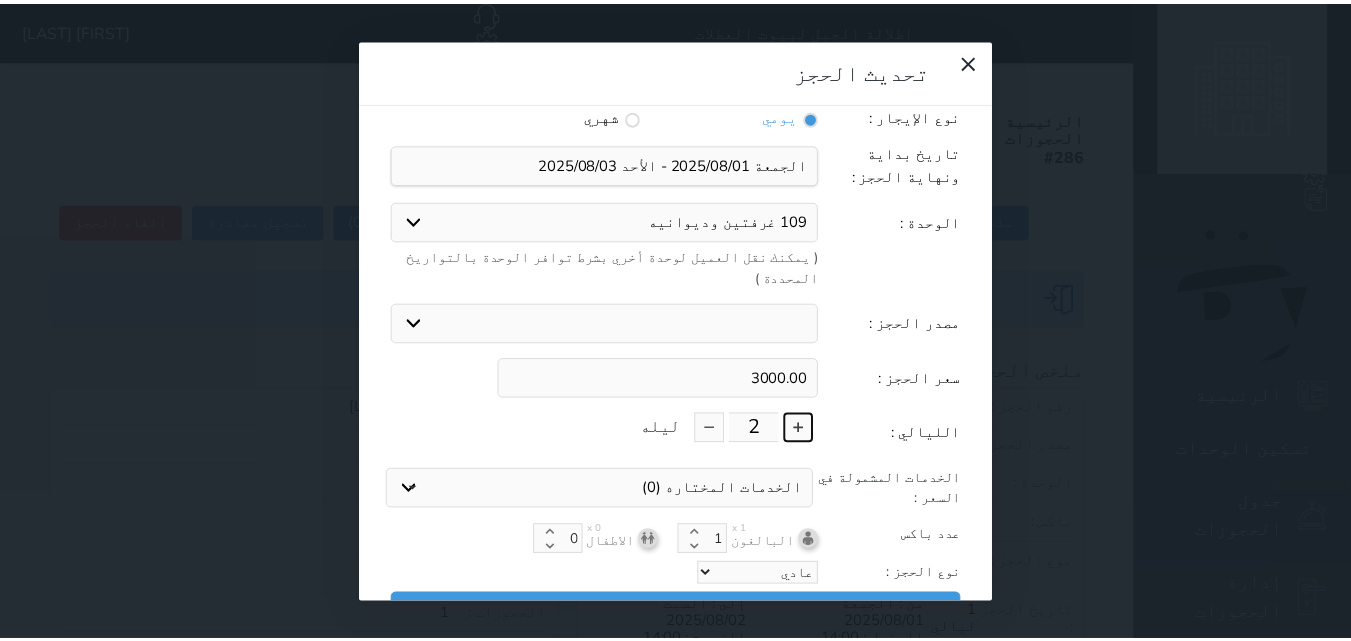 scroll, scrollTop: 45, scrollLeft: 0, axis: vertical 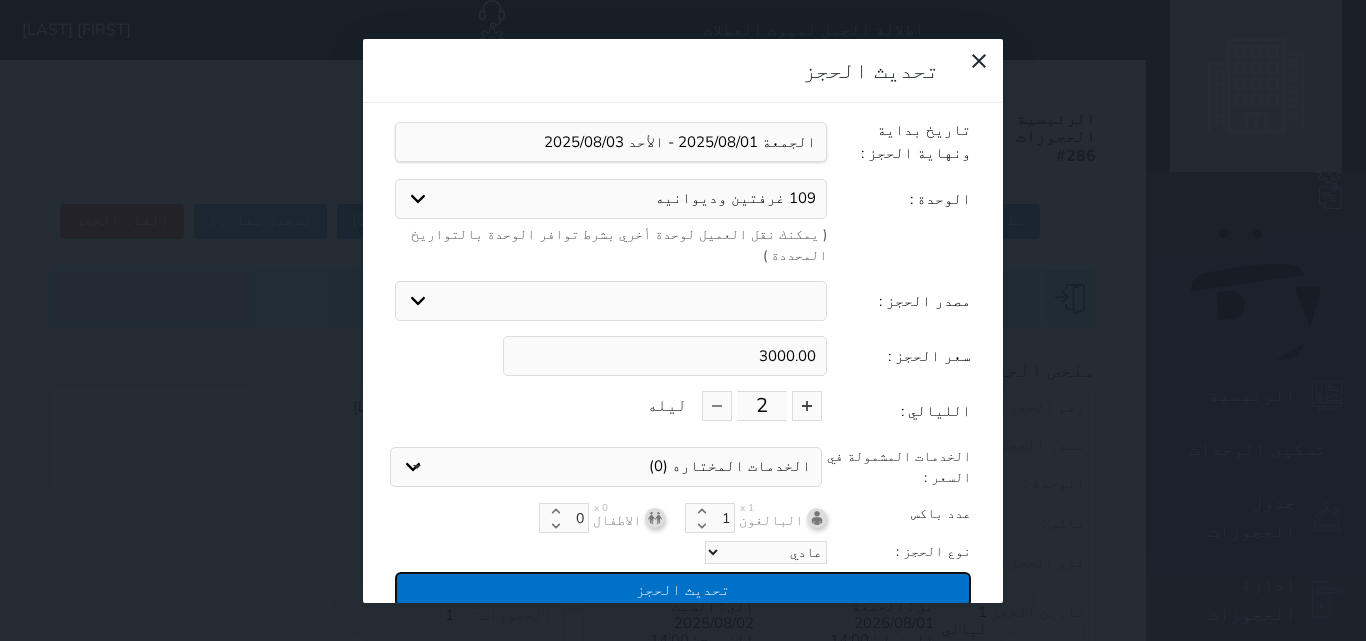 click on "تحديث الحجز" at bounding box center [683, 589] 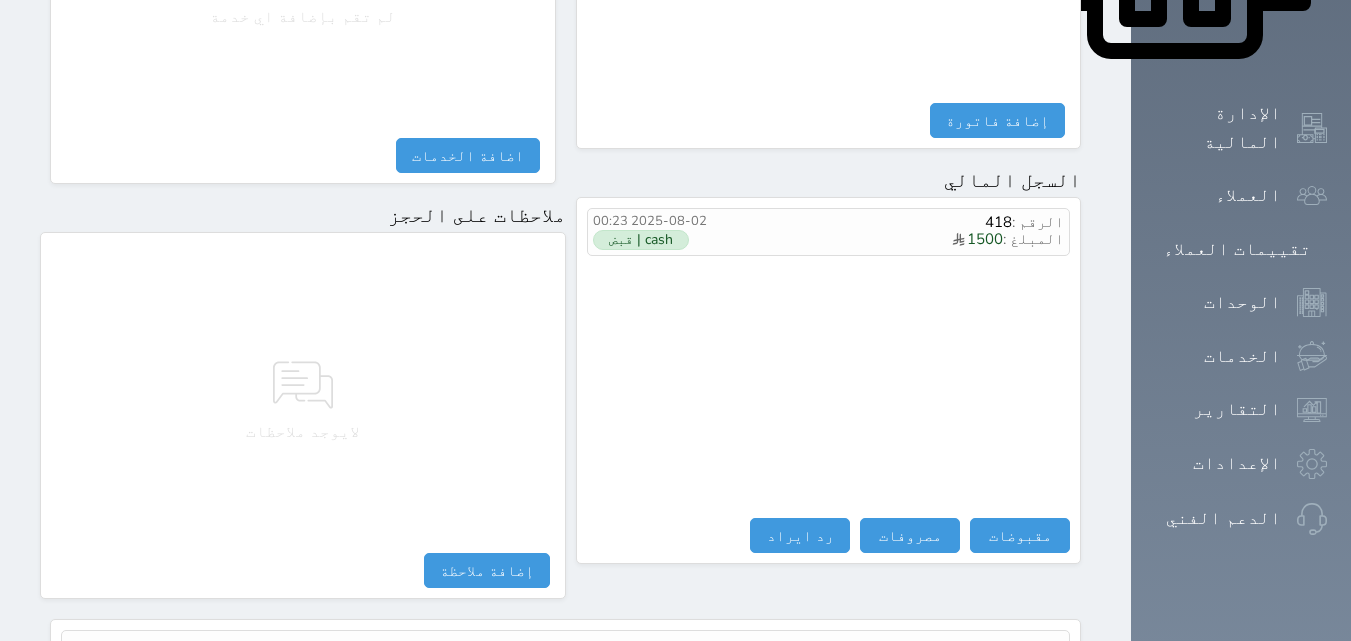 scroll, scrollTop: 1096, scrollLeft: 0, axis: vertical 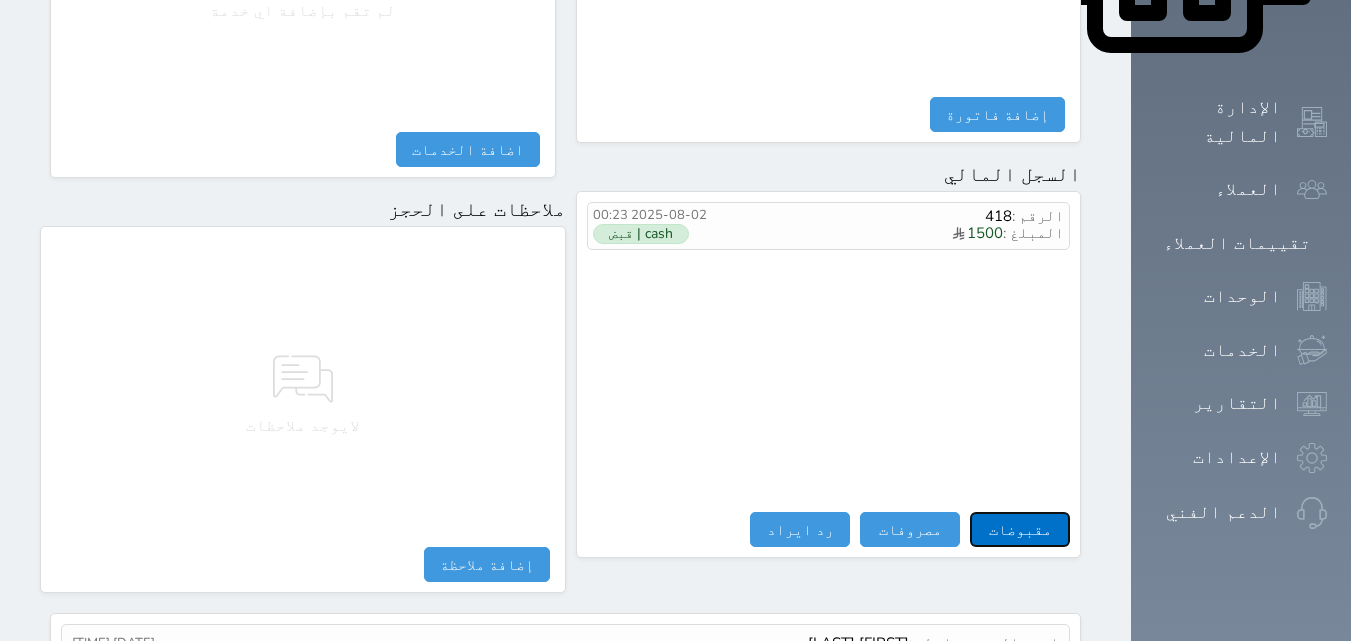 click on "مقبوضات" at bounding box center (1020, 529) 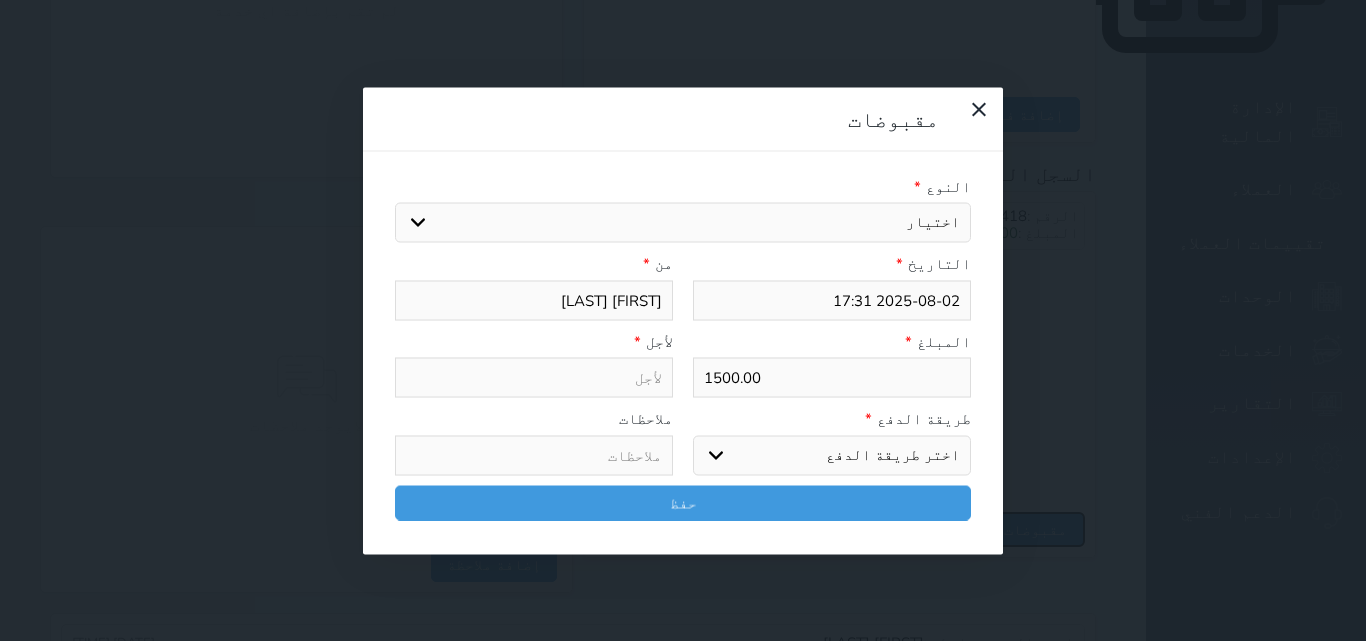 select 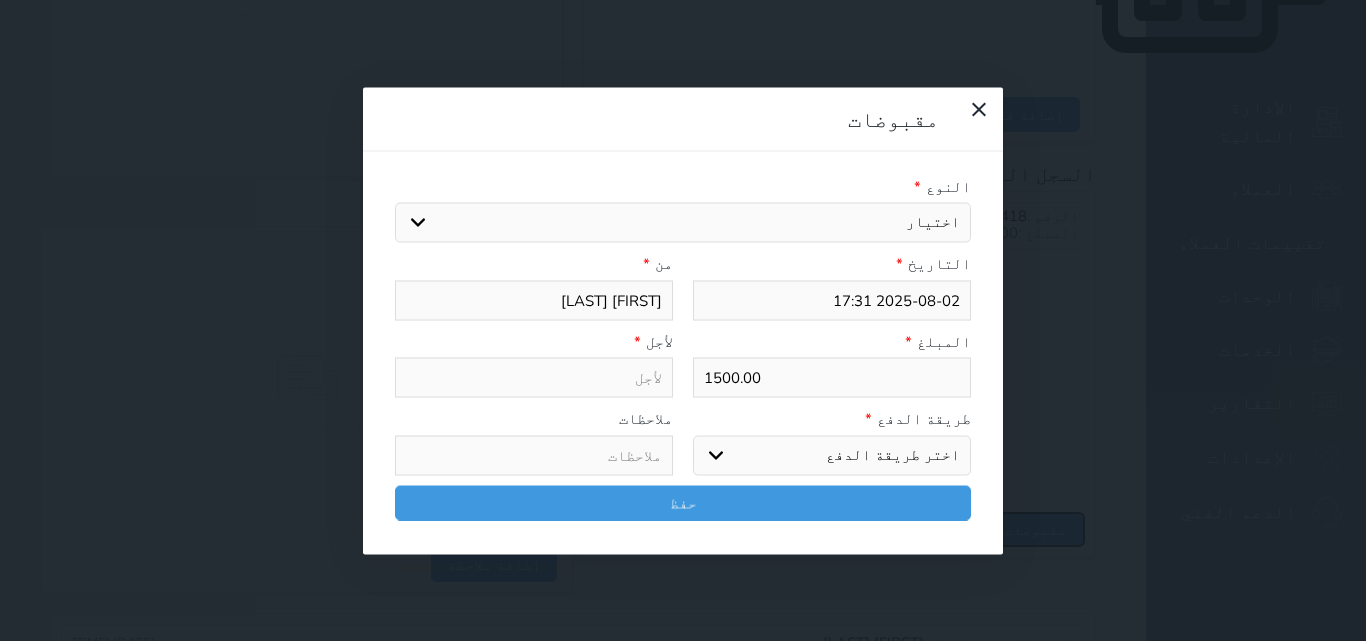 select 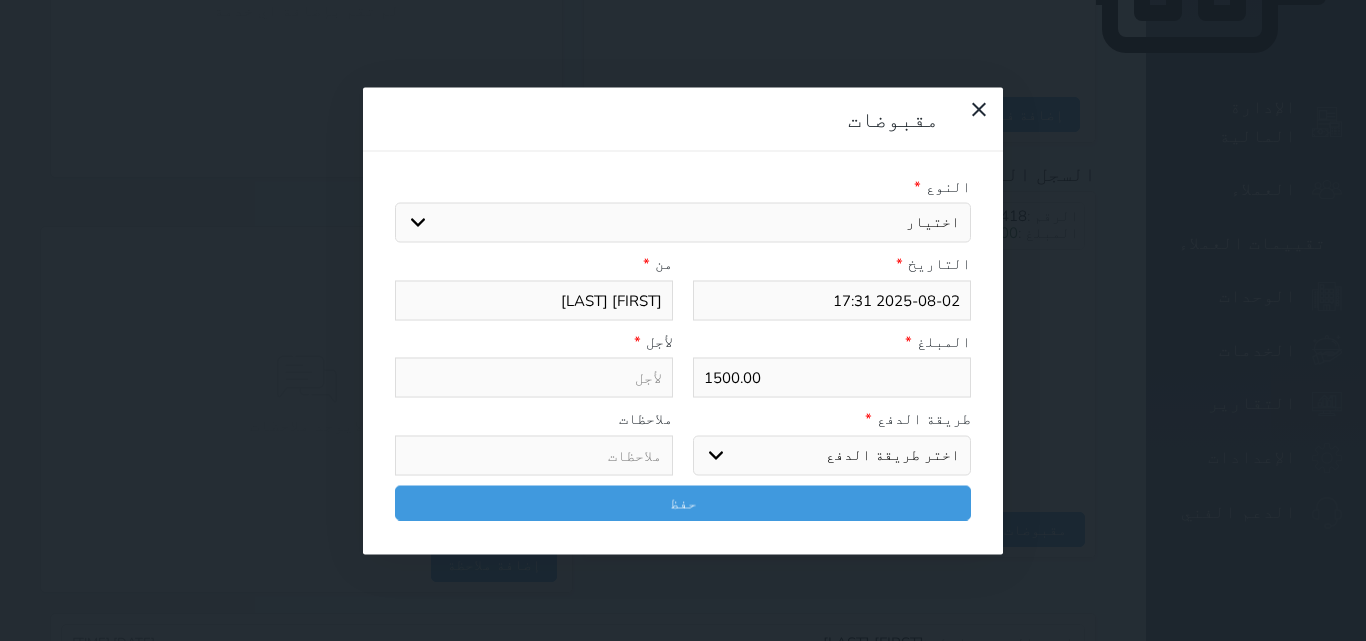 click on "اختيار   مقبوضات عامة قيمة إيجار فواتير تامين عربون لا ينطبق آخر مغسلة واي فاي - الإنترنت مواقف السيارات طعام الأغذية والمشروبات مشروبات المشروبات الباردة المشروبات الساخنة الإفطار غداء عشاء مخبز و كعك حمام سباحة الصالة الرياضية سبا و خدمات الجمال اختيار وإسقاط (خدمات النقل) ميني بار كابل - تلفزيون سرير إضافي تصفيف الشعر التسوق خدمات الجولات السياحية المنظمة خدمات الدليل السياحي" at bounding box center [683, 223] 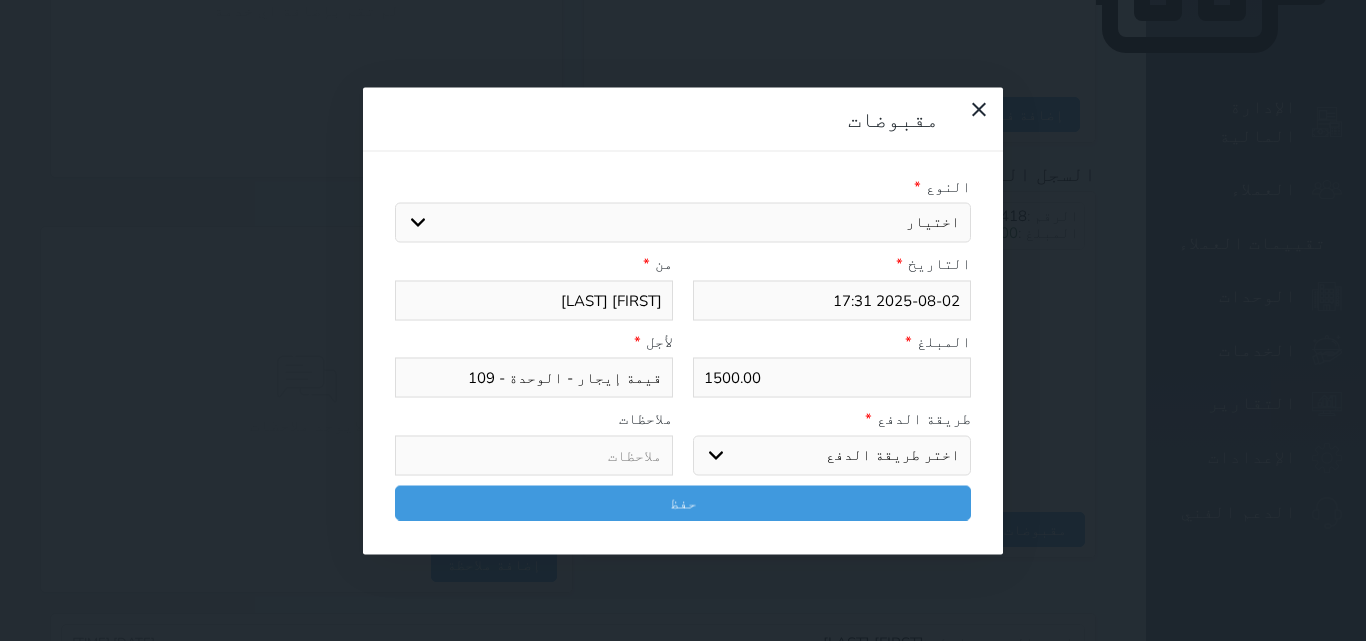 click on "اختر طريقة الدفع   دفع نقدى   تحويل بنكى   مدى   بطاقة ائتمان   آجل" at bounding box center (832, 455) 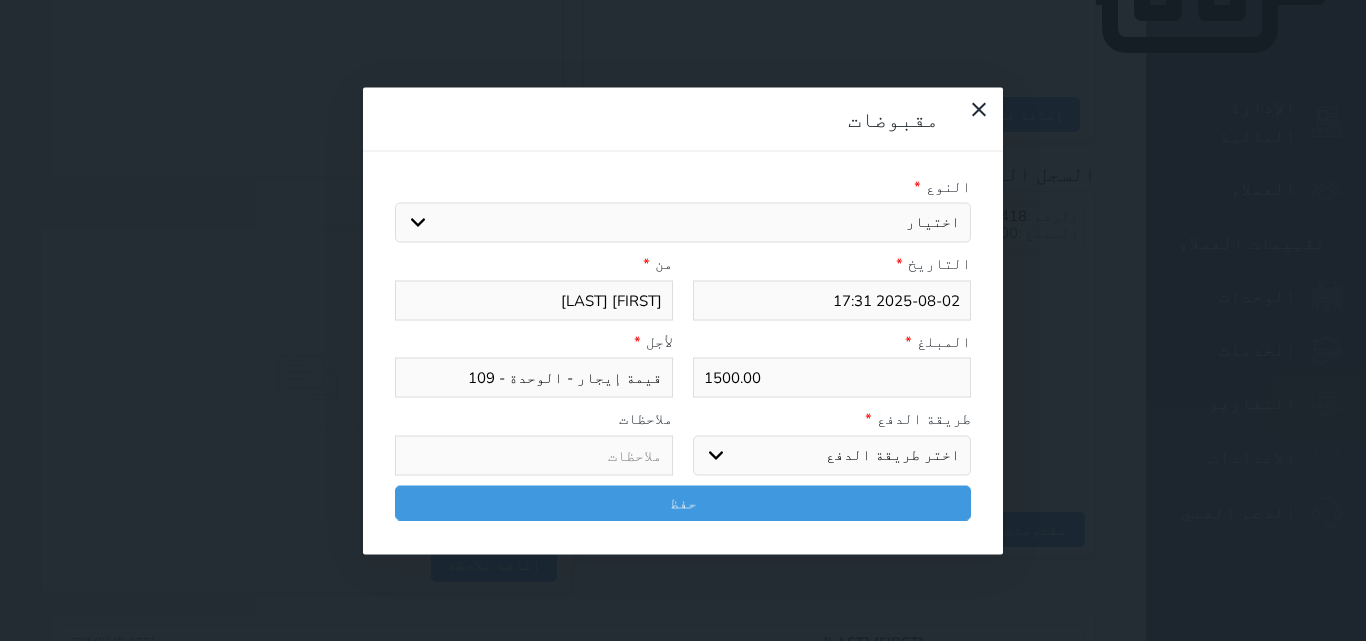 select on "cash" 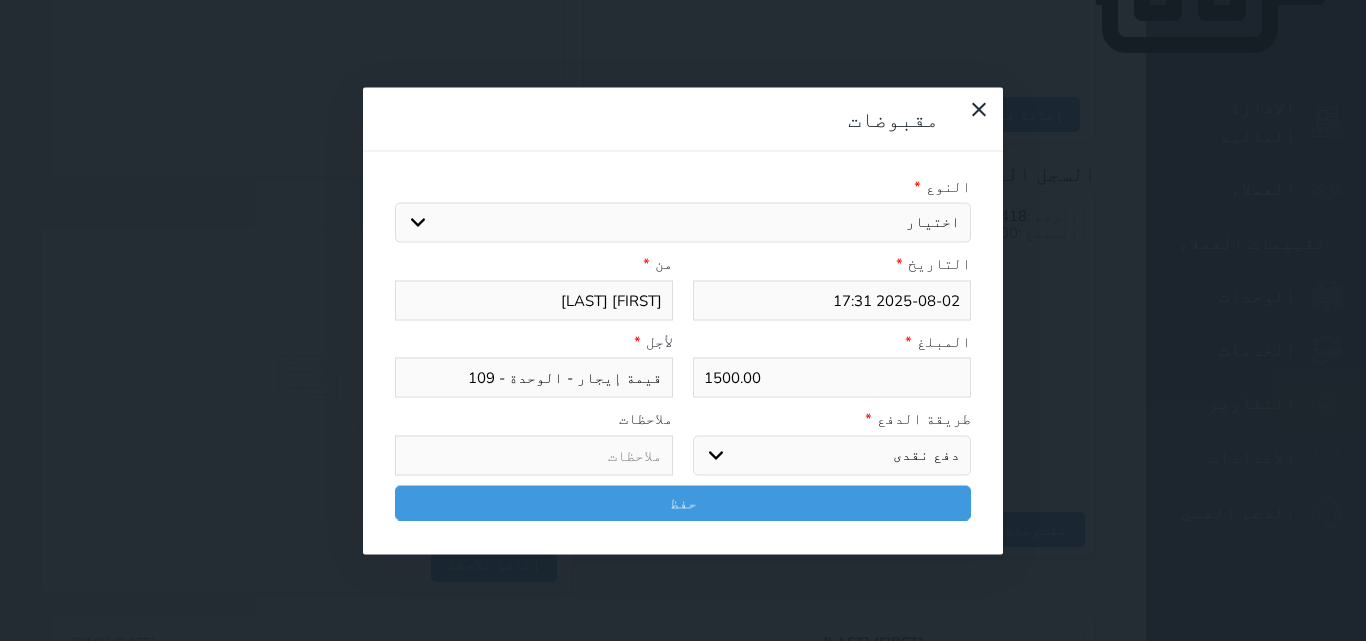 click on "اختر طريقة الدفع   دفع نقدى   تحويل بنكى   مدى   بطاقة ائتمان   آجل" at bounding box center (832, 455) 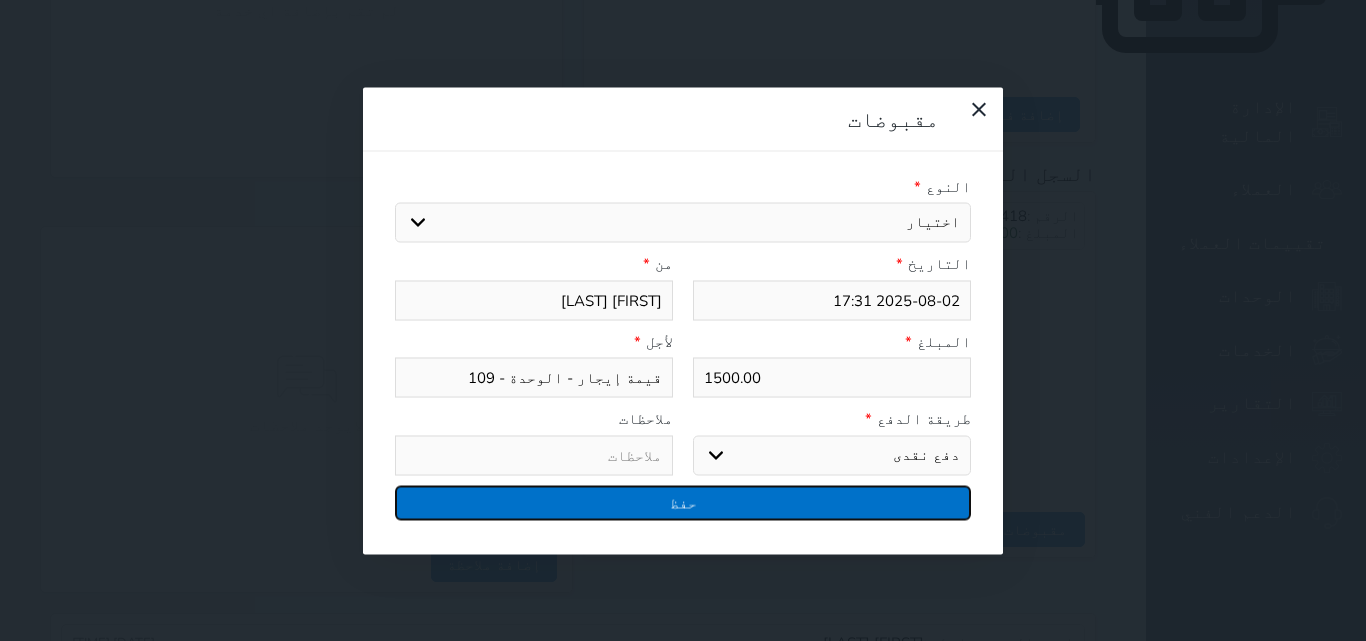 click on "حفظ" at bounding box center (683, 502) 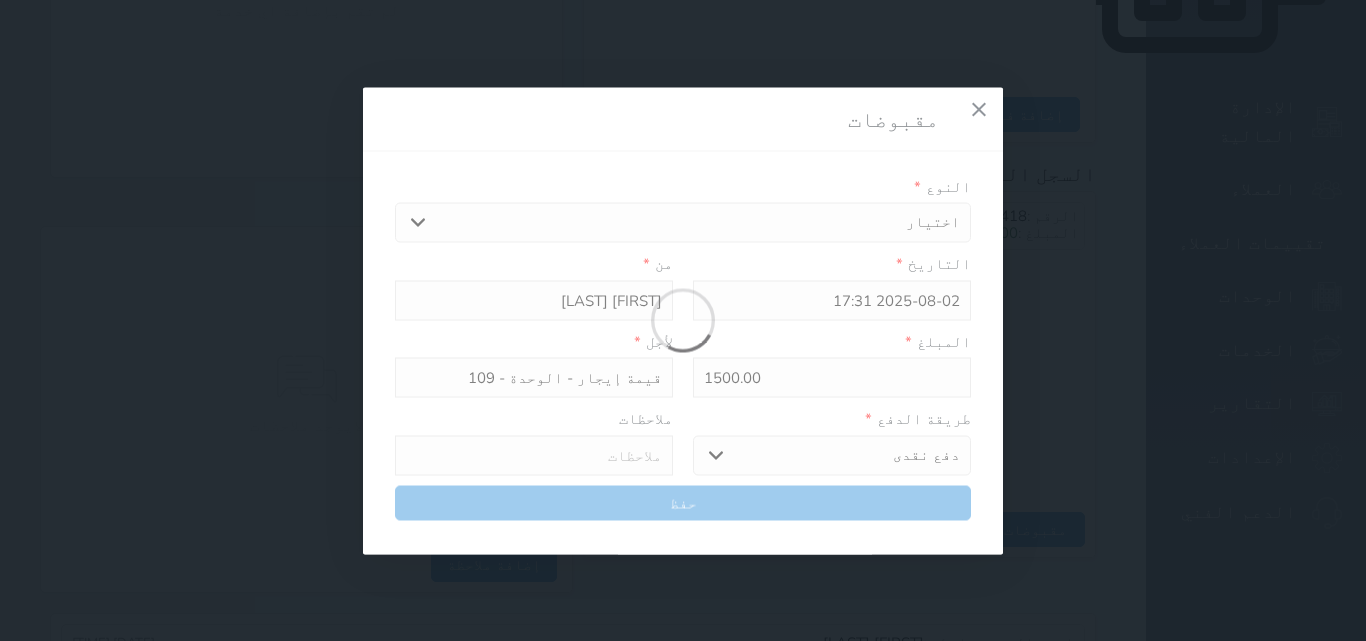 select 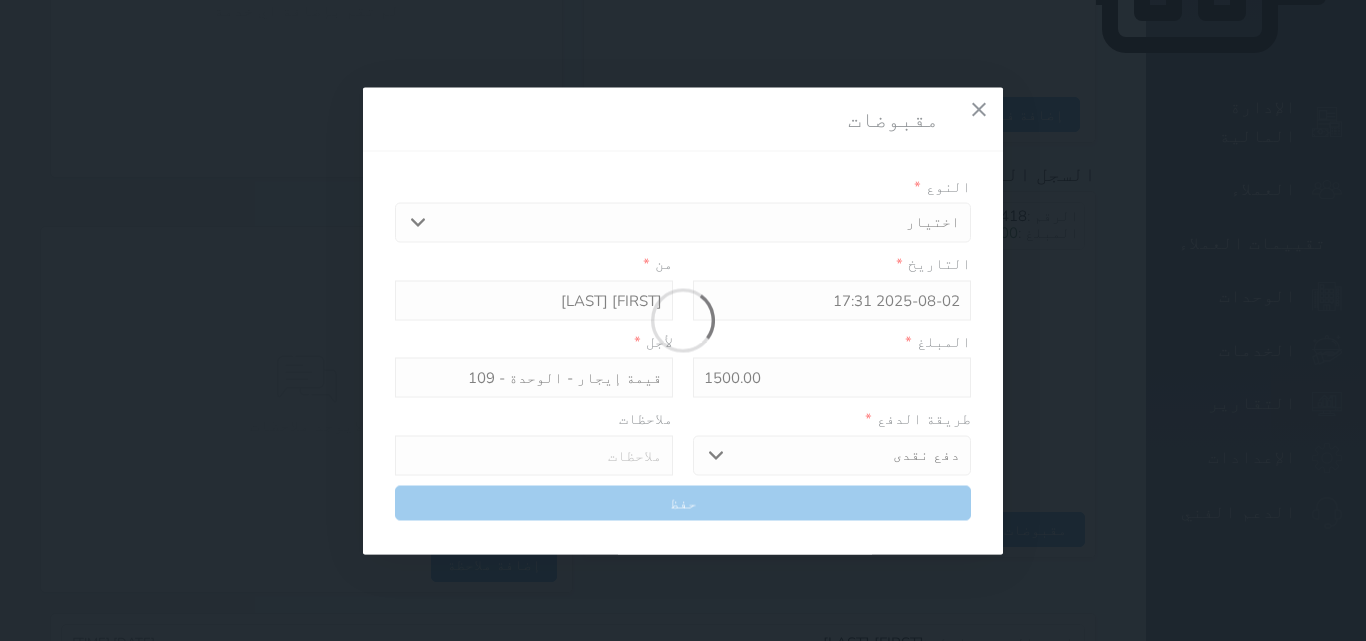 type 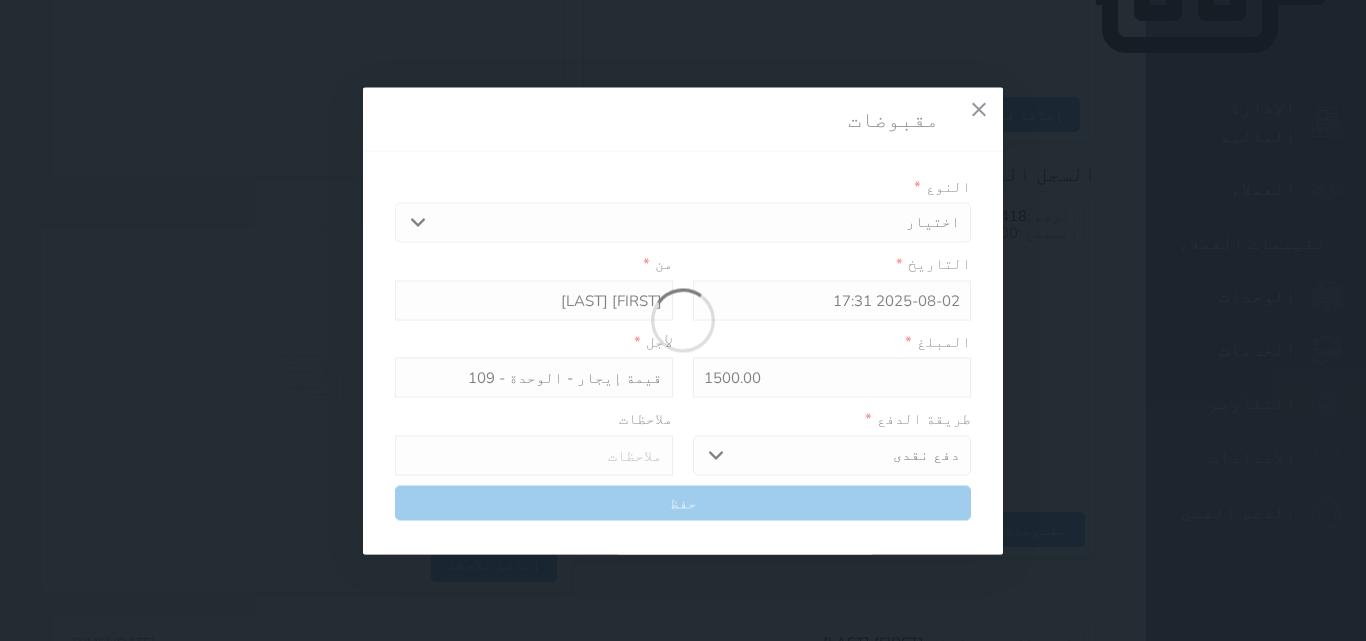 type on "0" 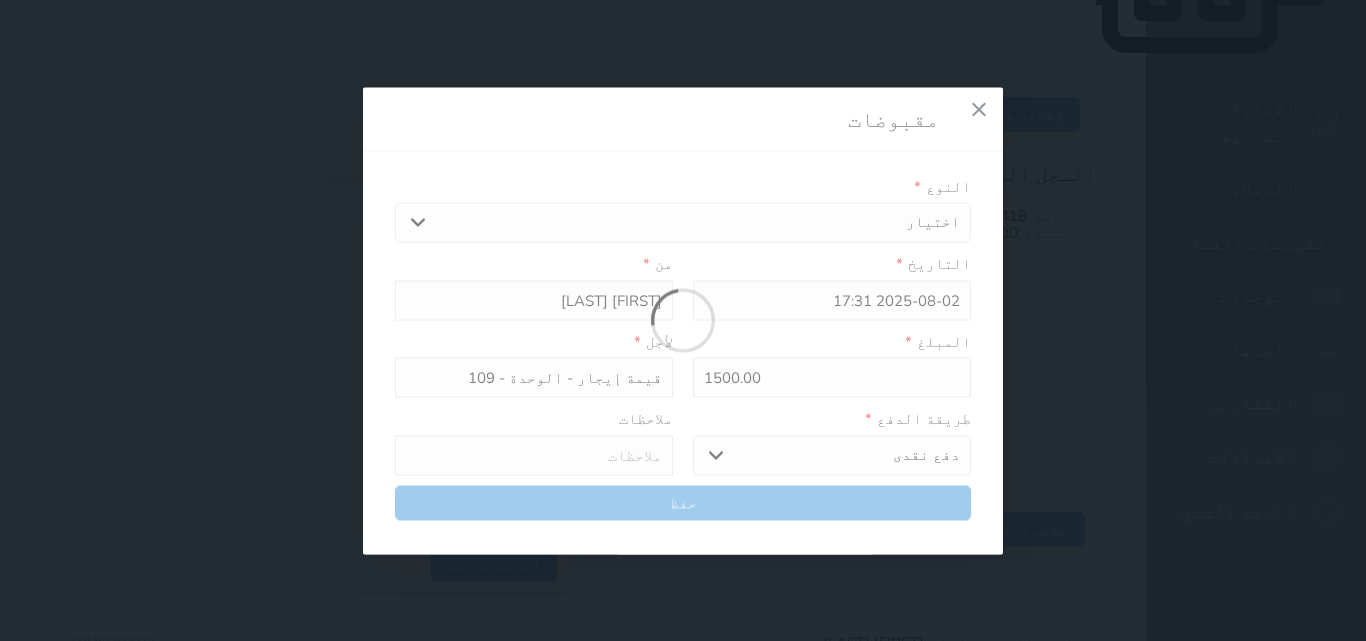 select 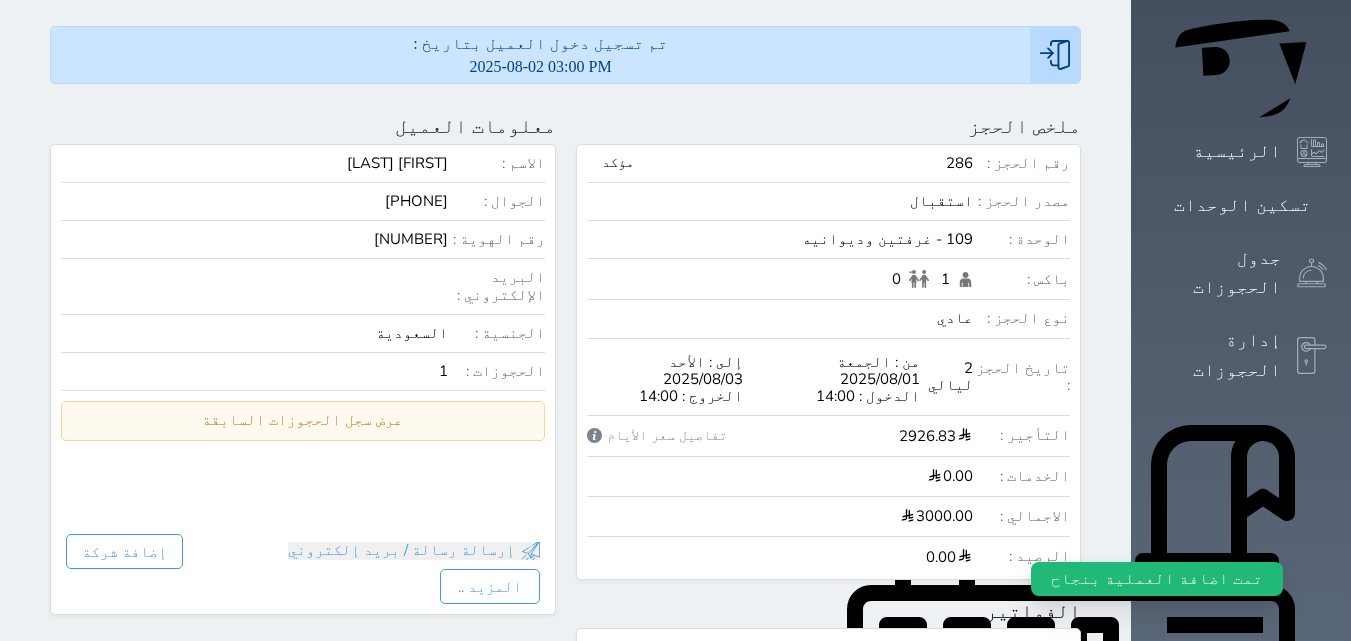 scroll, scrollTop: 0, scrollLeft: 0, axis: both 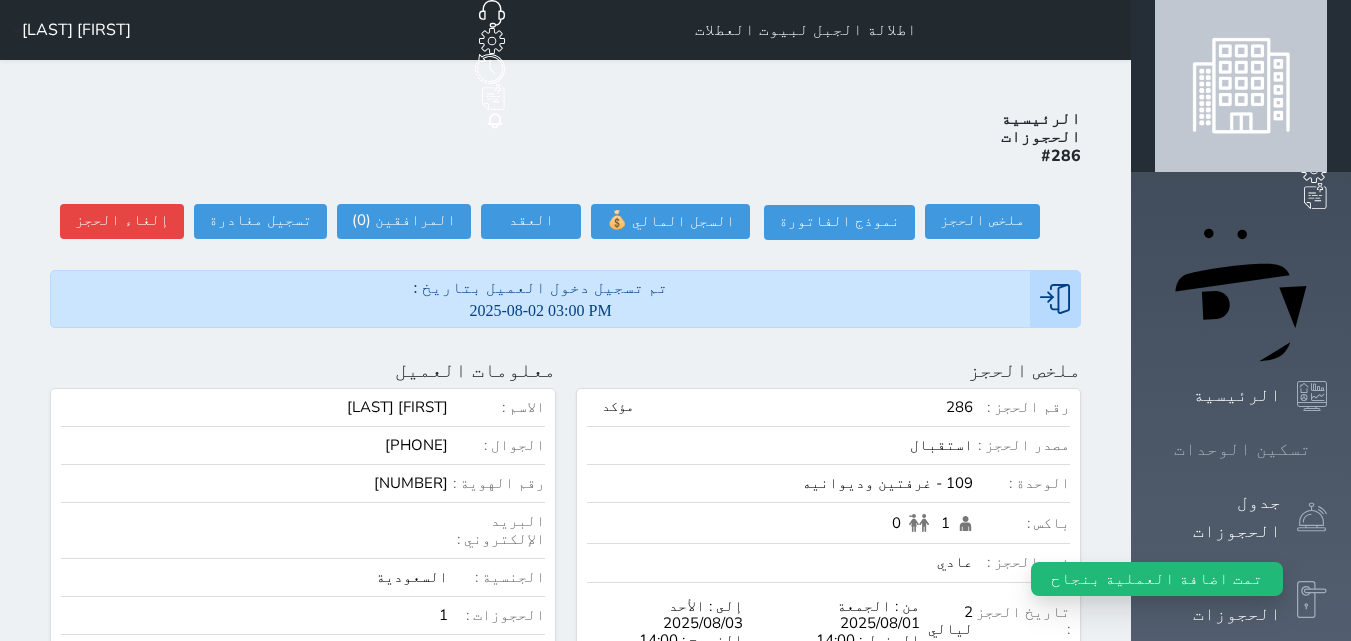 click 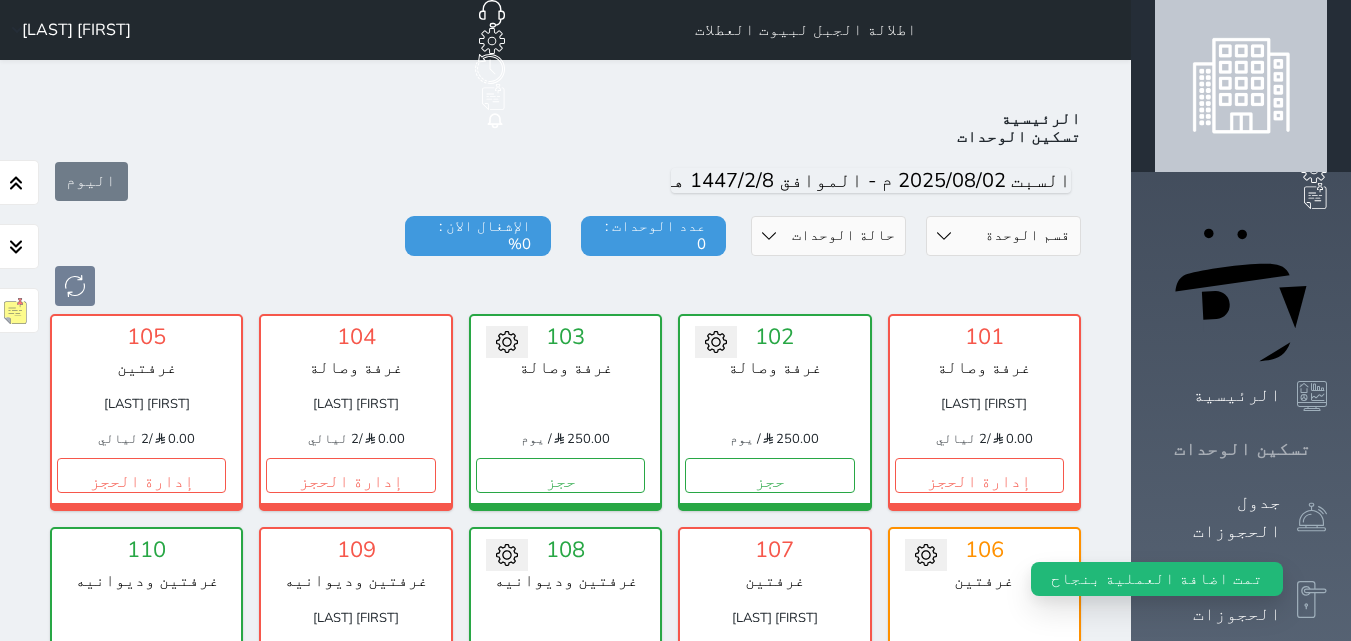 scroll, scrollTop: 78, scrollLeft: 0, axis: vertical 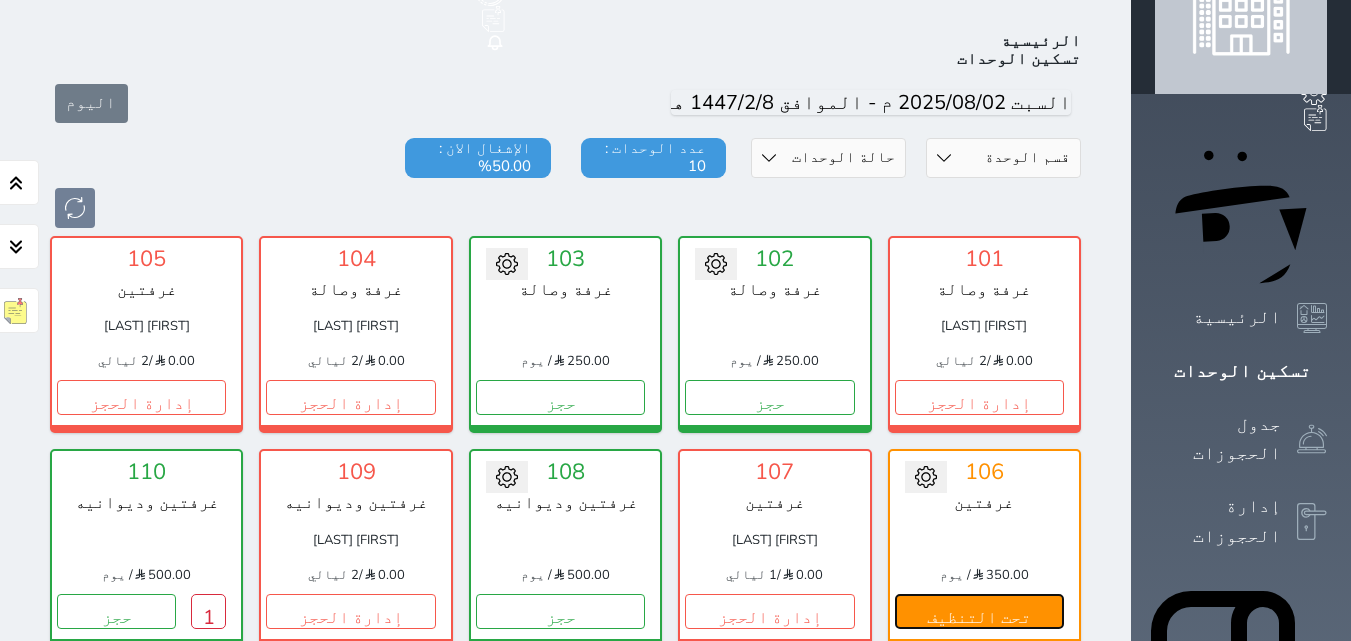 click on "تحت التنظيف" at bounding box center (979, 611) 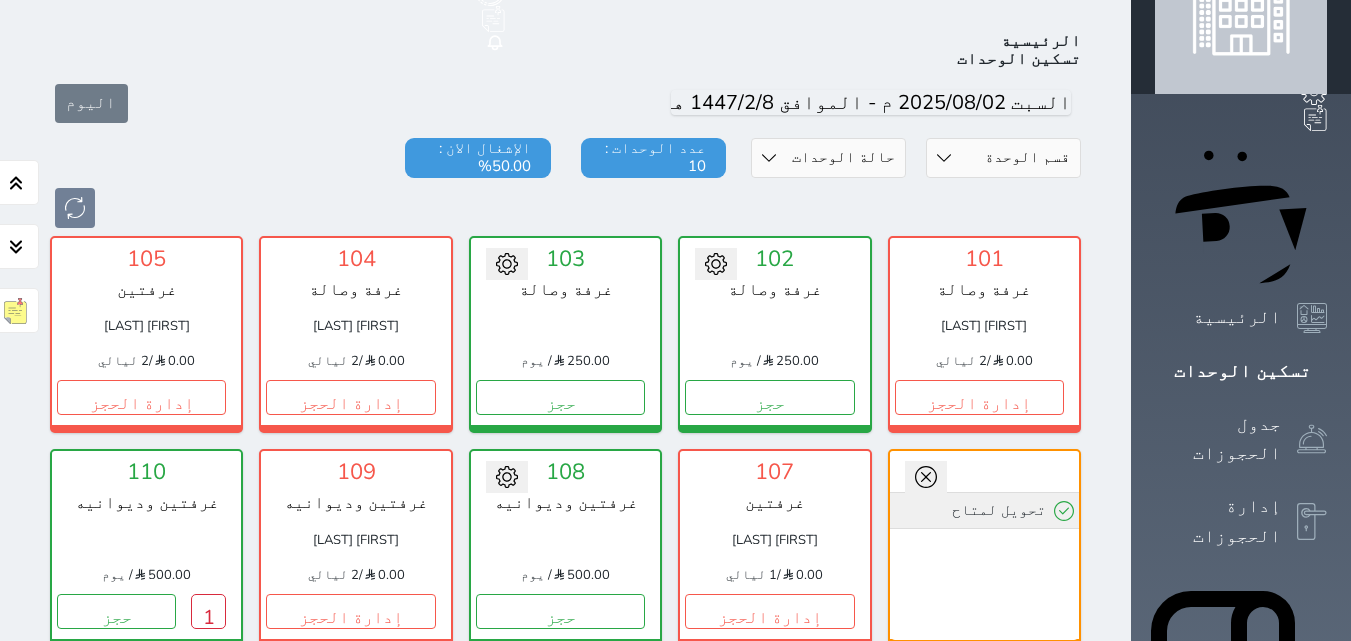 drag, startPoint x: 123, startPoint y: 248, endPoint x: 145, endPoint y: 244, distance: 22.36068 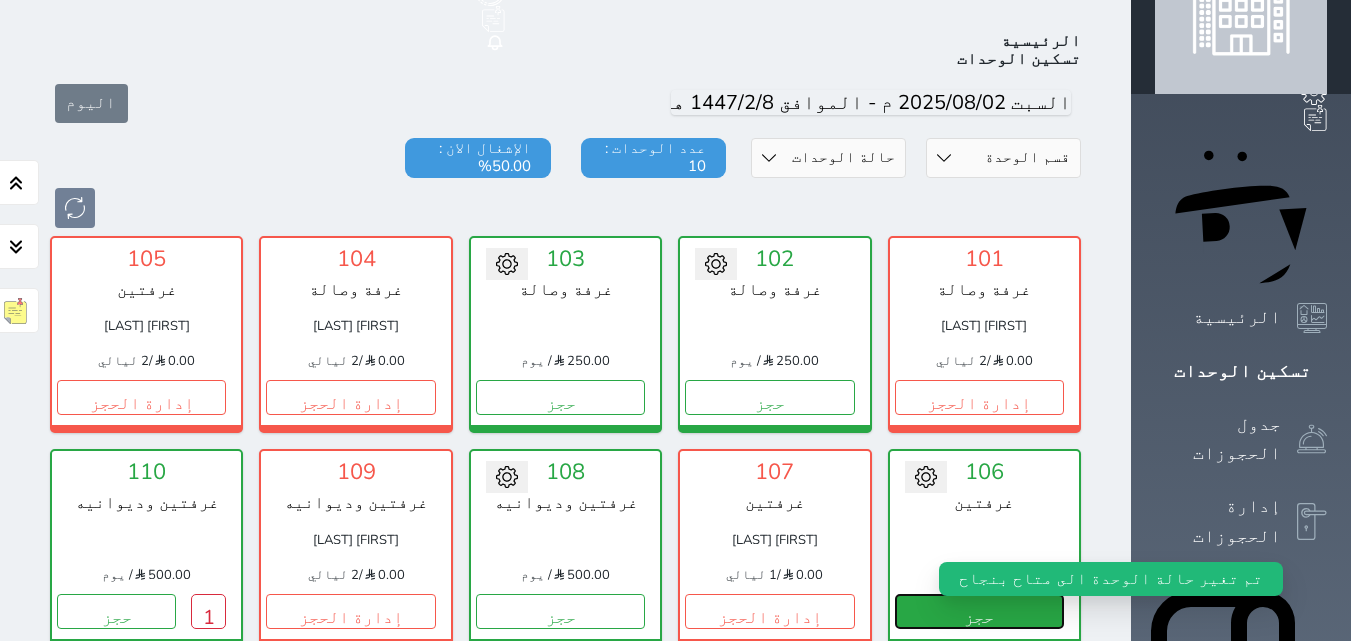 click on "حجز" at bounding box center [979, 611] 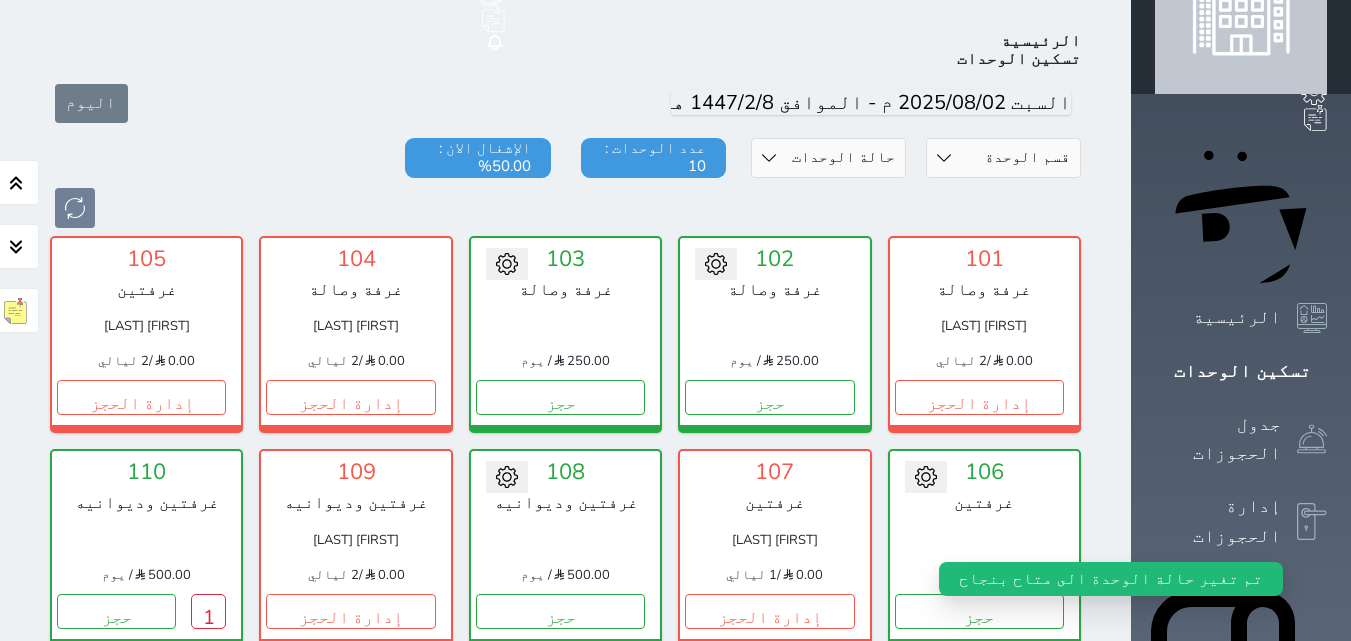 select on "1" 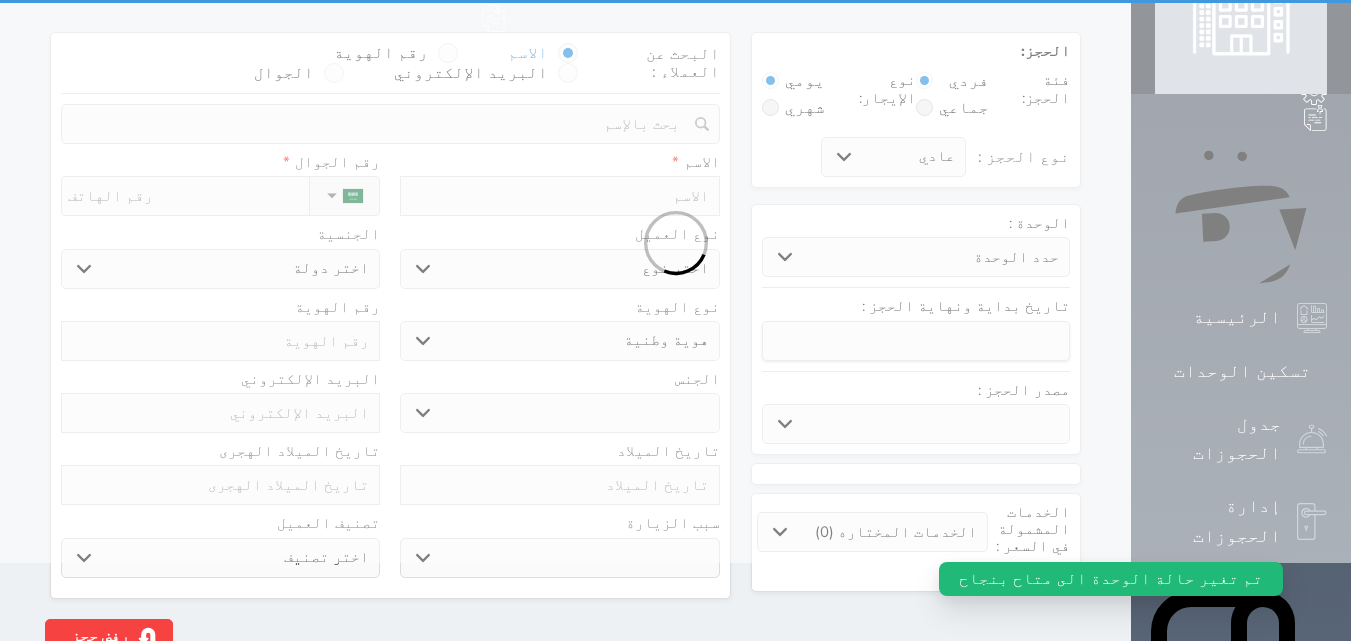 scroll, scrollTop: 0, scrollLeft: 0, axis: both 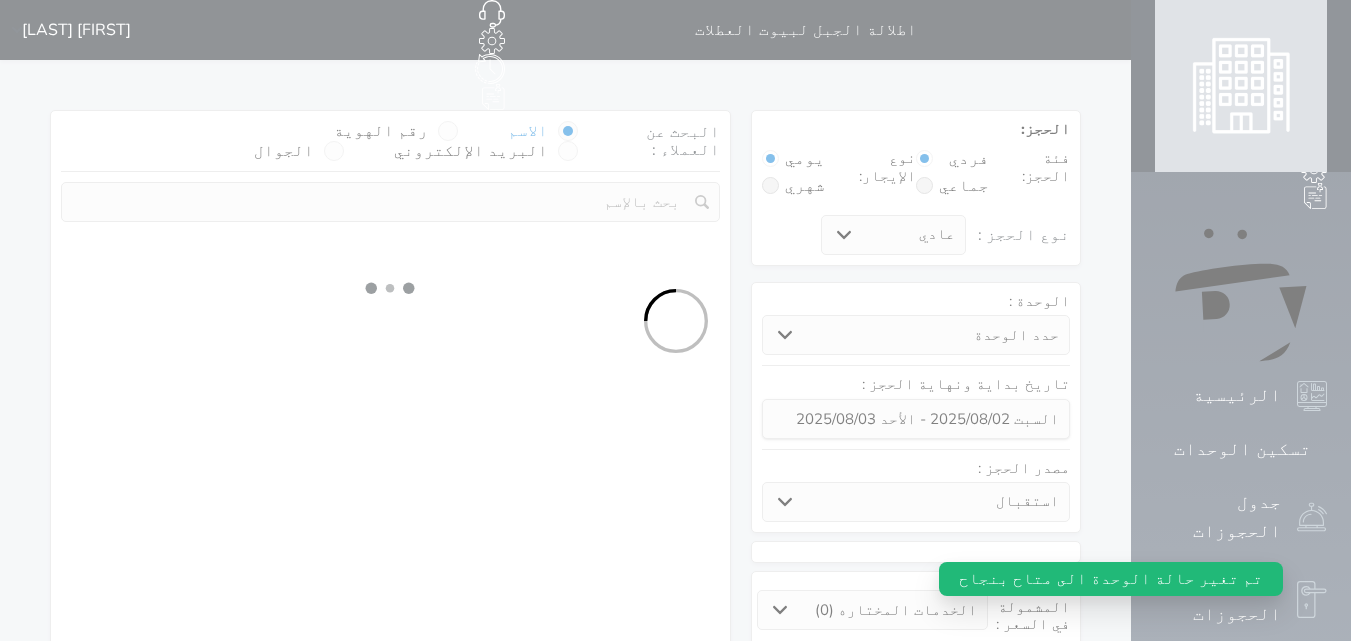 select on "74833" 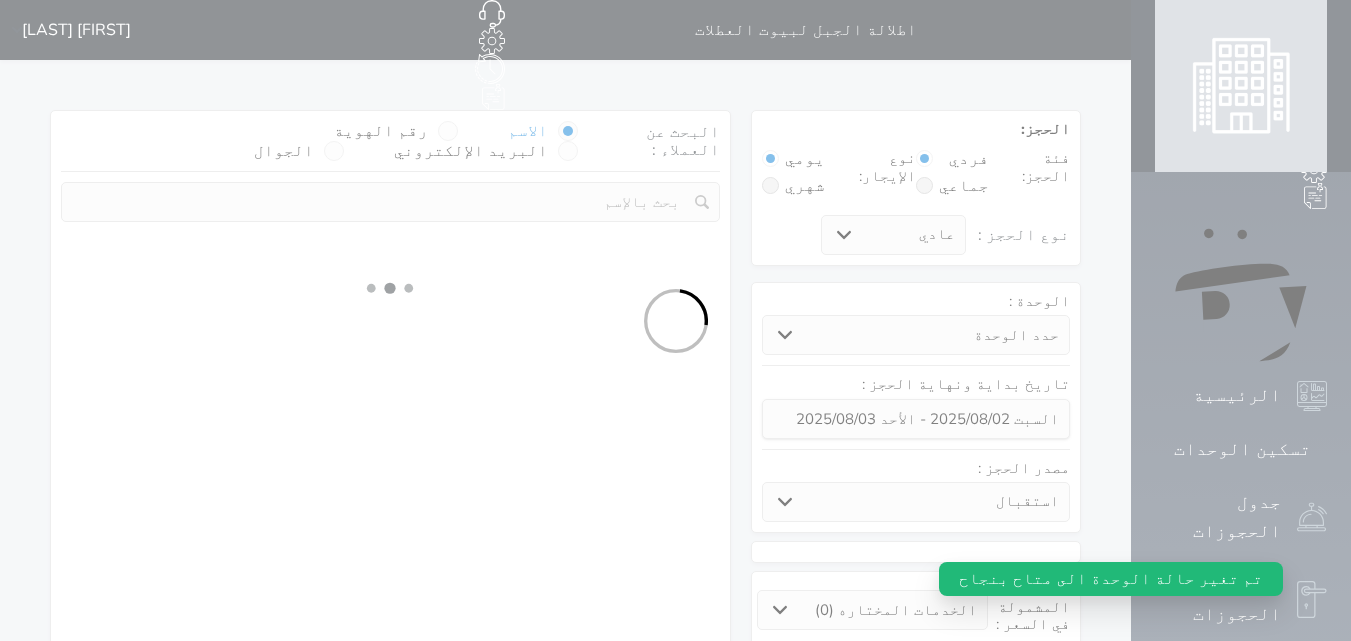 select on "1" 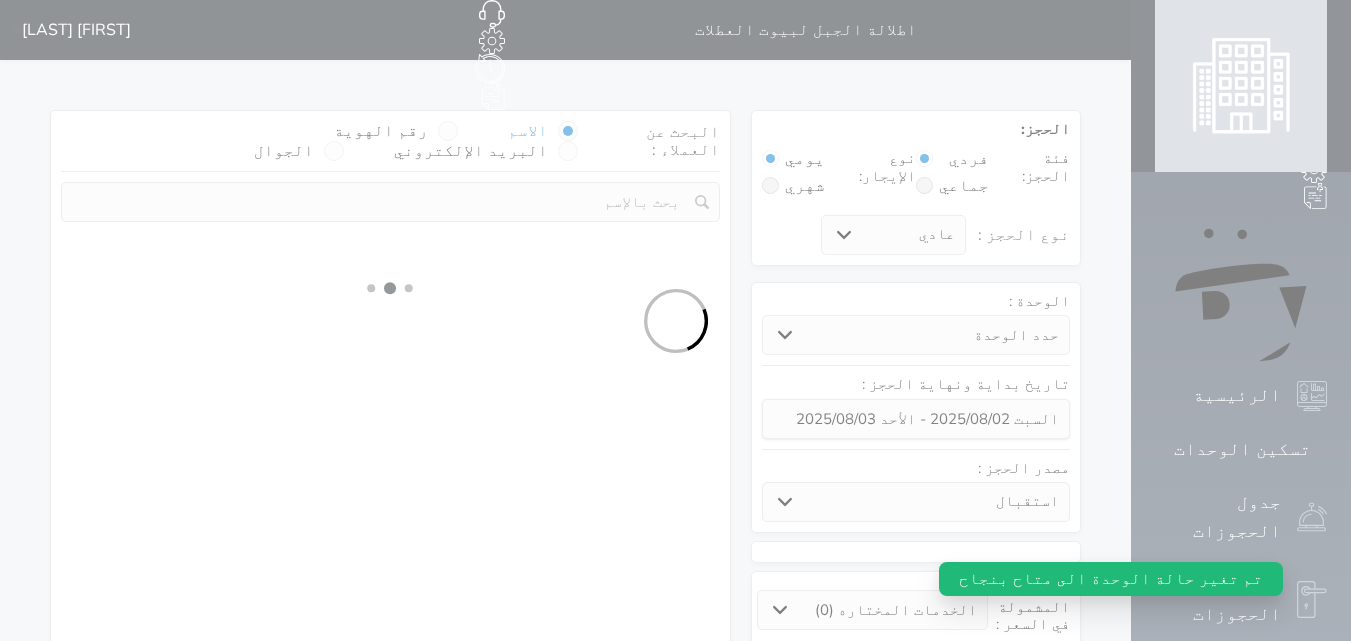 select on "113" 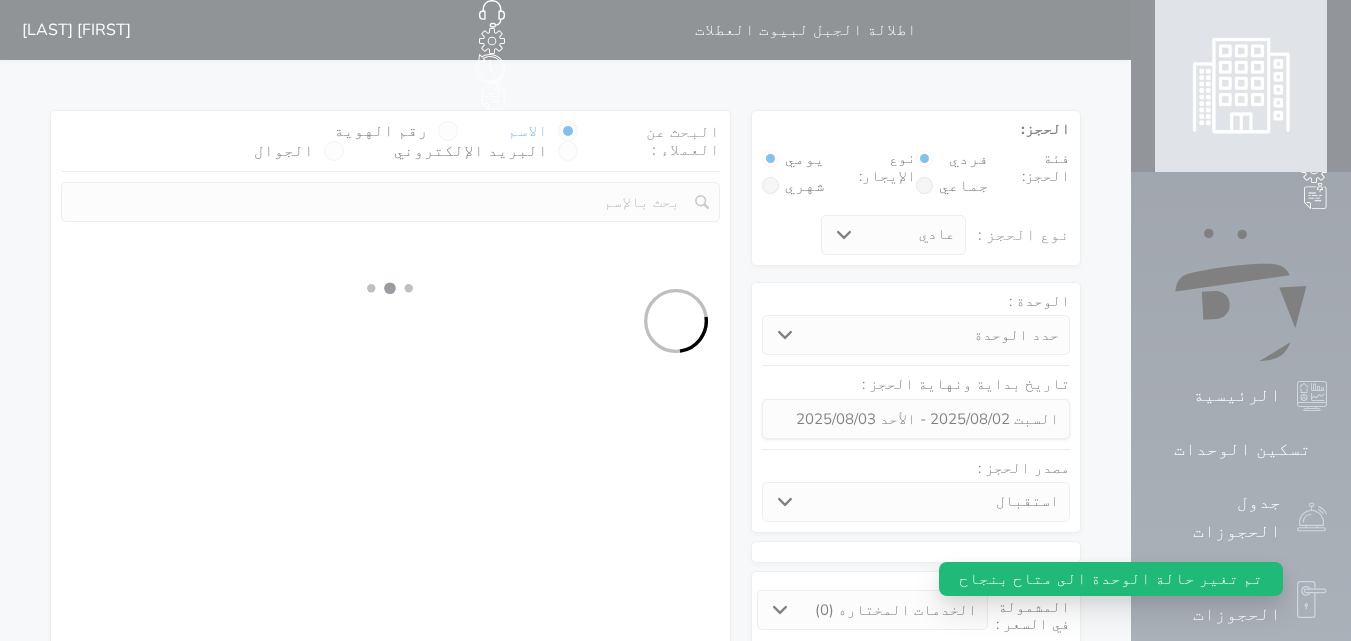 select on "1" 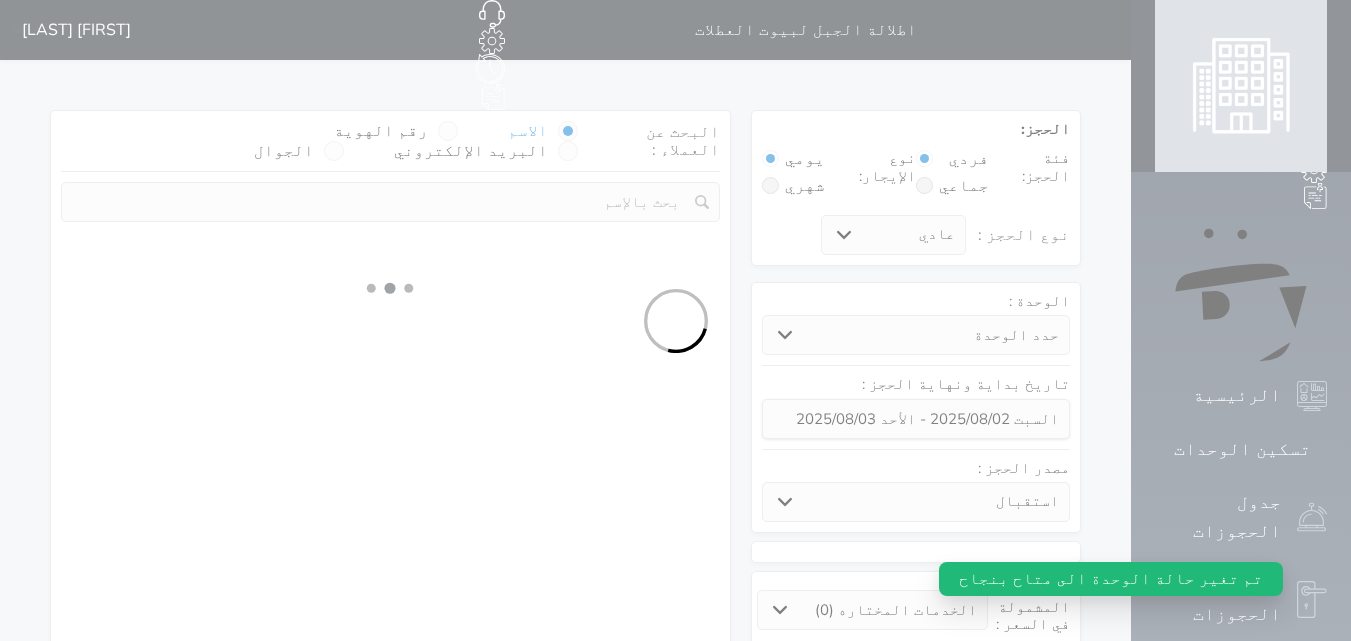 select 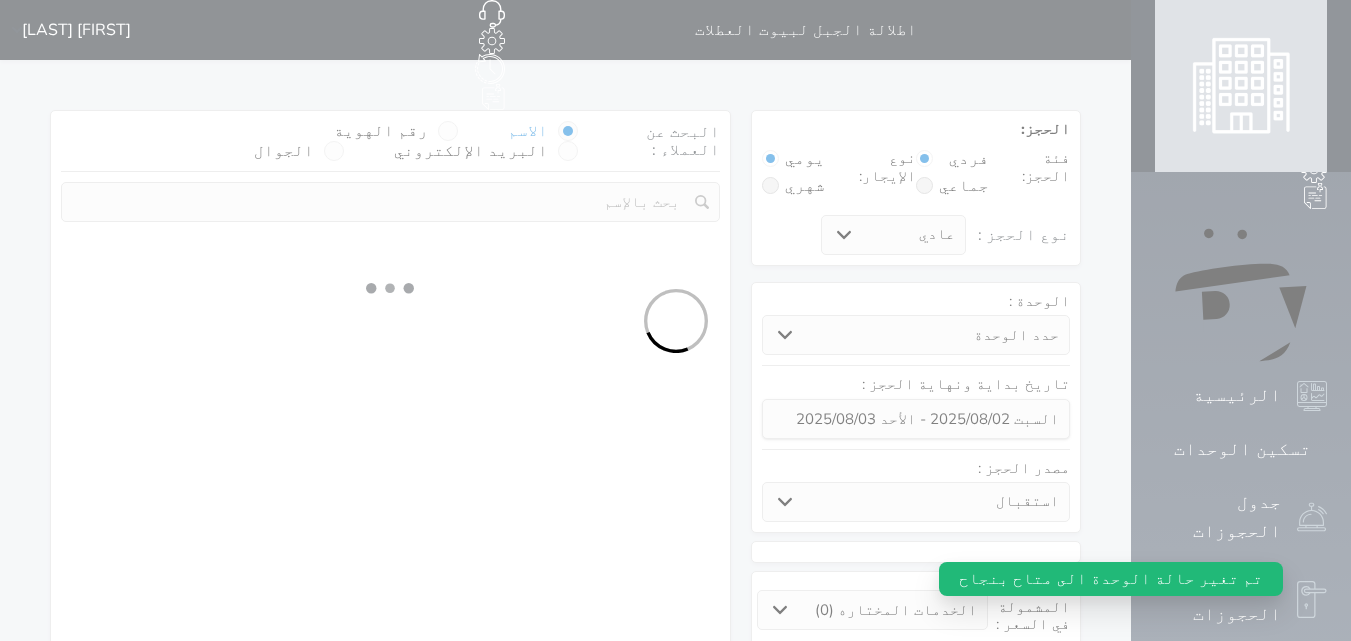 select on "7" 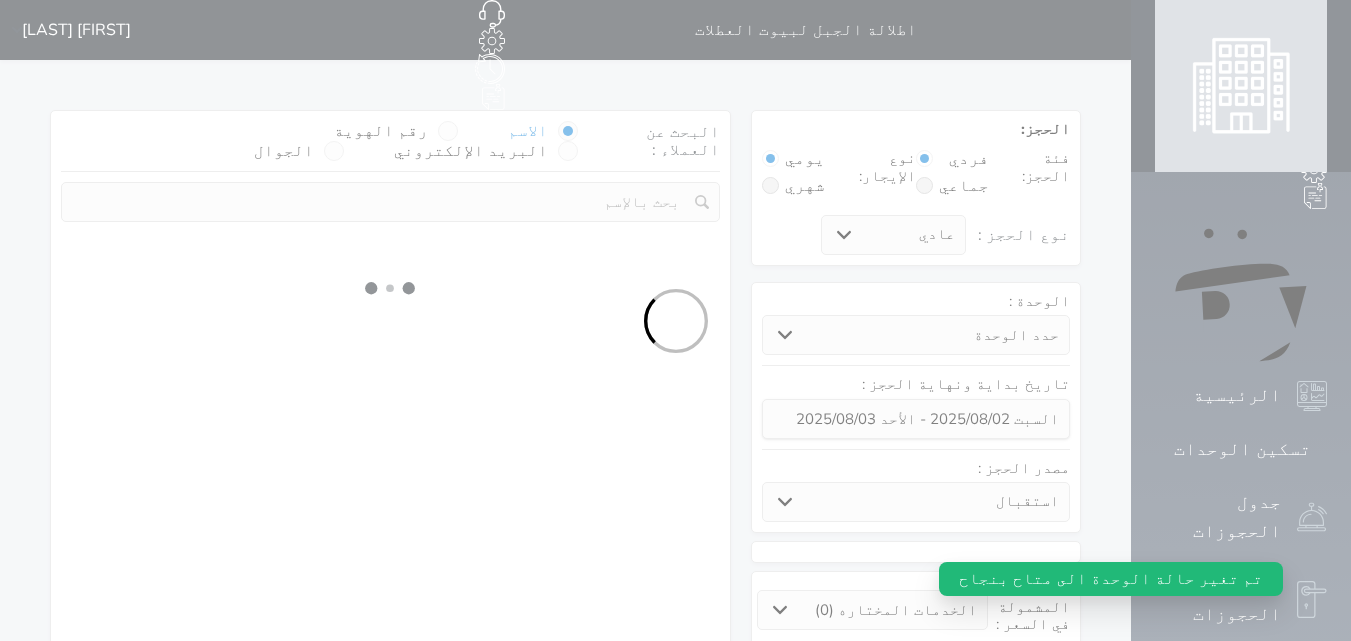 select 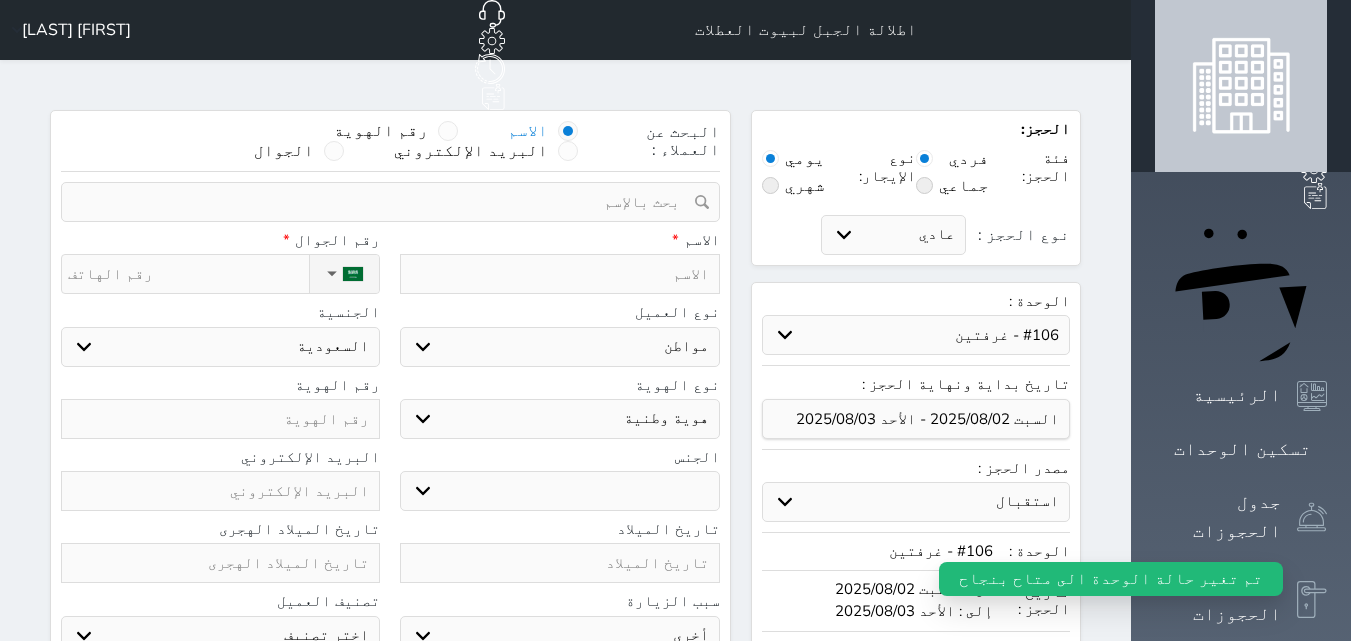 select 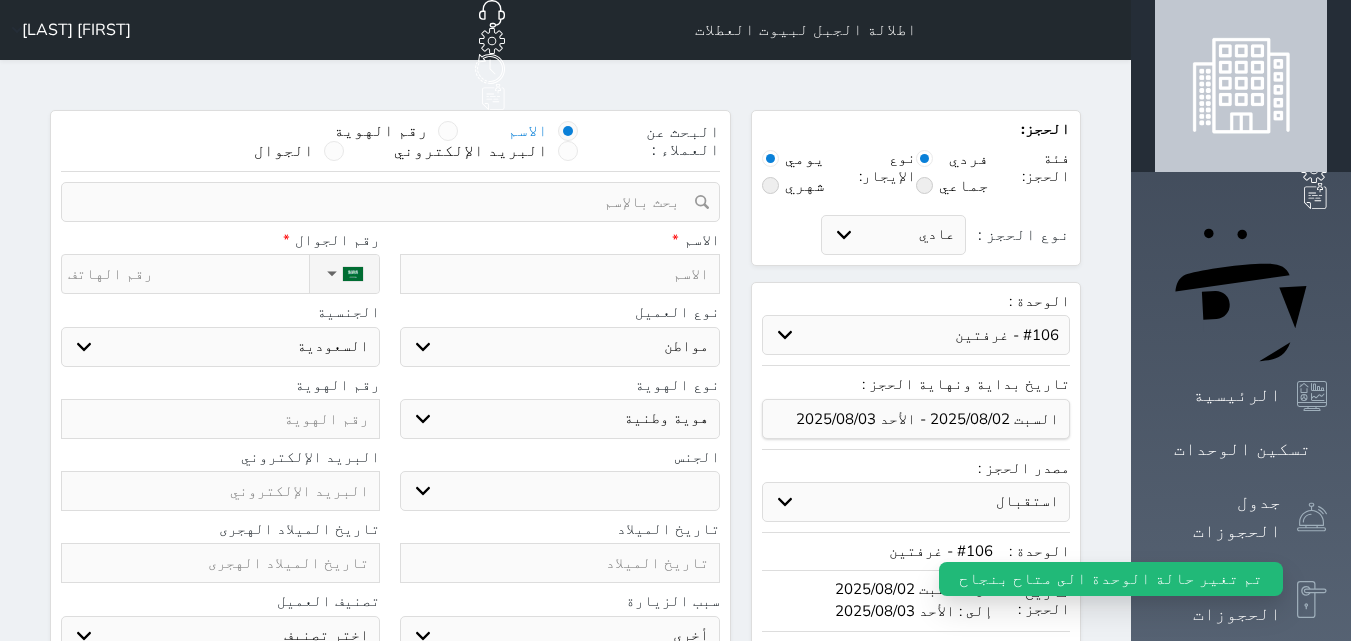 select 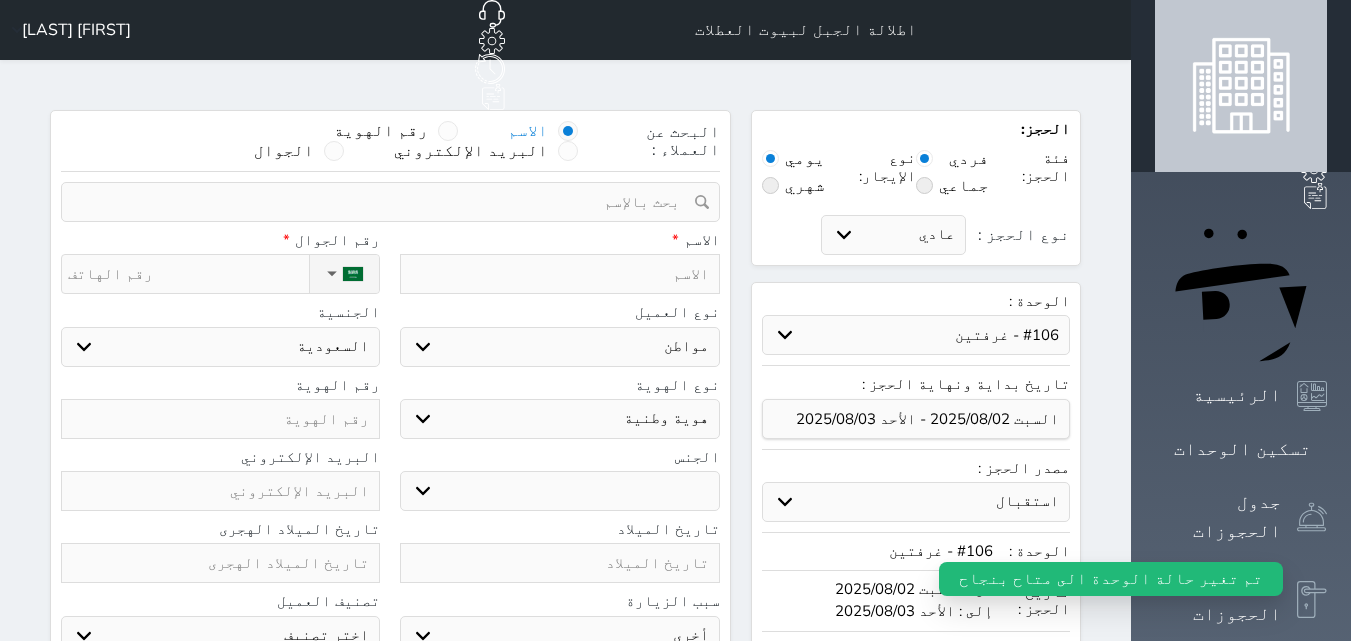 select 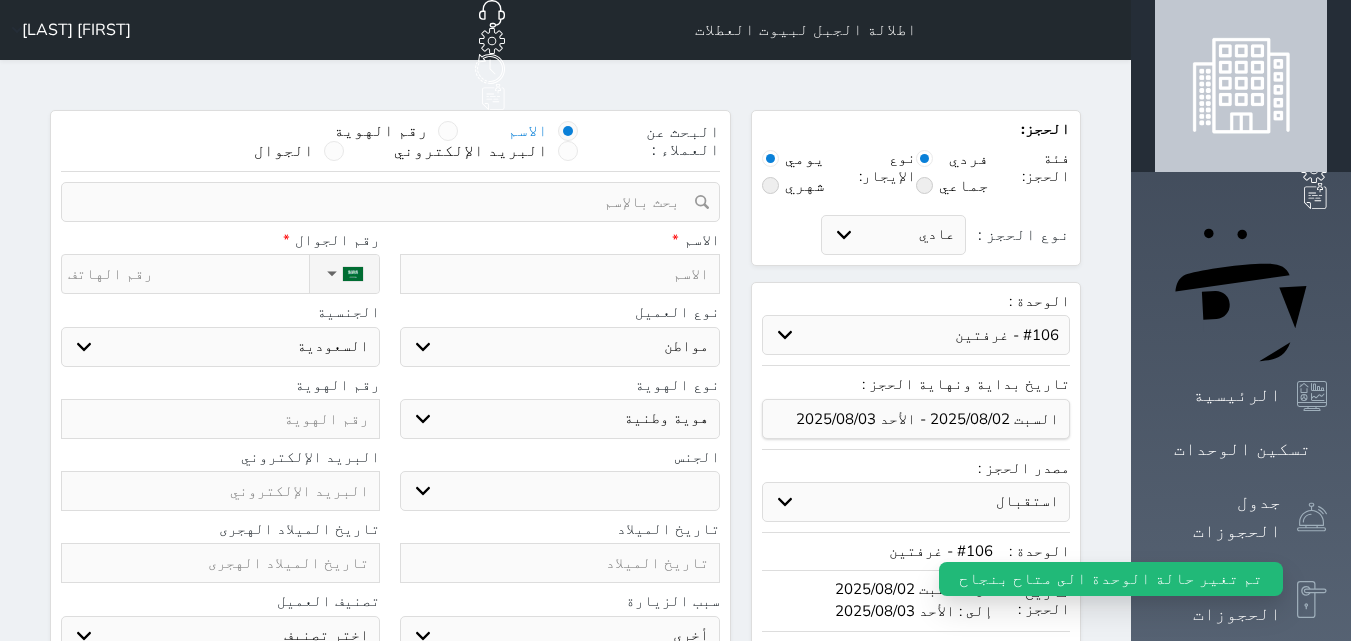 drag, startPoint x: 719, startPoint y: 235, endPoint x: 729, endPoint y: 246, distance: 14.866069 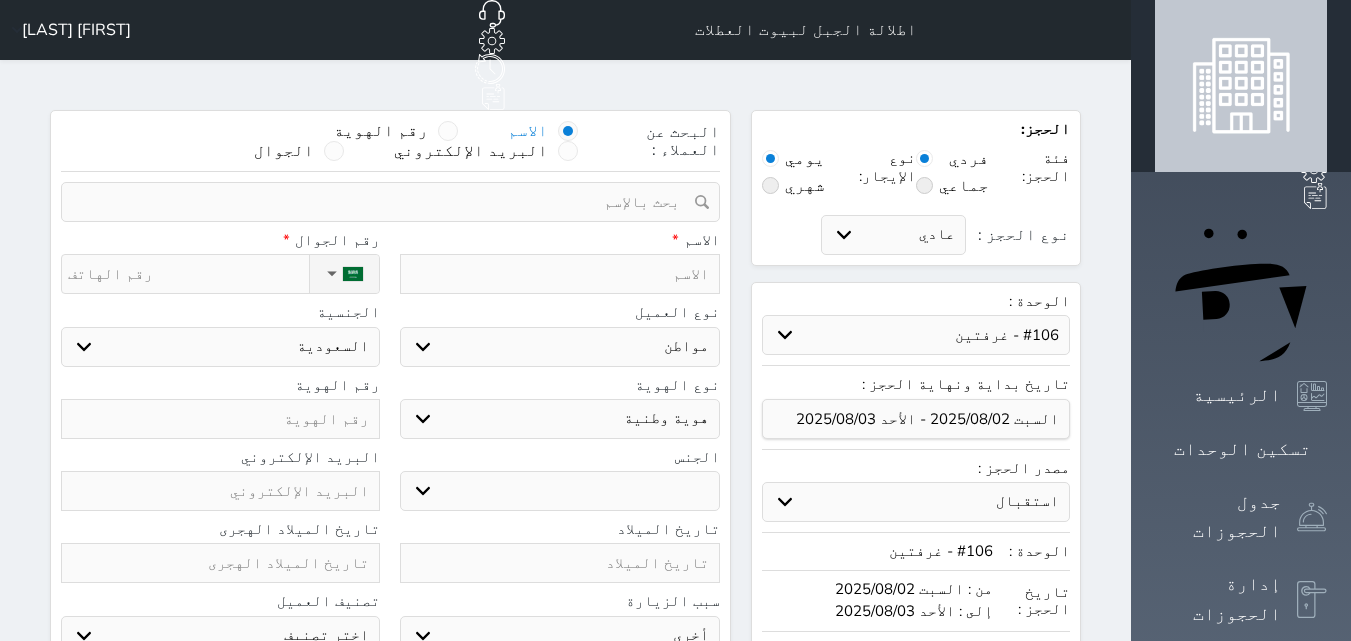 type on "A" 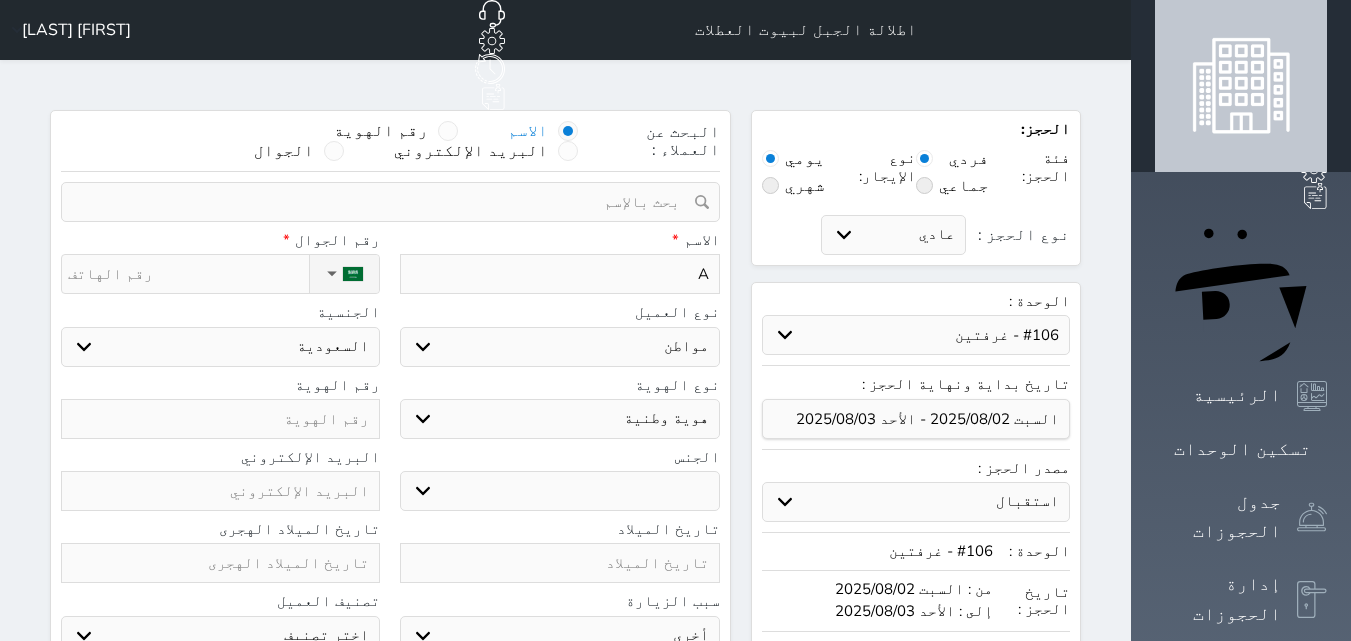 type on "AL" 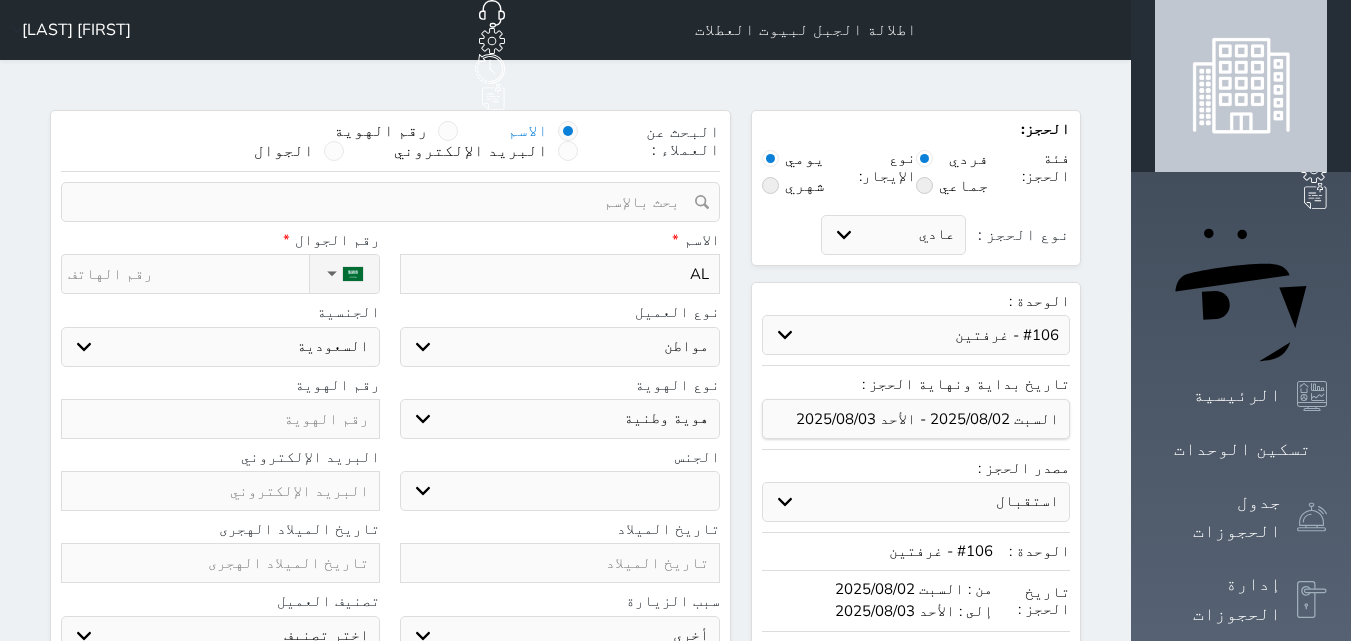 select 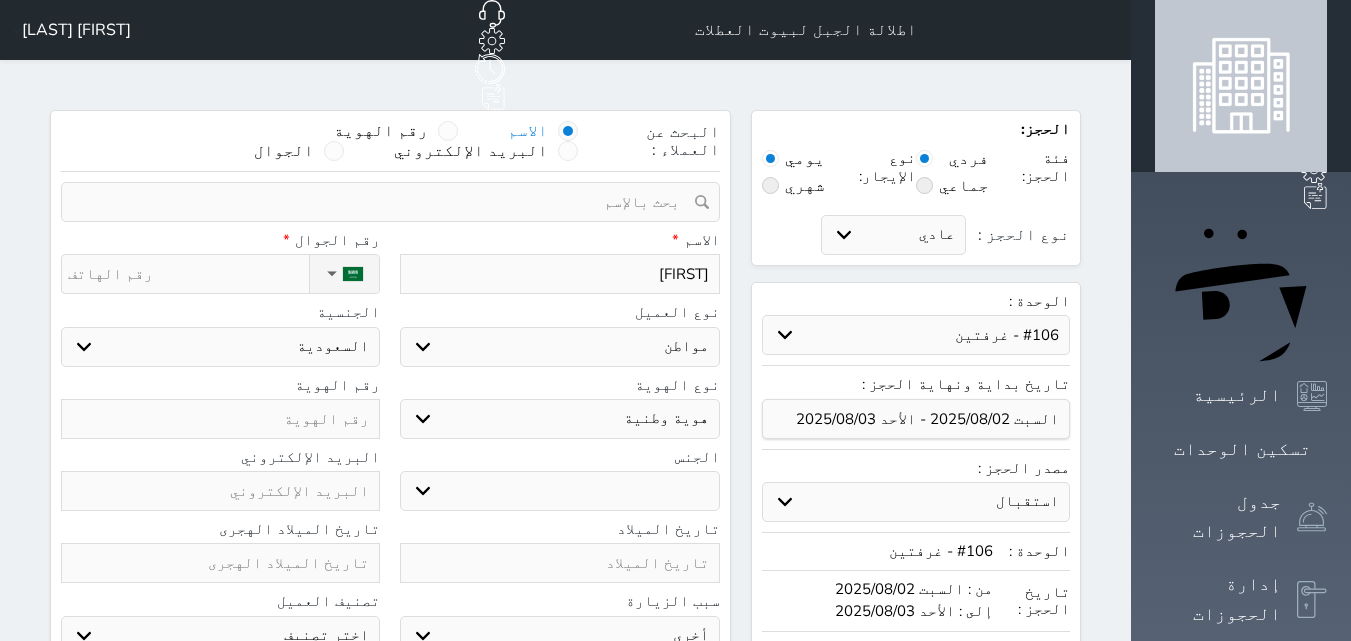 type on "[FIRST]" 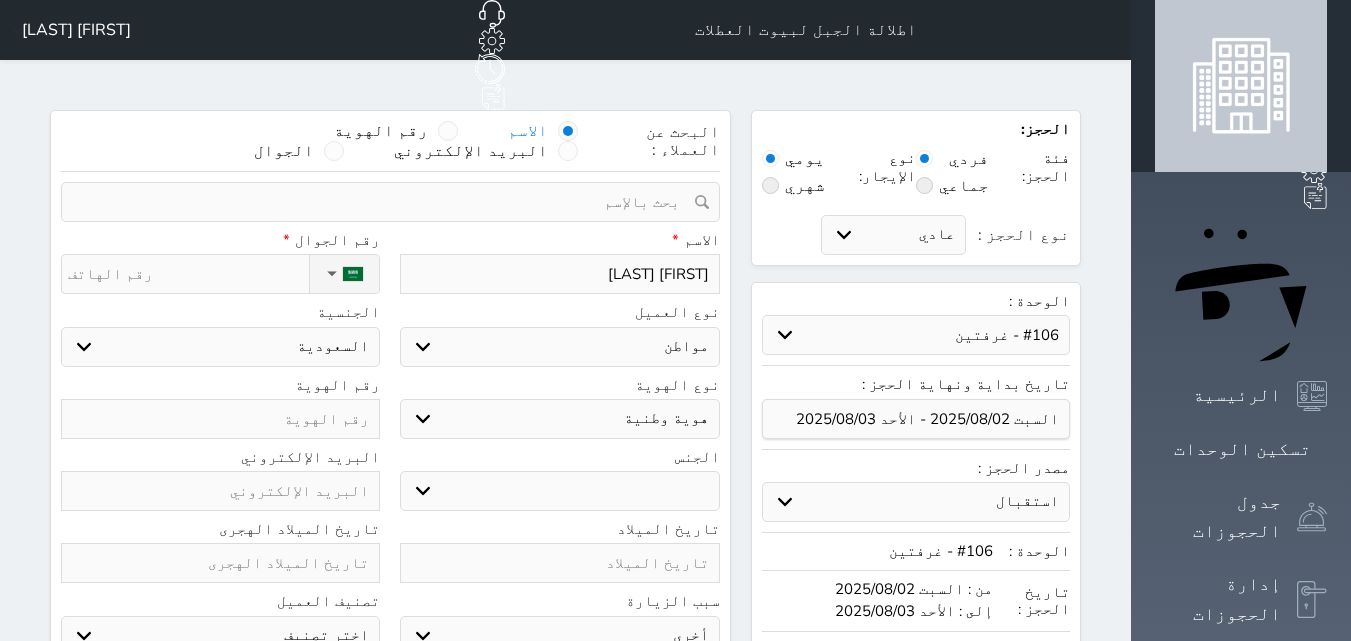 type on "[FIRST] [LAST]" 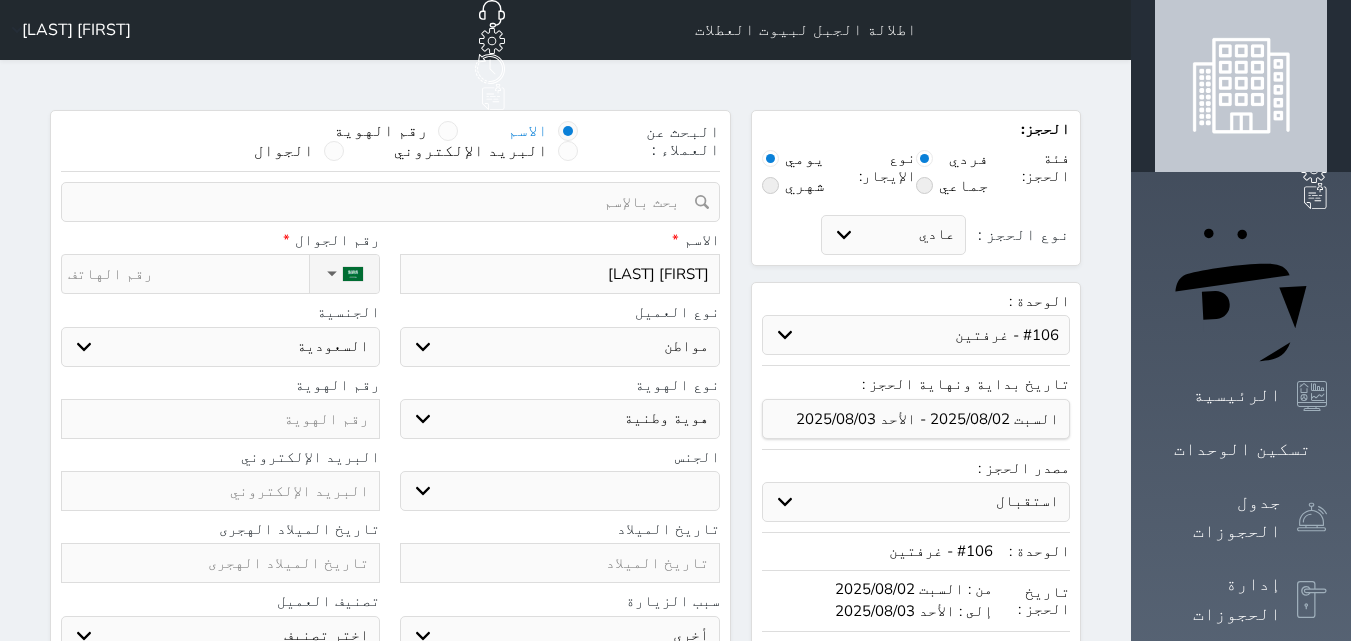 type on "[FIRST] [LAST]" 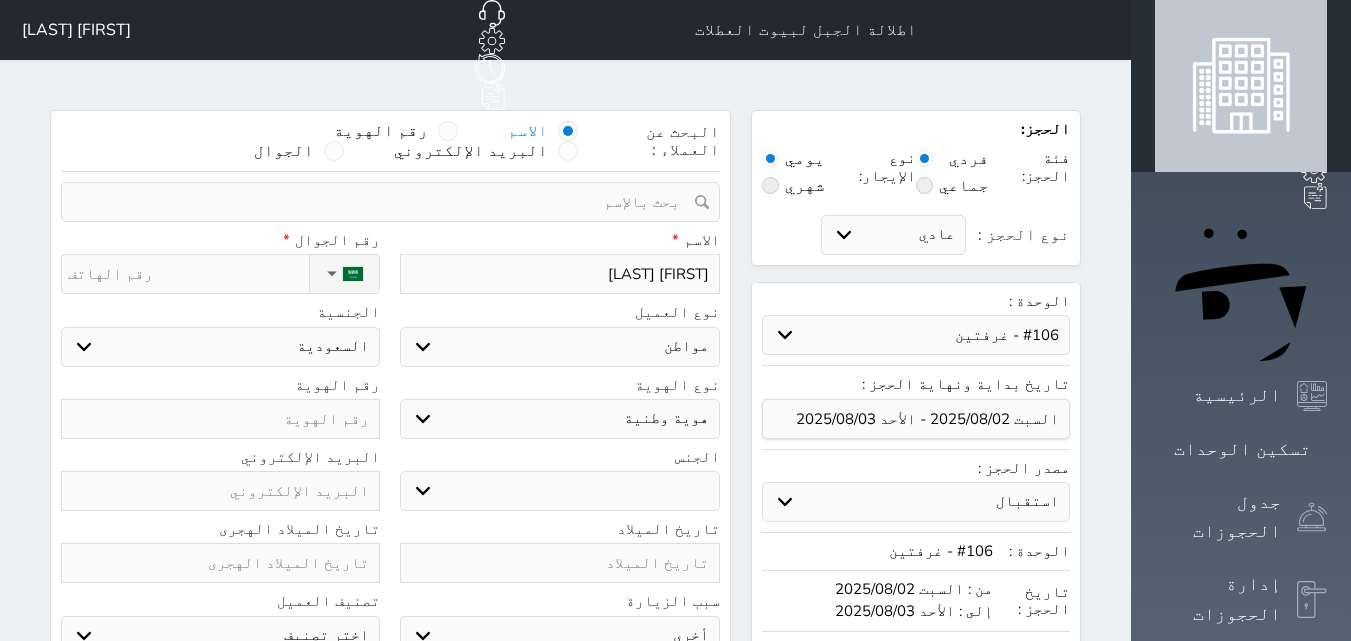 type on "[FIRST] [LAST]" 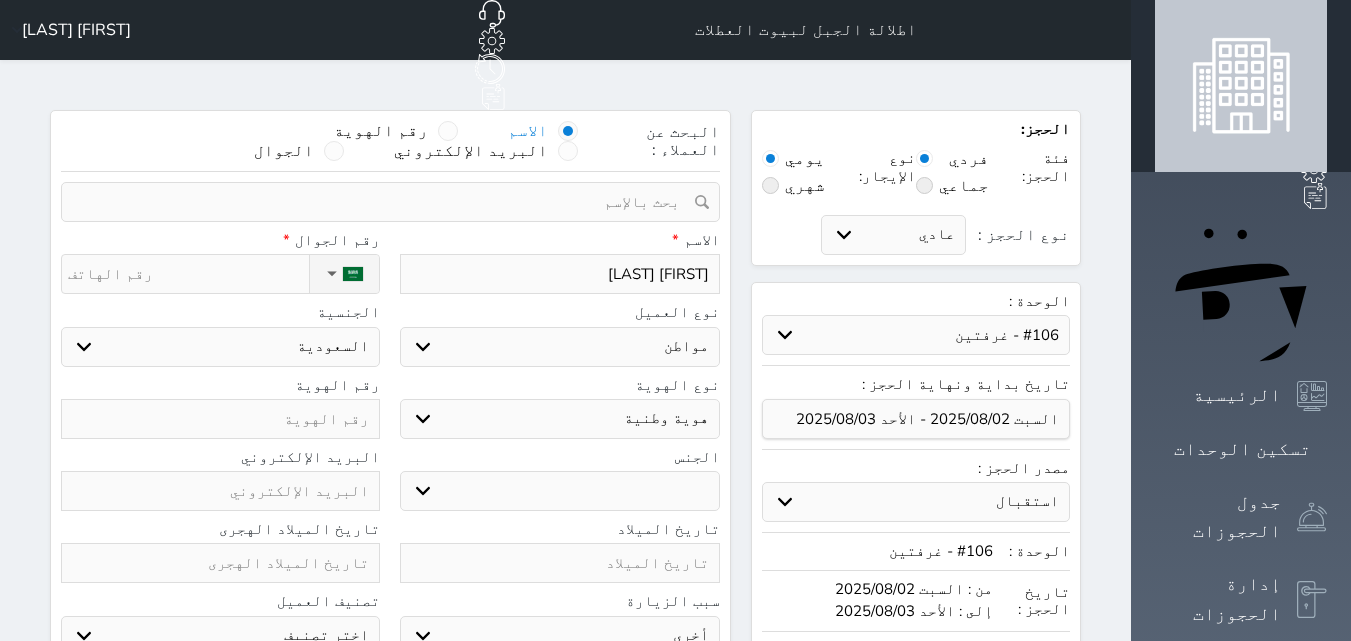 type on "[FIRST] [LAST]" 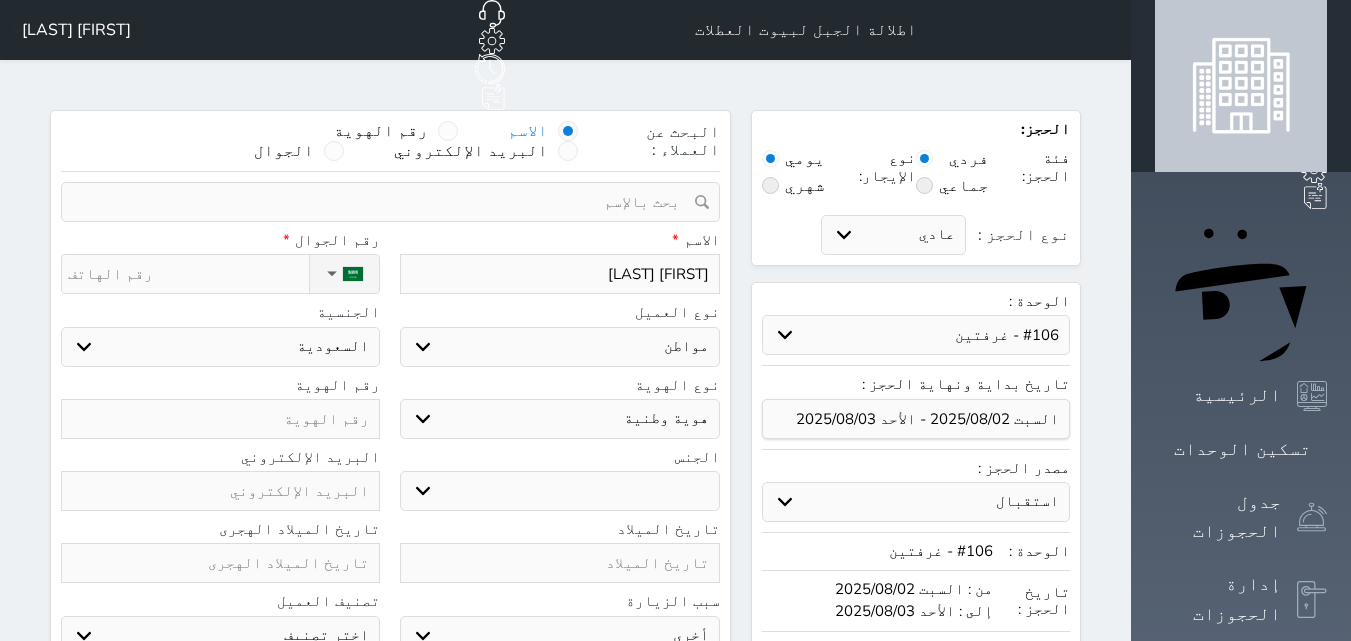 click on "[FIRST] [LAST]" at bounding box center [559, 274] 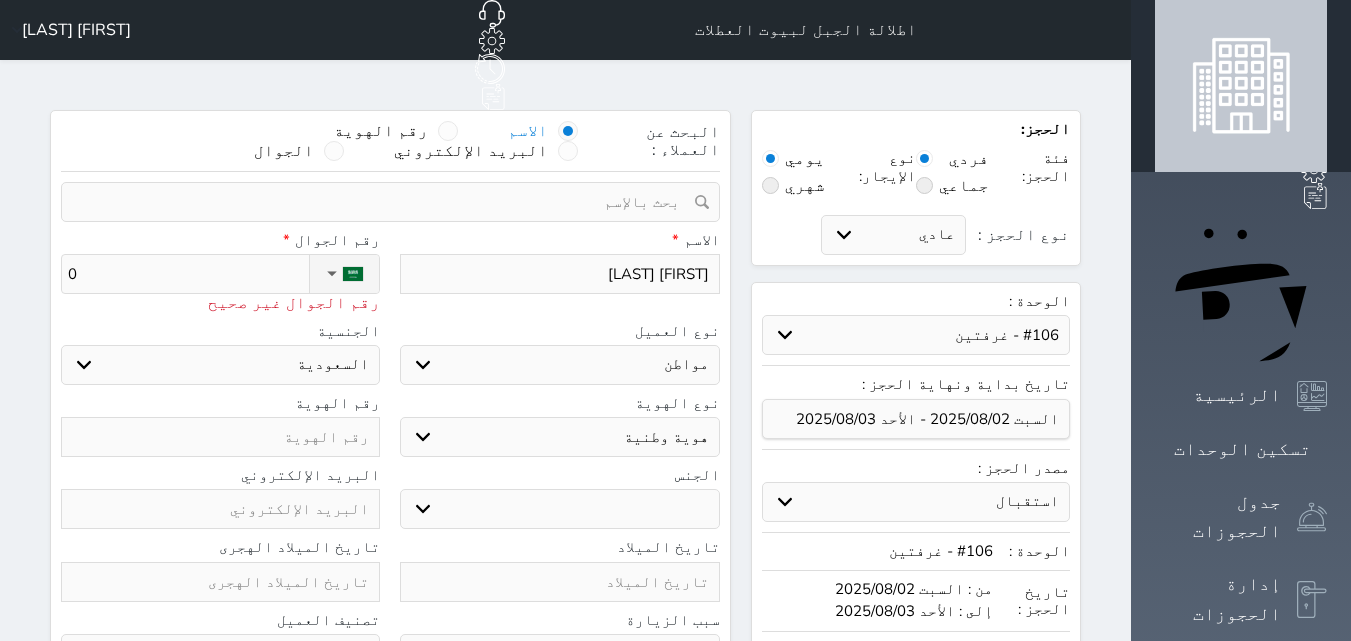 type on "05" 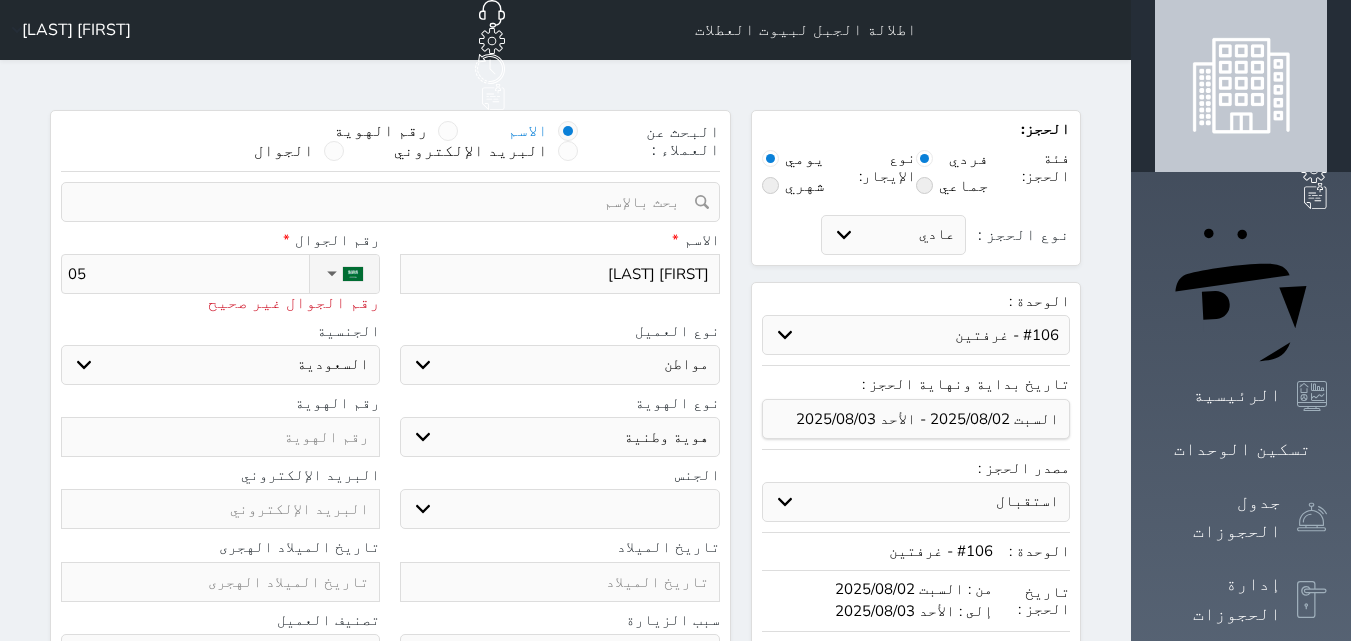 type on "054" 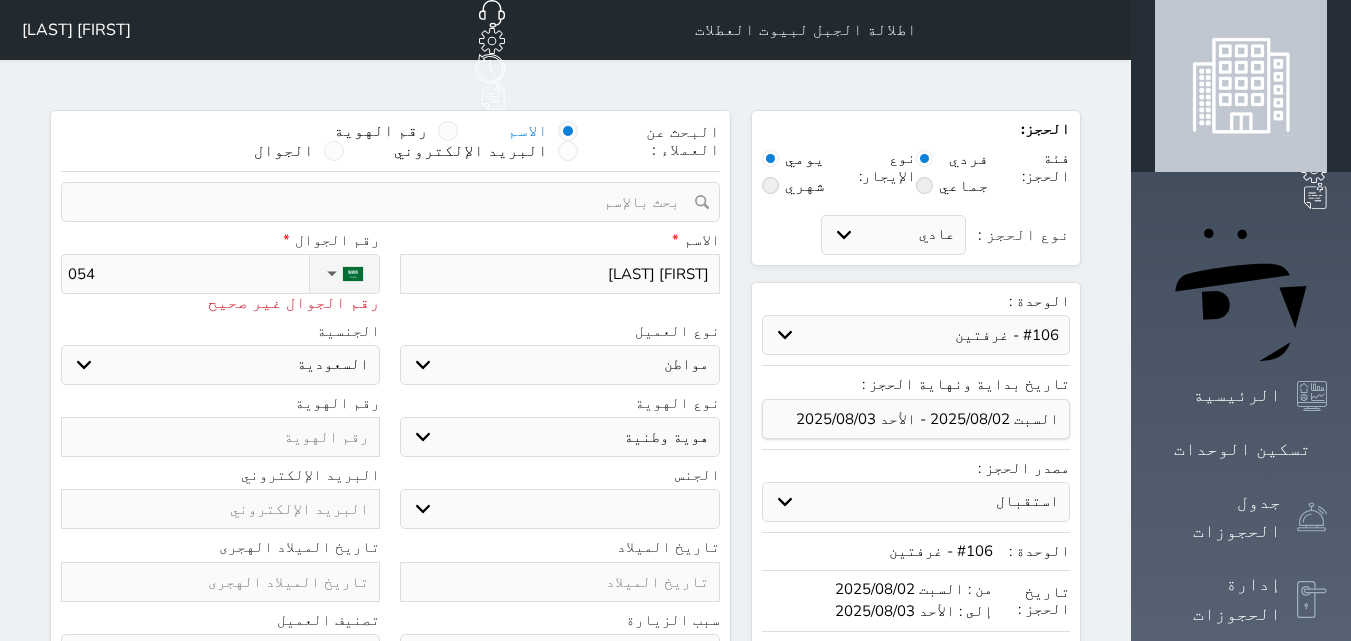 type on "0544" 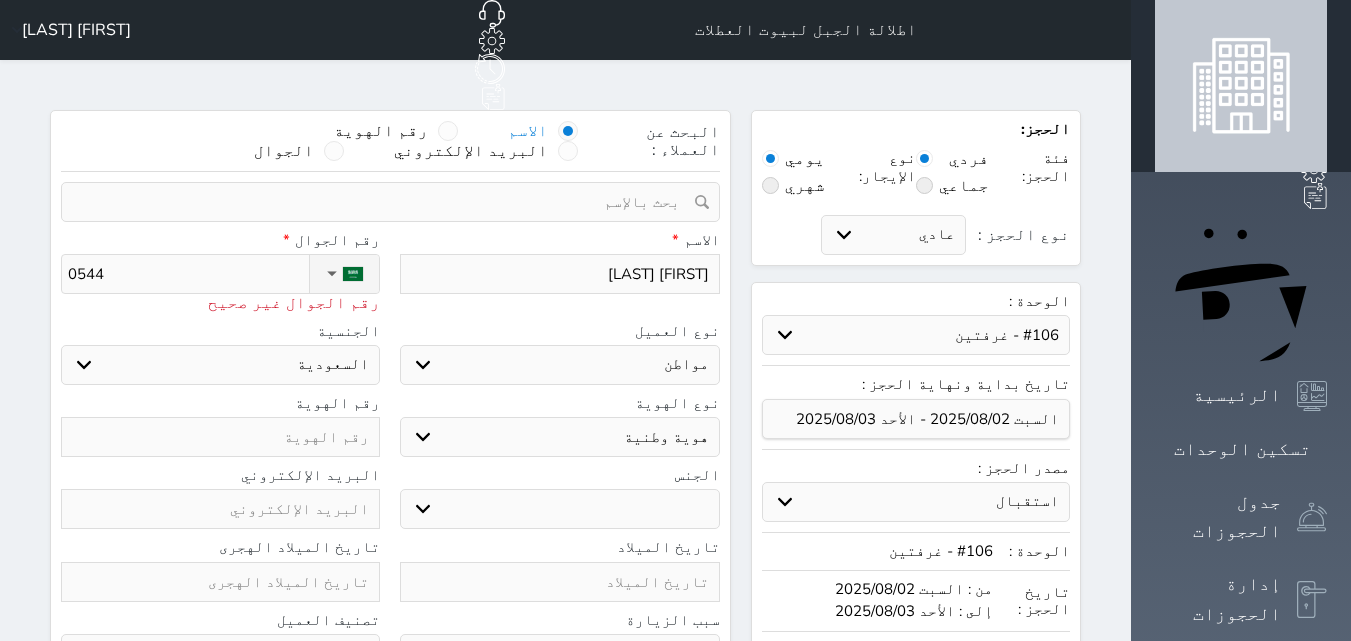 type on "[PHONE]" 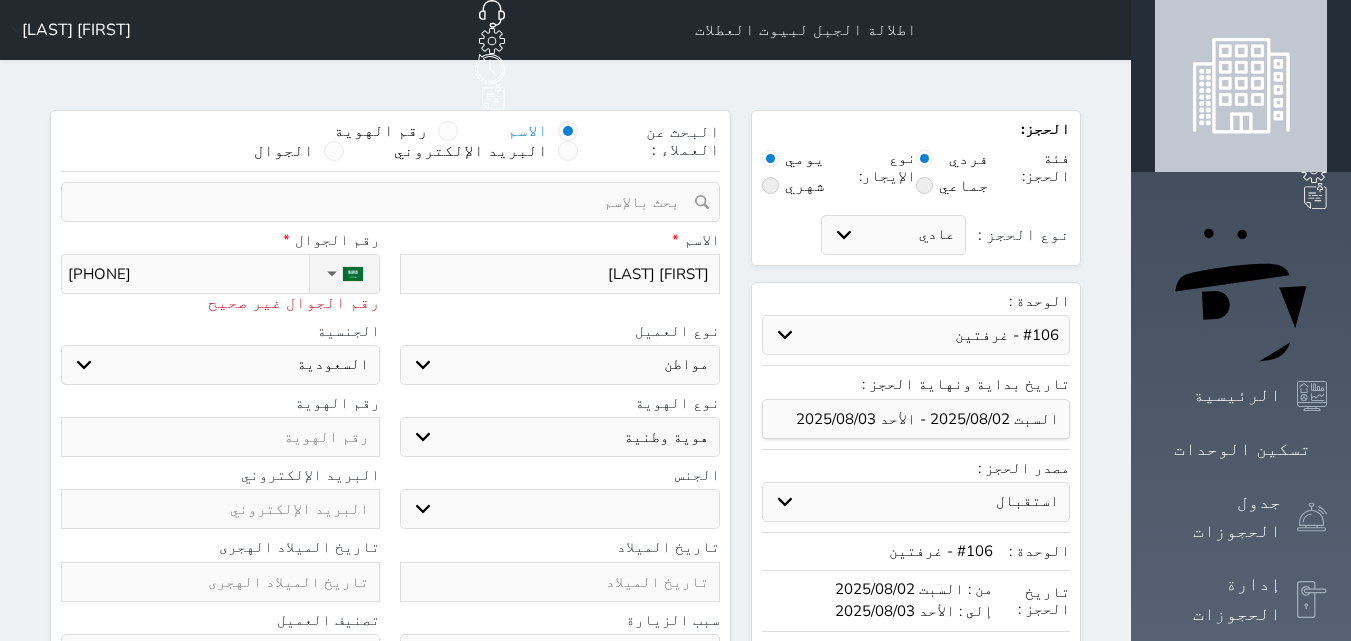 type on "[PHONE]" 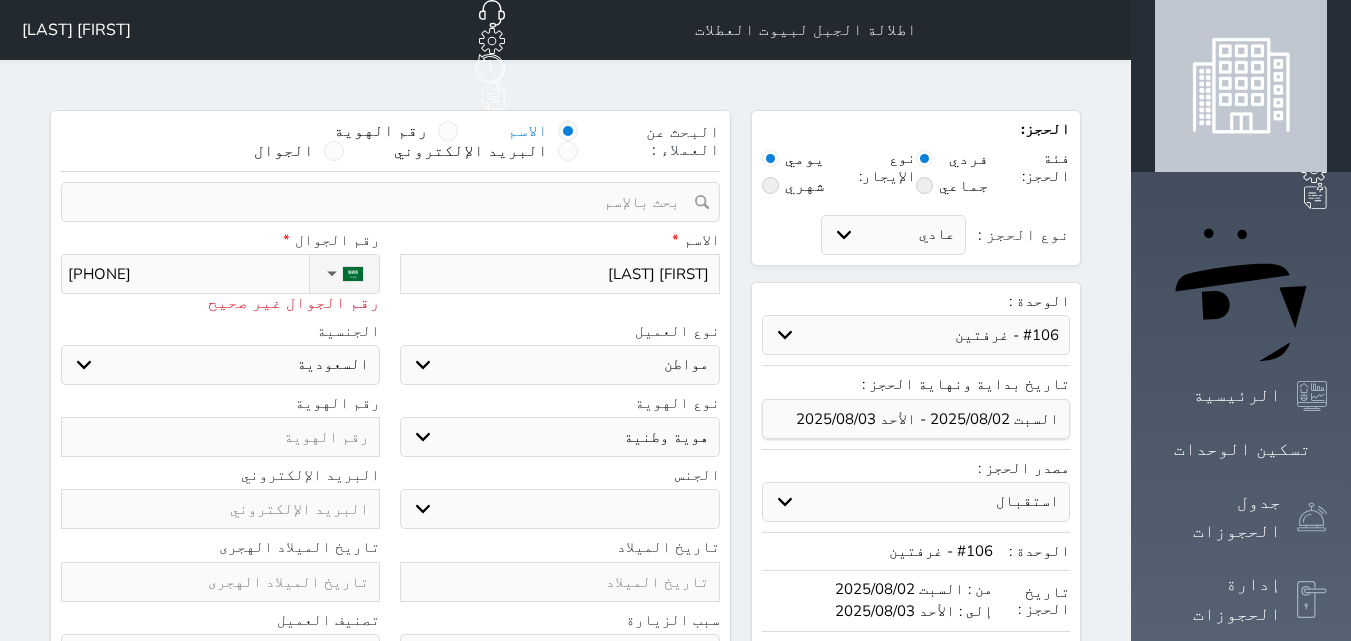 type on "[PHONE]" 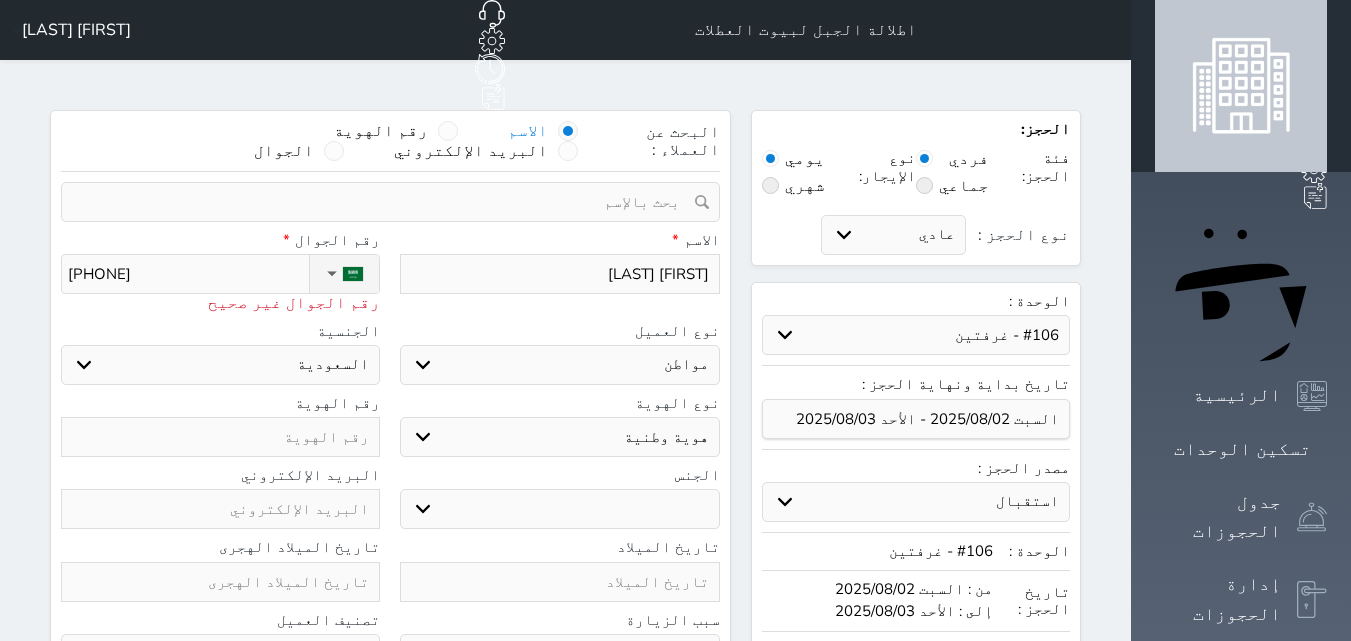 type on "[PHONE]" 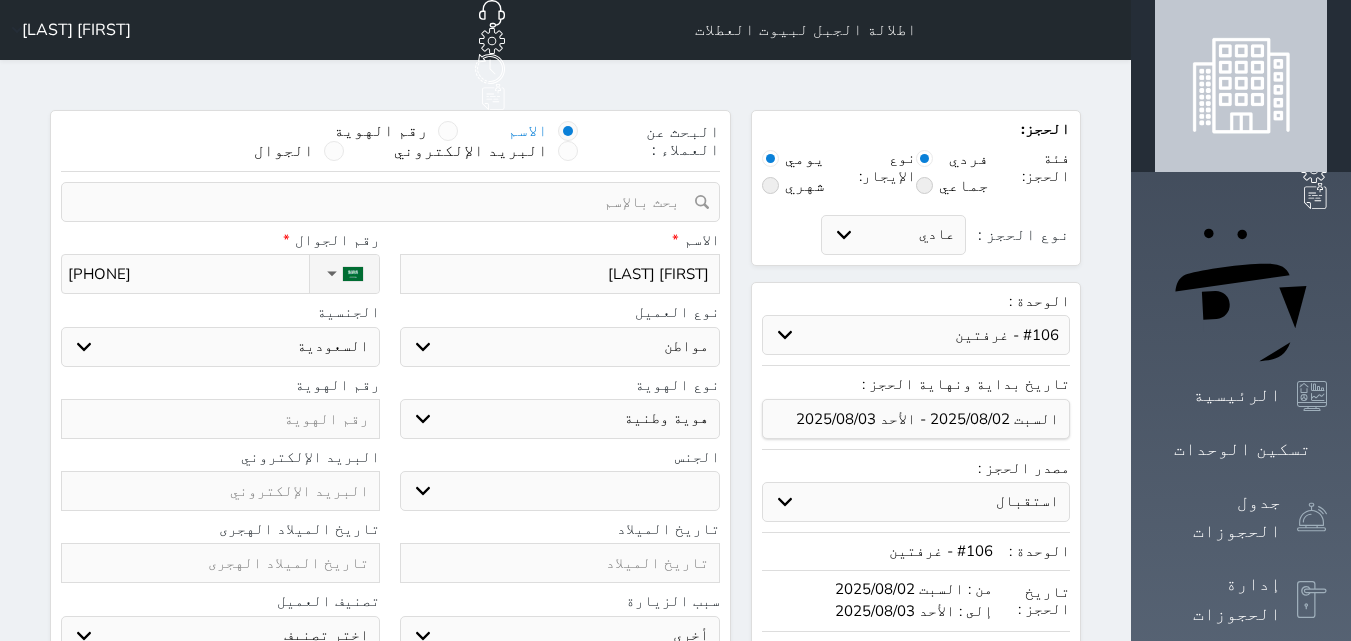 type on "[PHONE]" 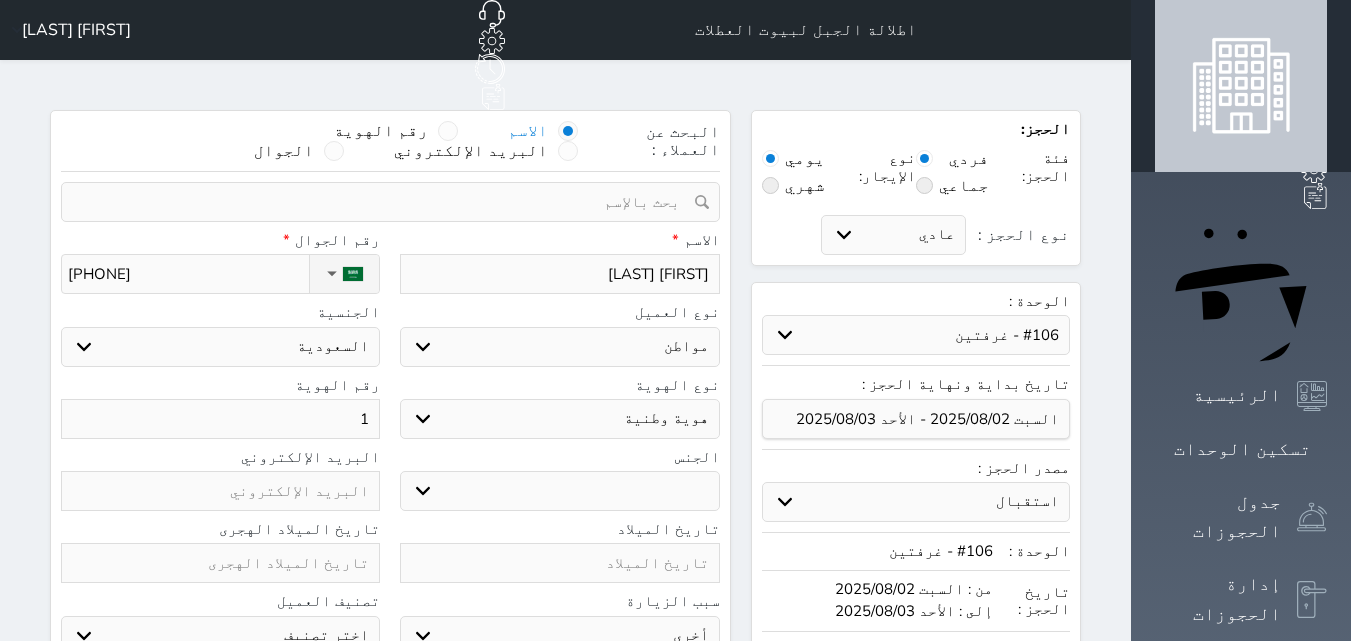 type on "10" 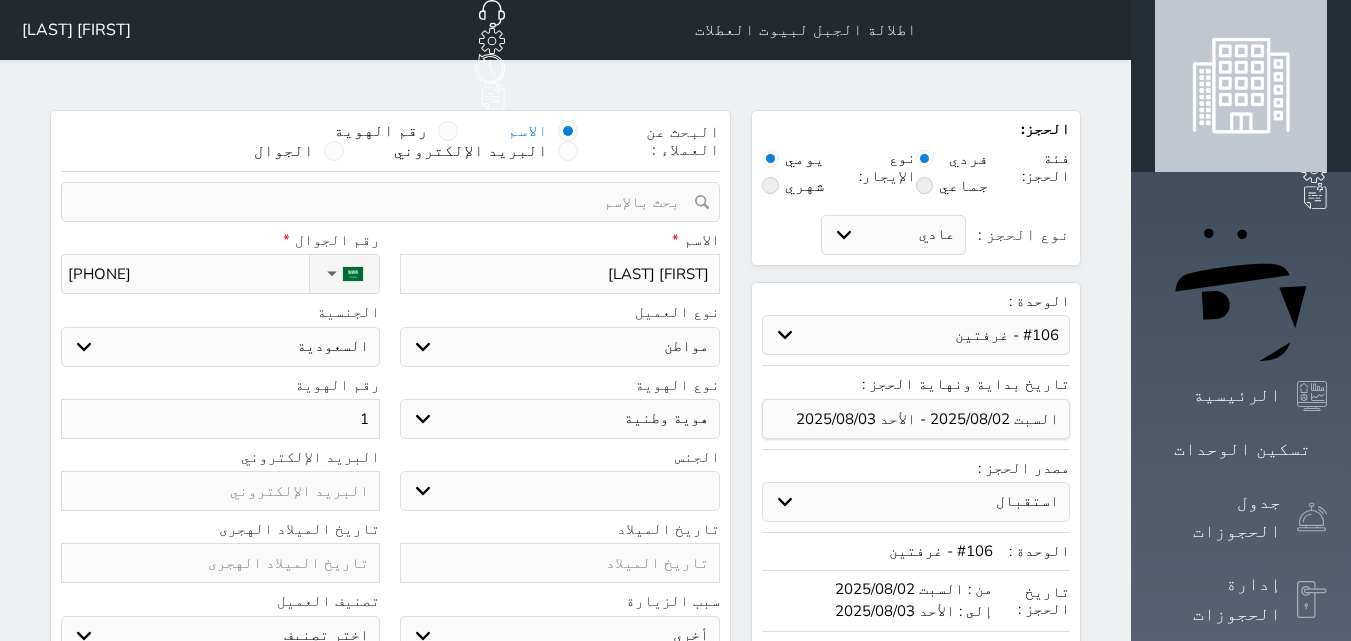 select 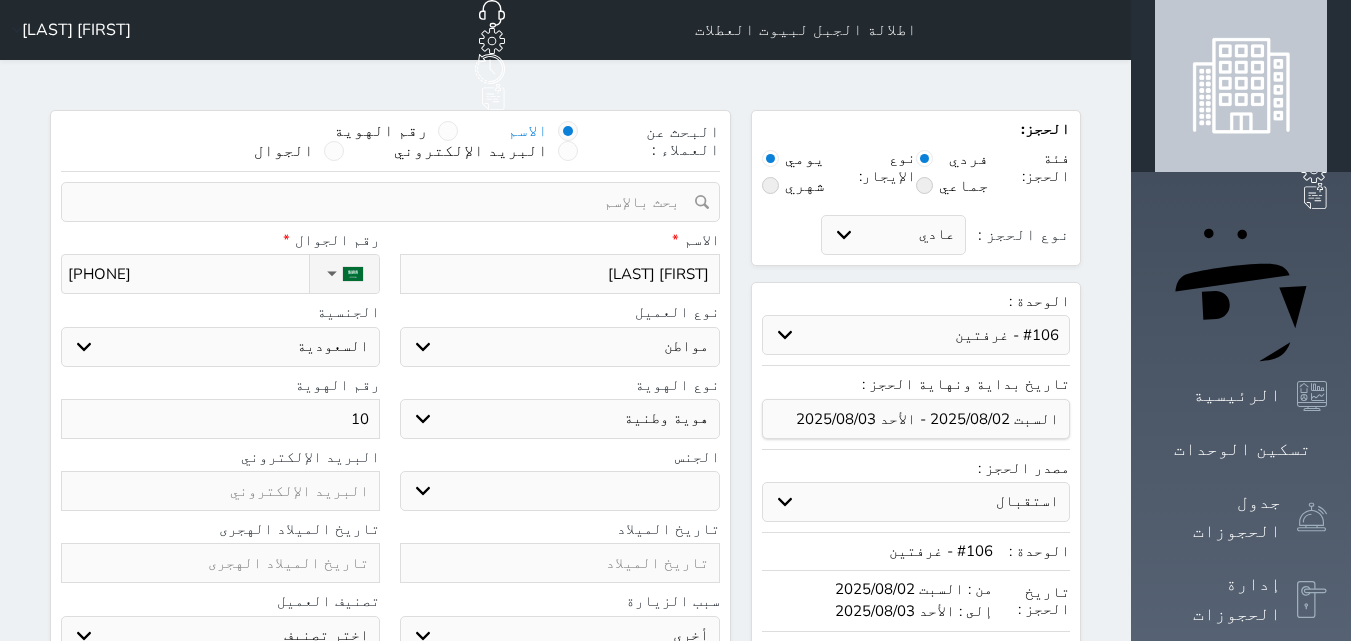 type on "100" 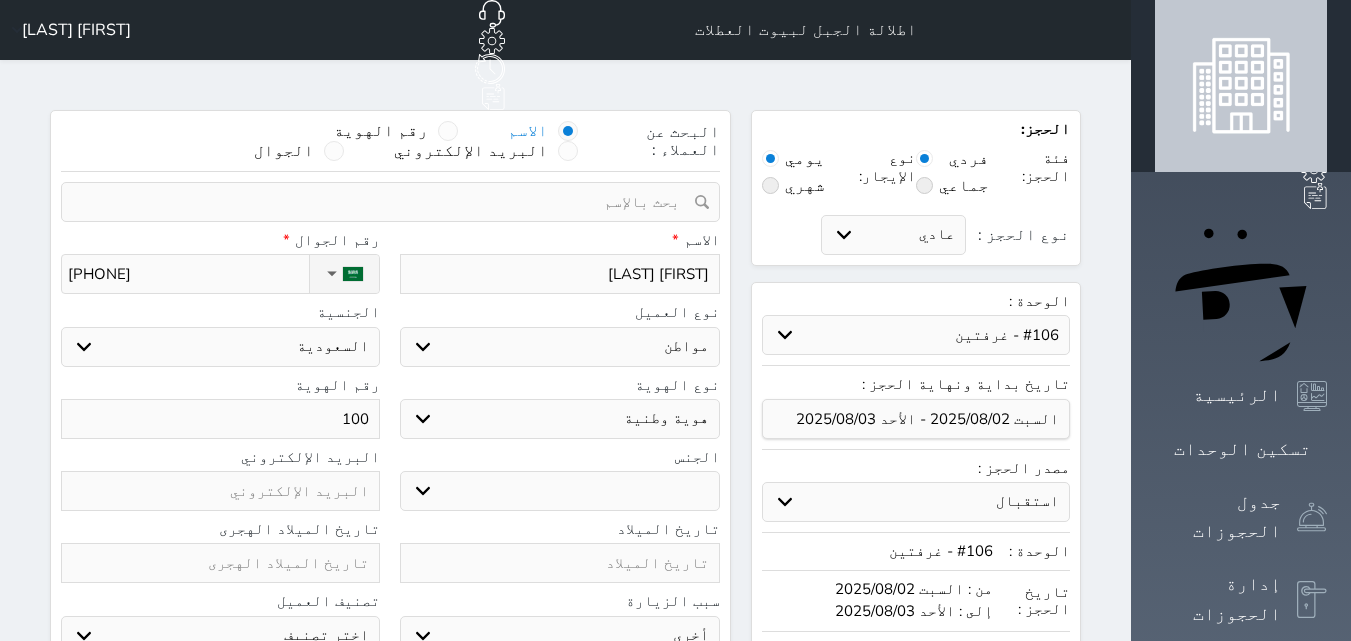 type on "1007" 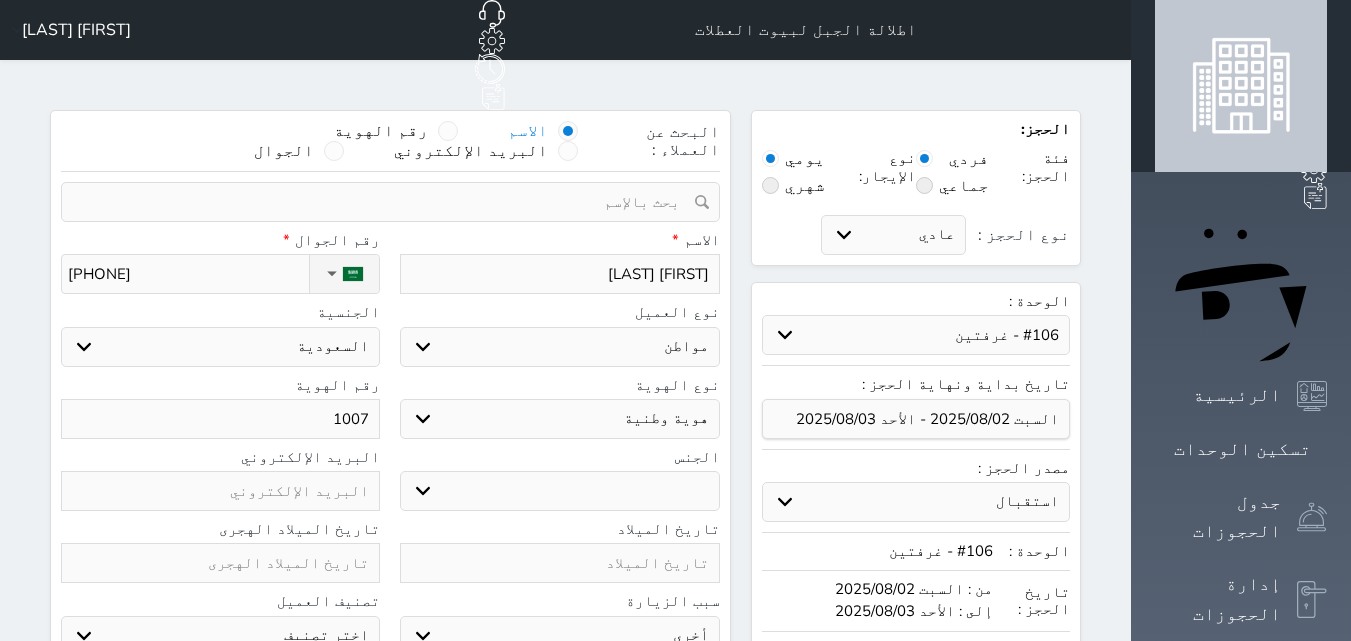 type on "[NUMBER]" 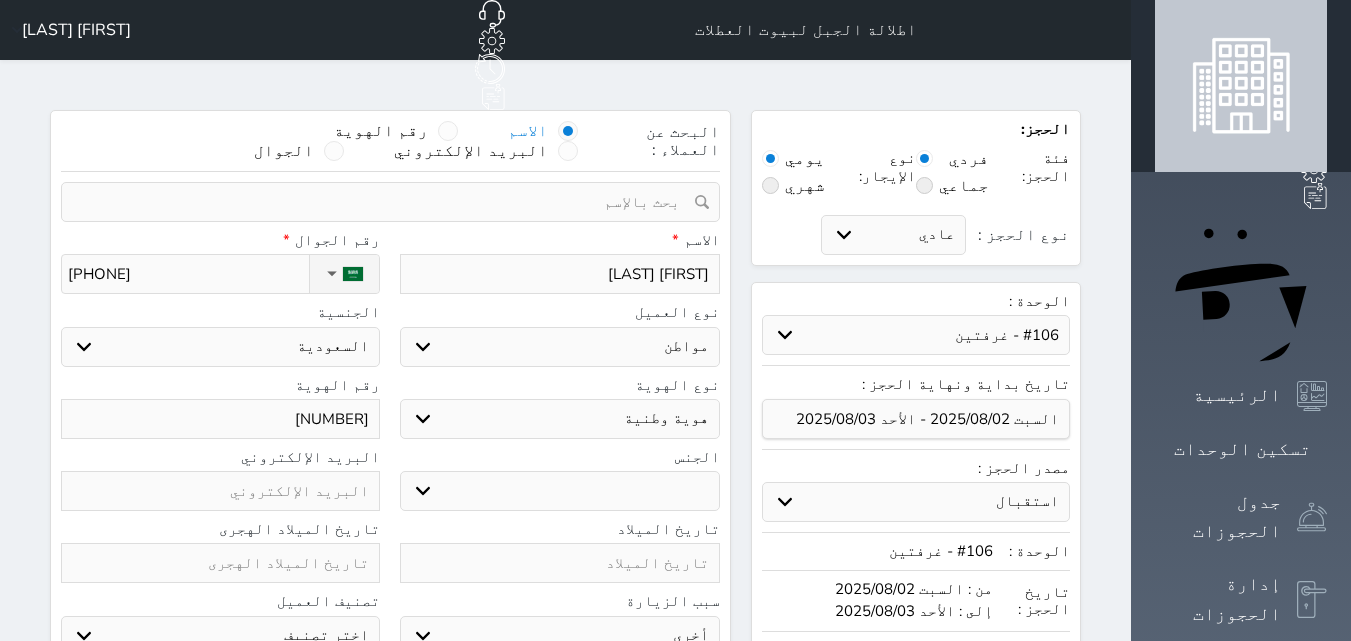 type on "[NUMBER]" 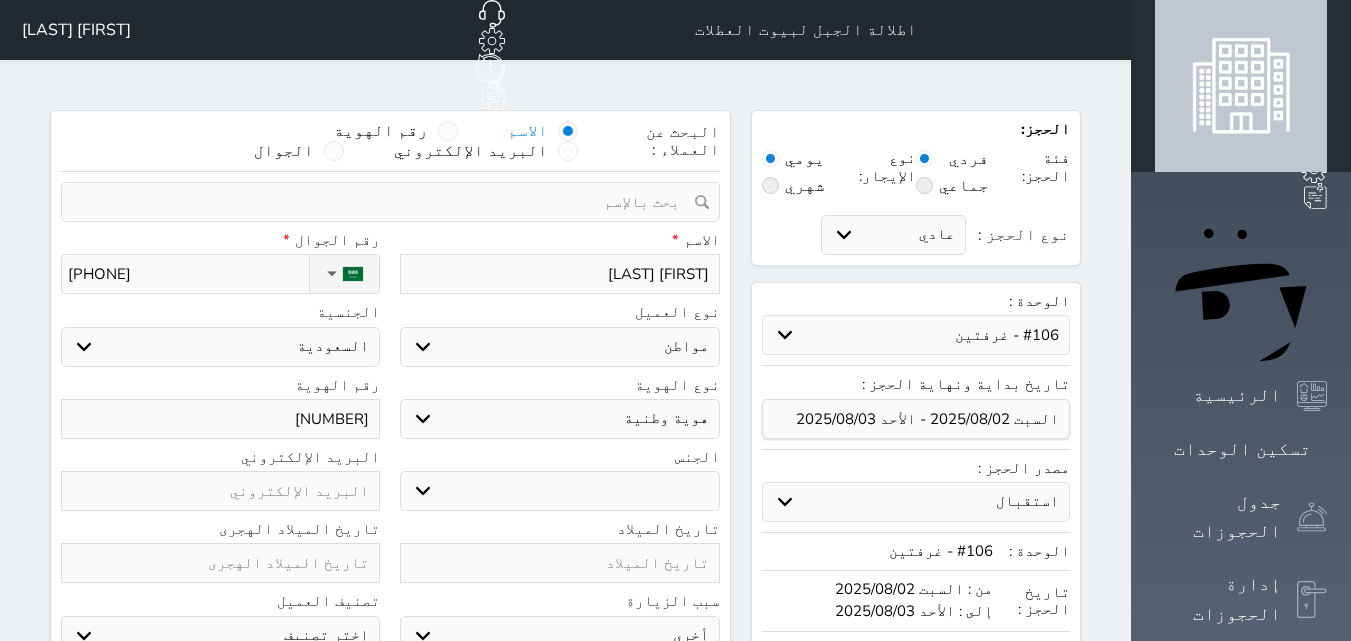 type on "[NUMBER]" 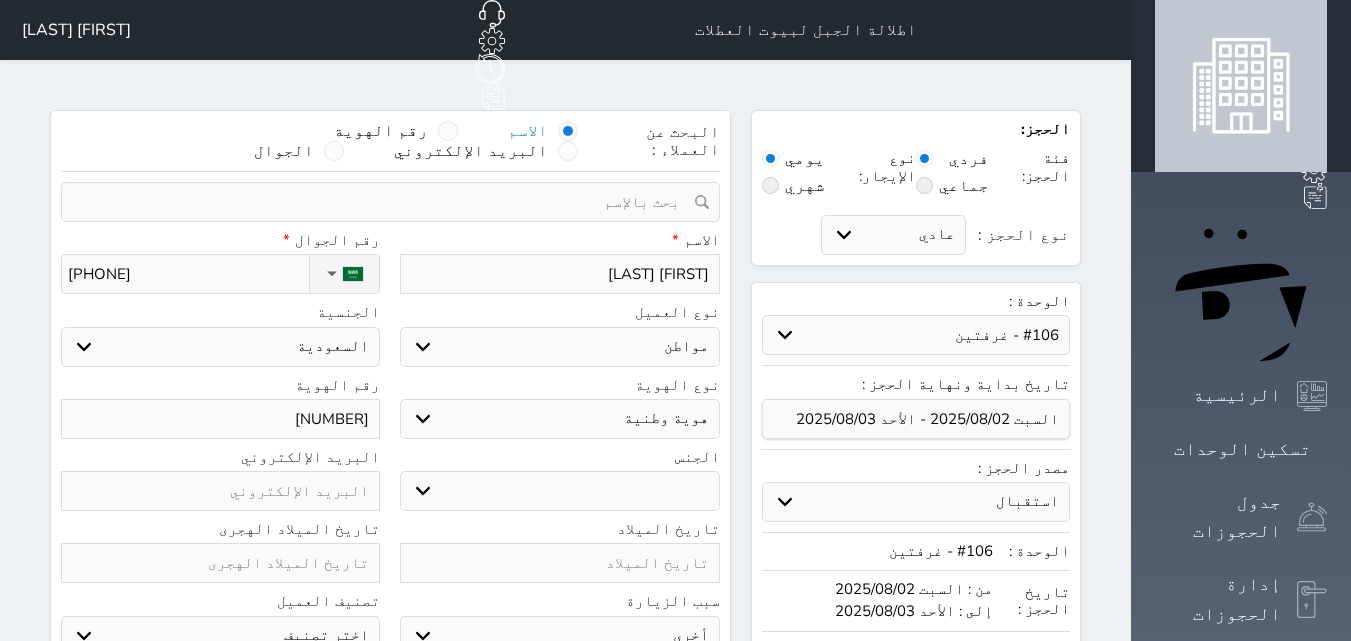 type on "[NUMBER]" 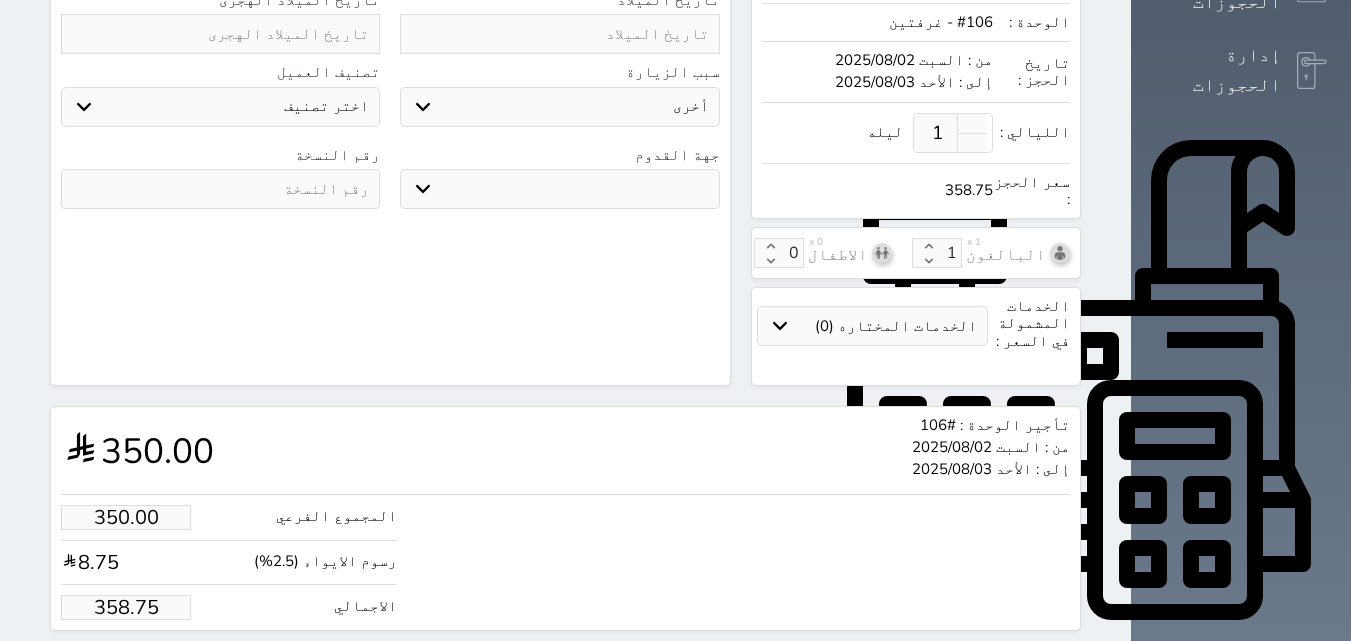 scroll, scrollTop: 545, scrollLeft: 0, axis: vertical 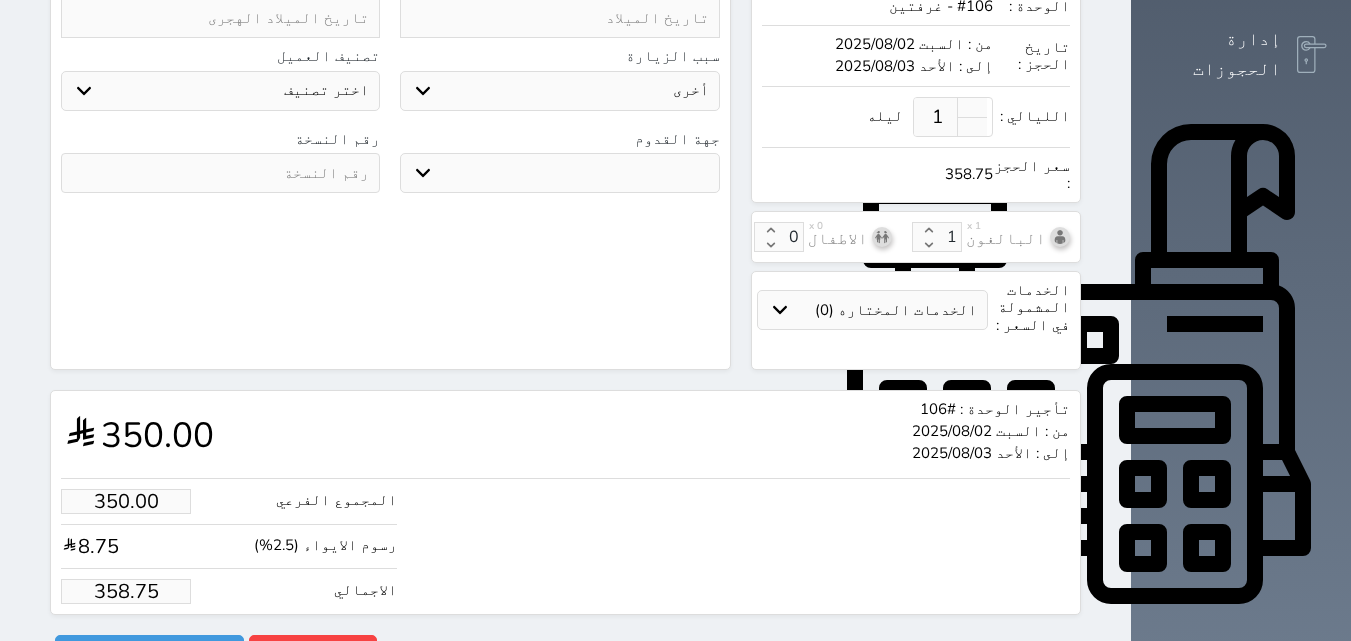 type on "[NUMBER]" 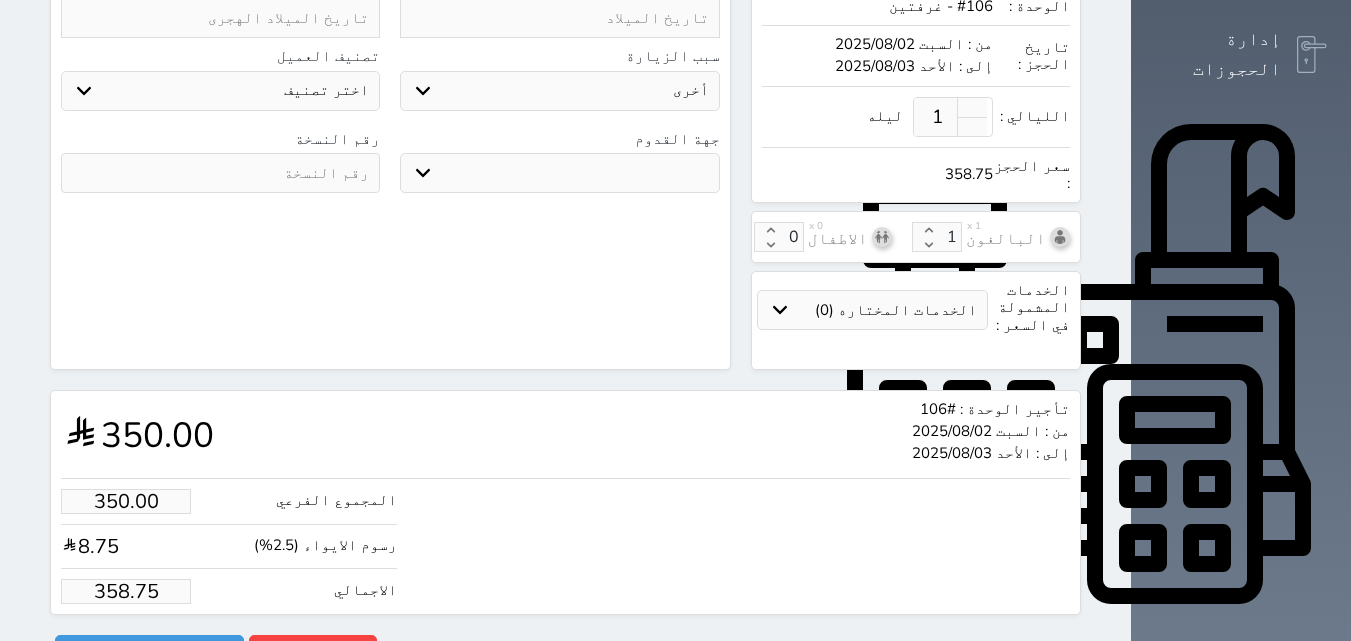 type on "1.00" 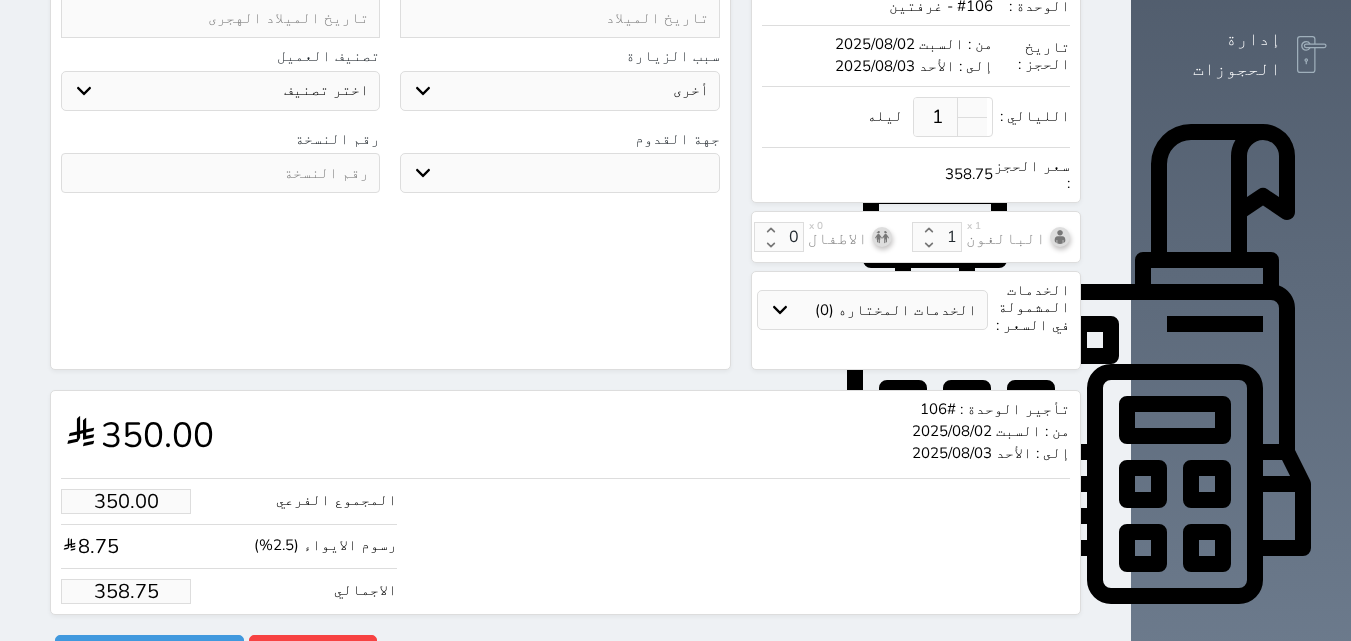 type on "1.025" 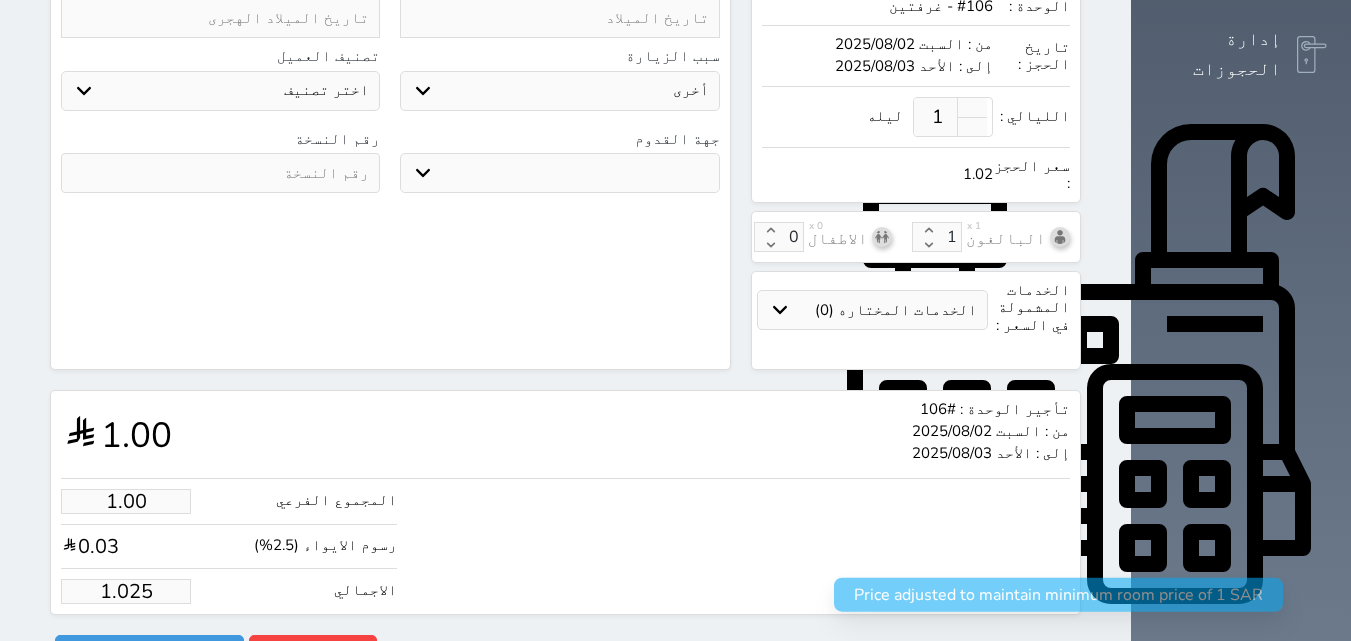 type on "1.0252" 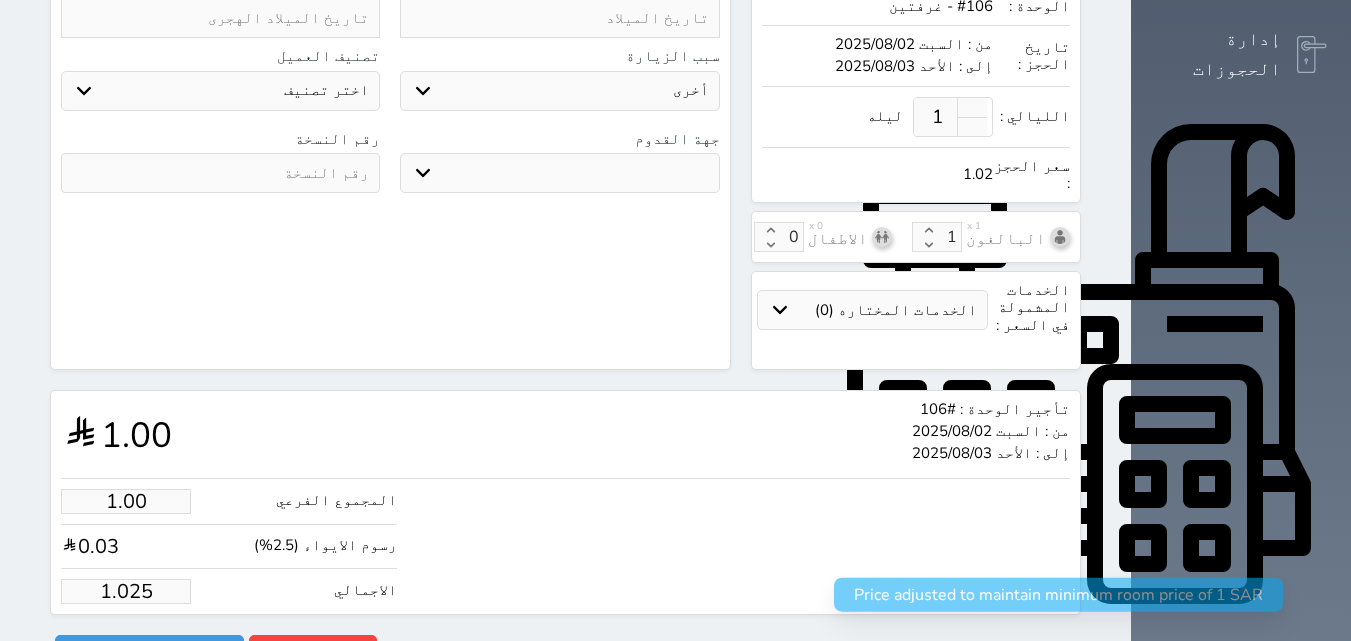 select 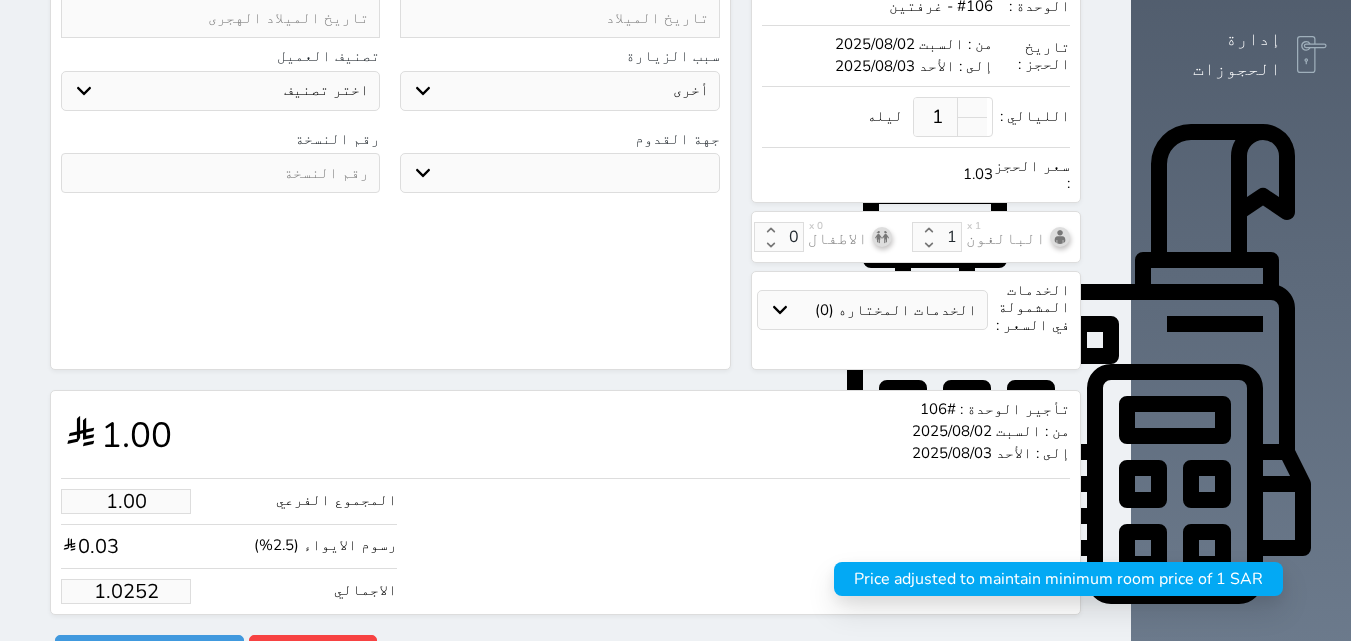 type on "1.025" 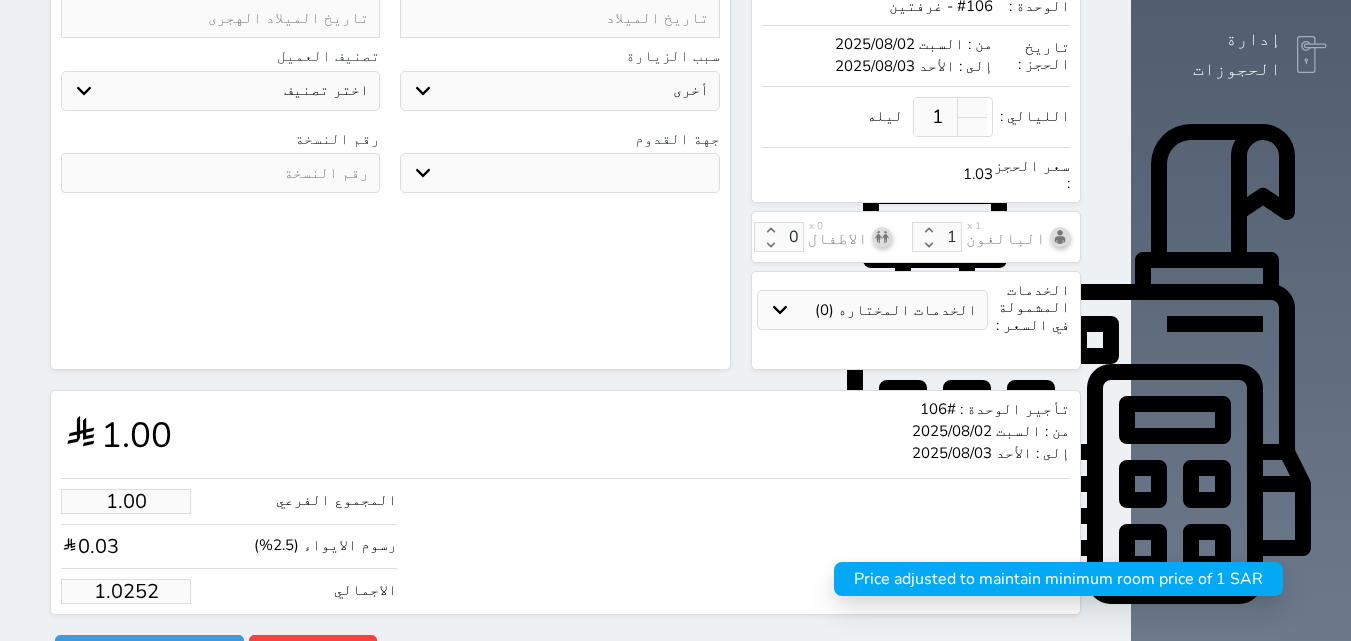 select 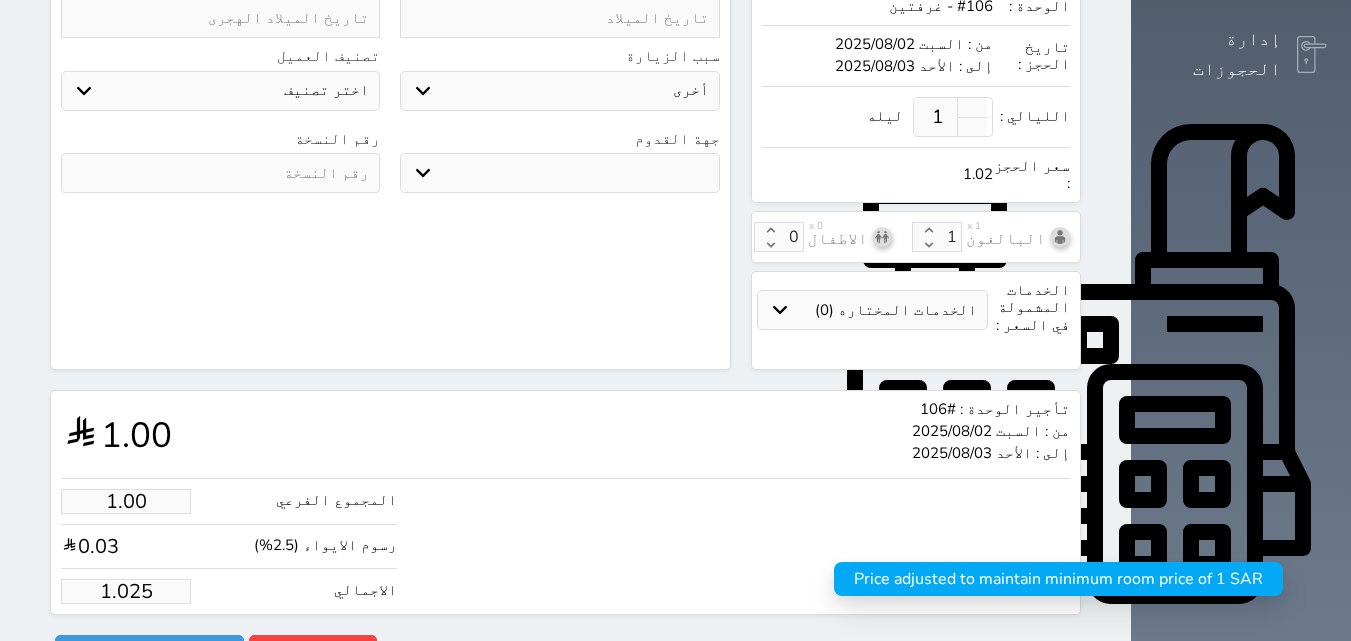 type on "1.02" 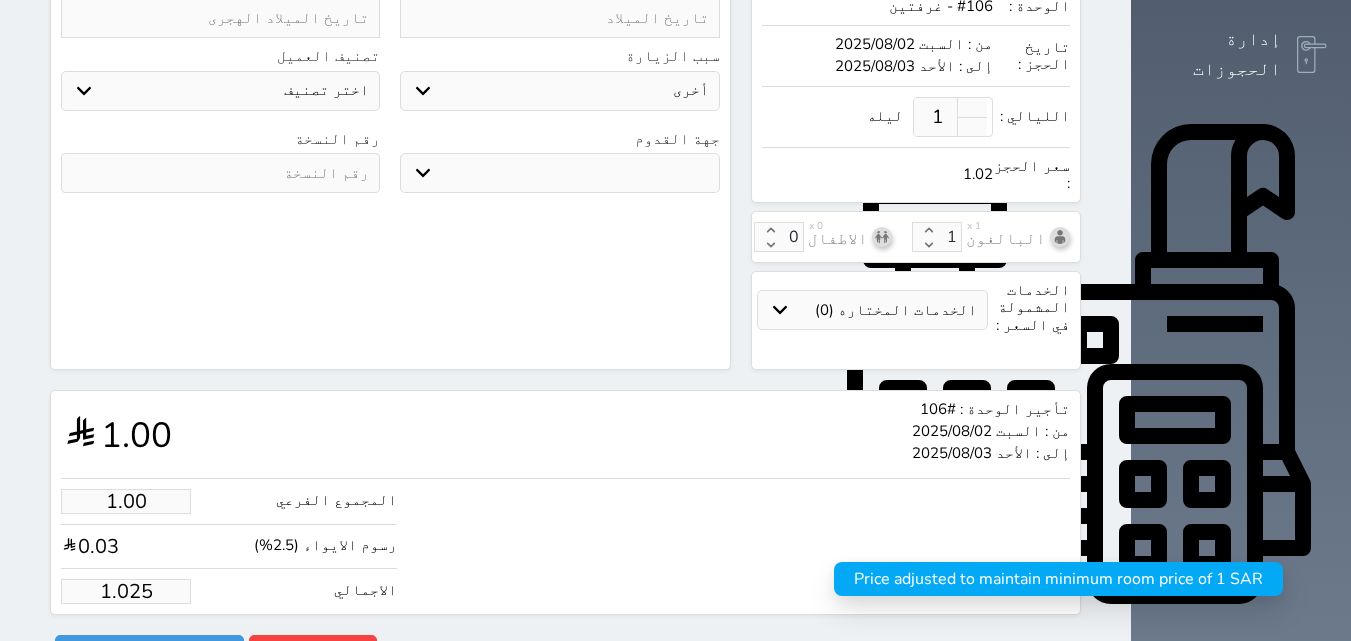 select 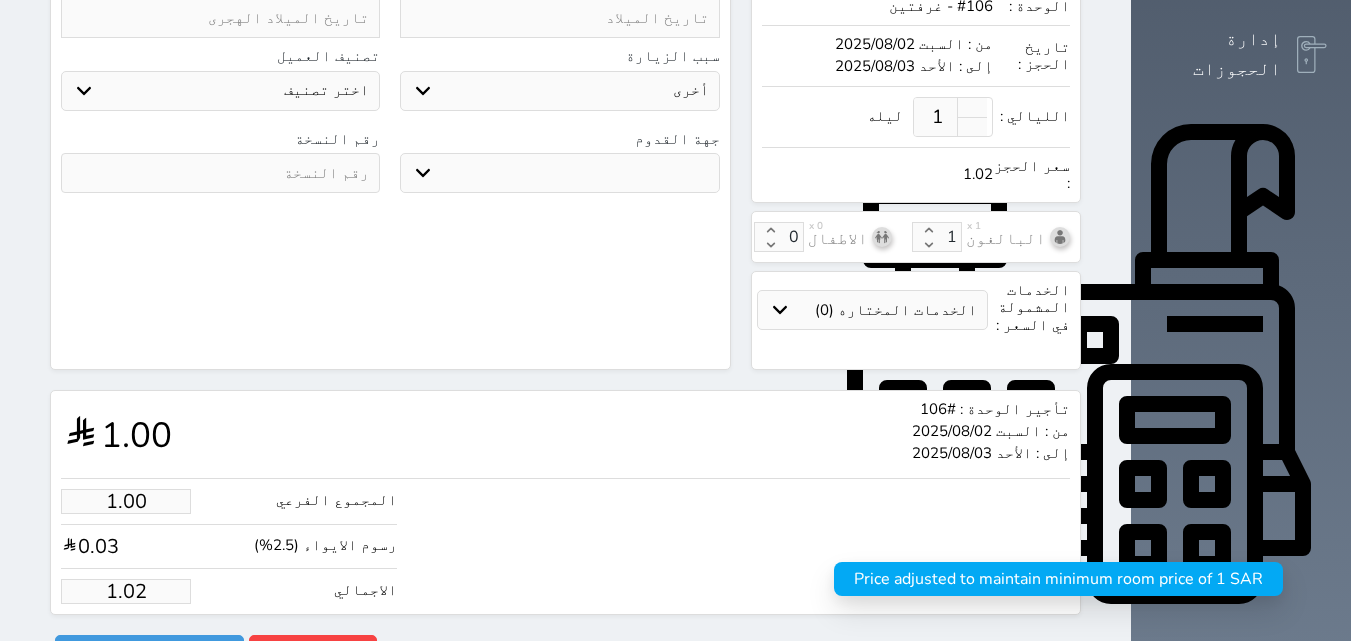 type on "1.0" 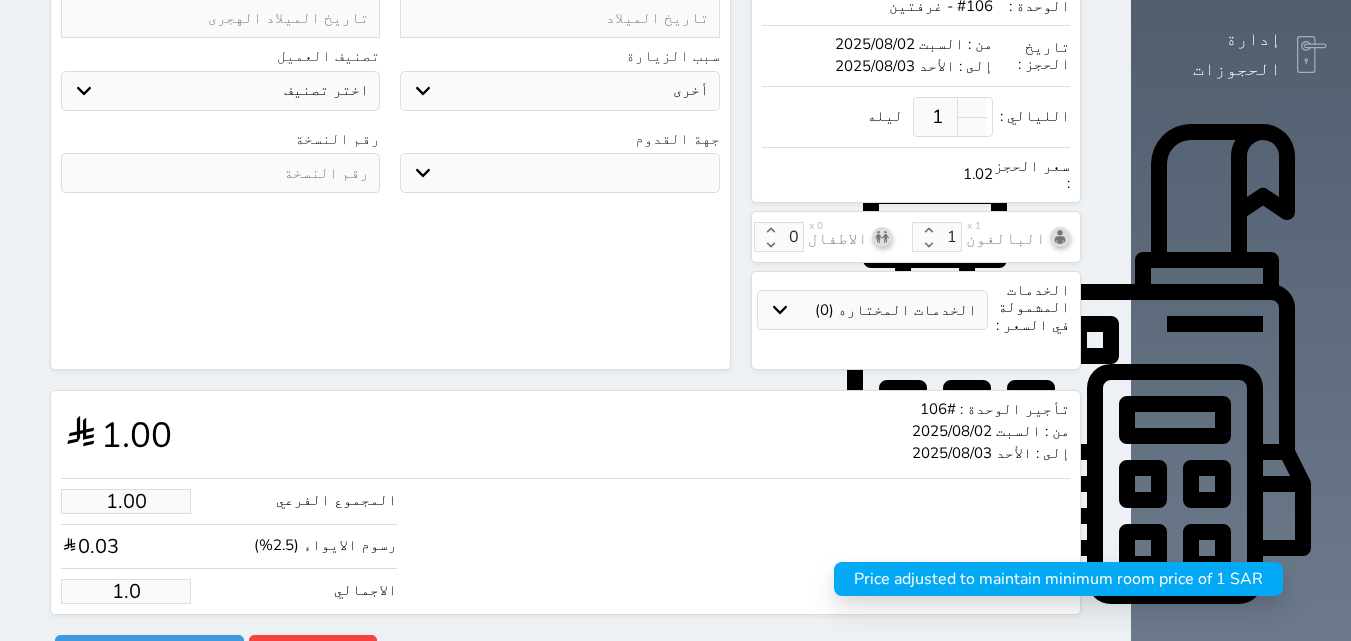 select 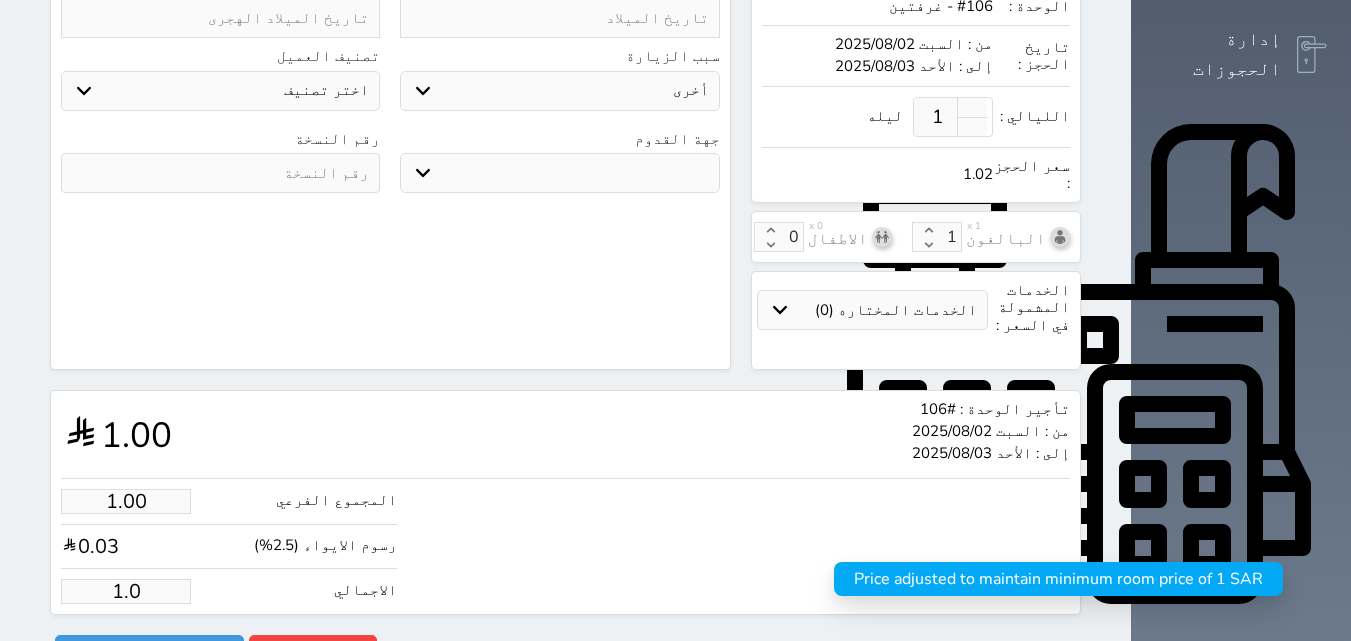 select 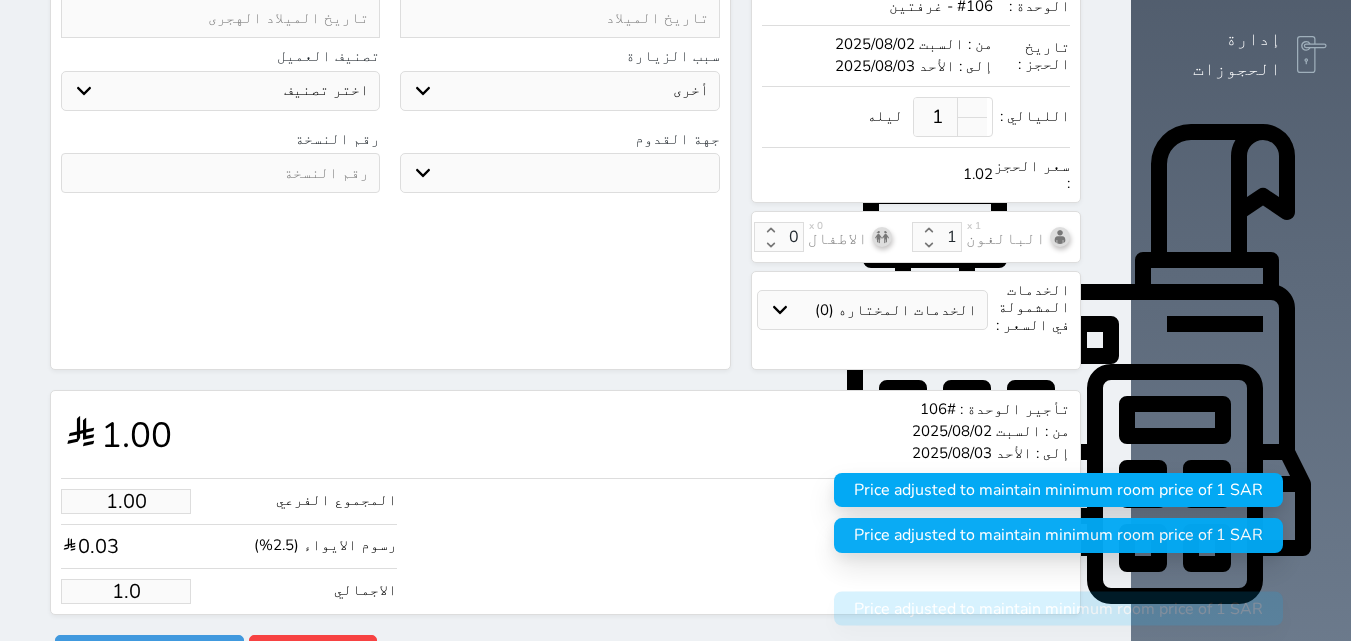 type on "1." 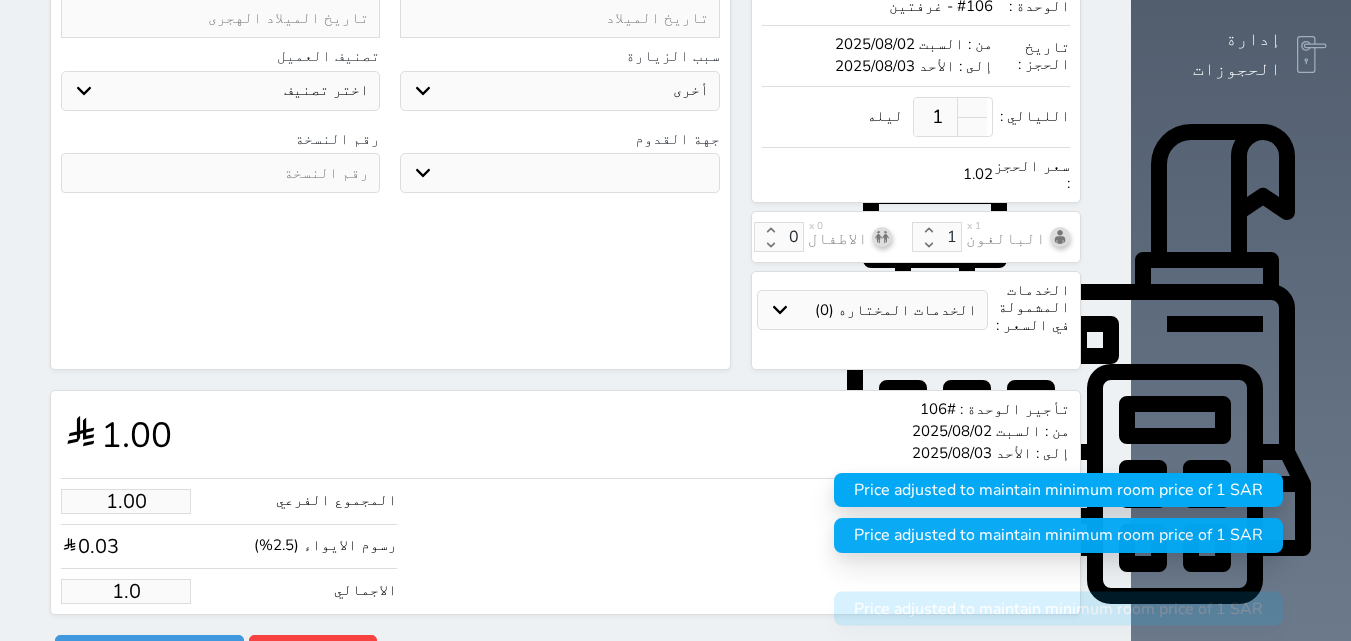 select 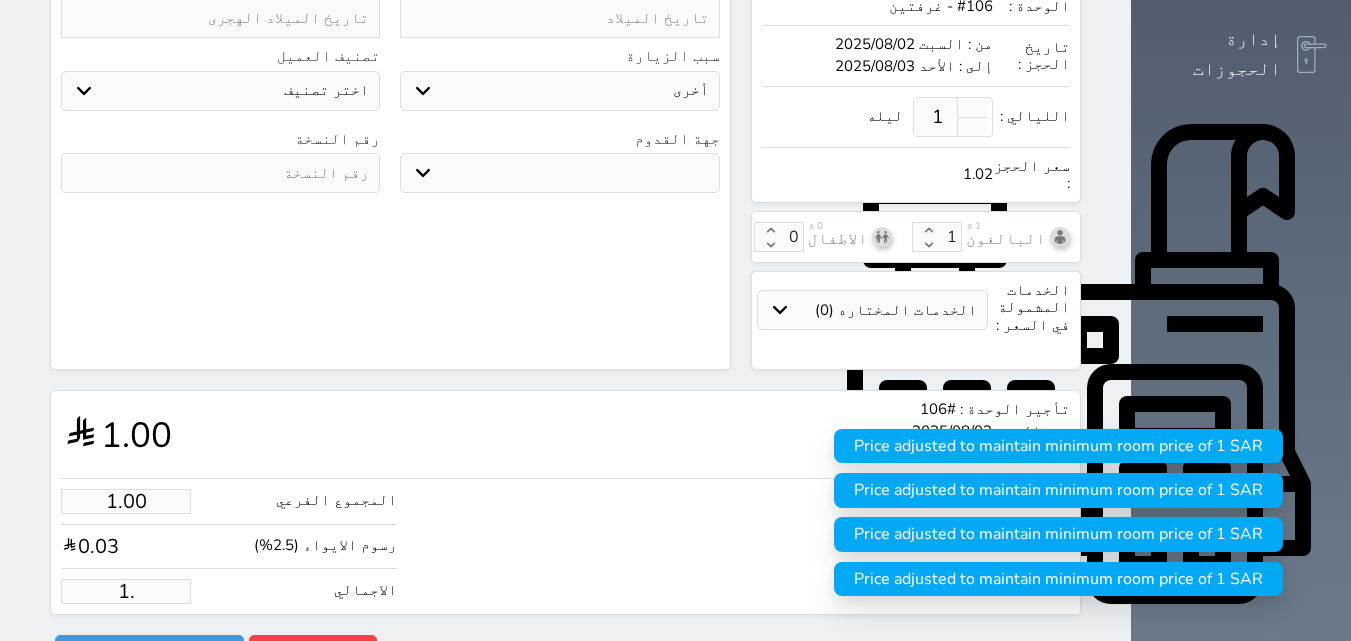 type on "1" 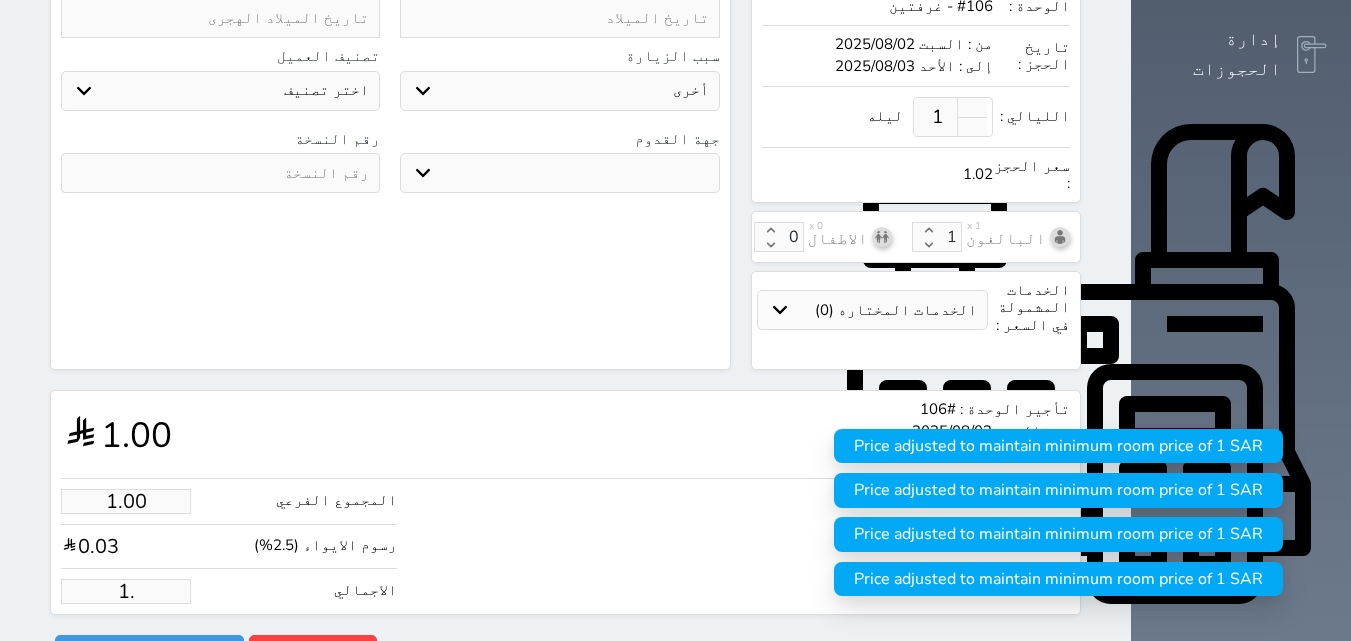 select 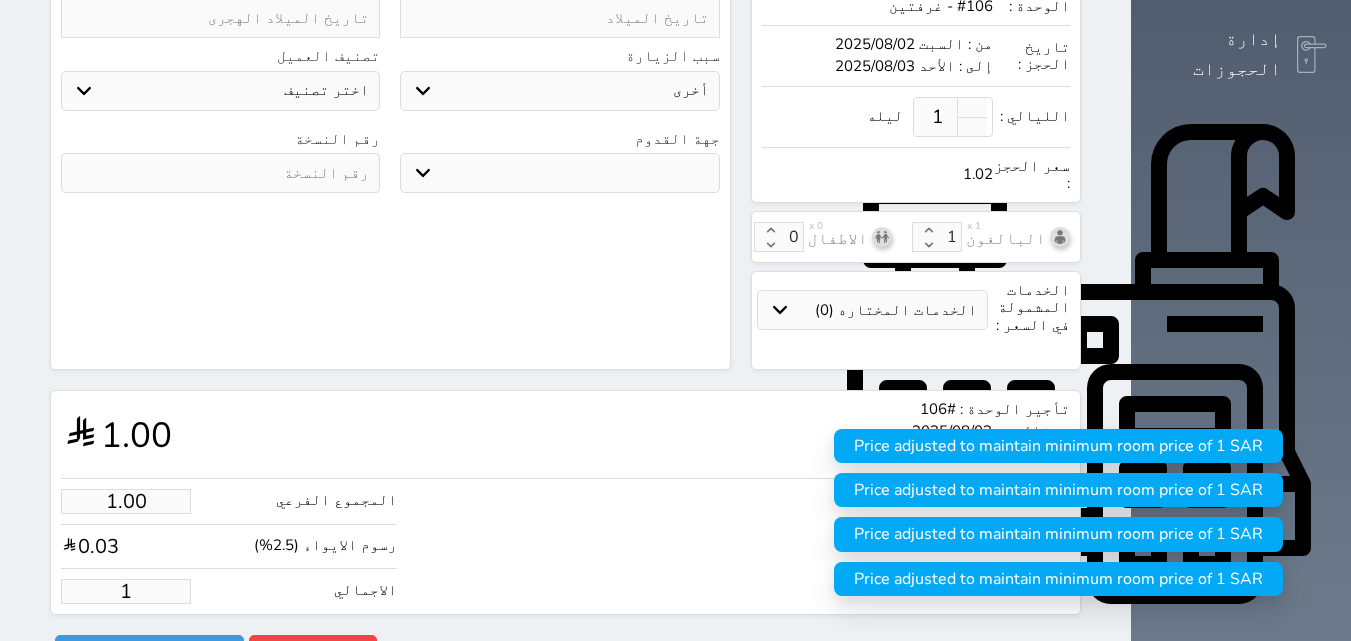 type on "11.71" 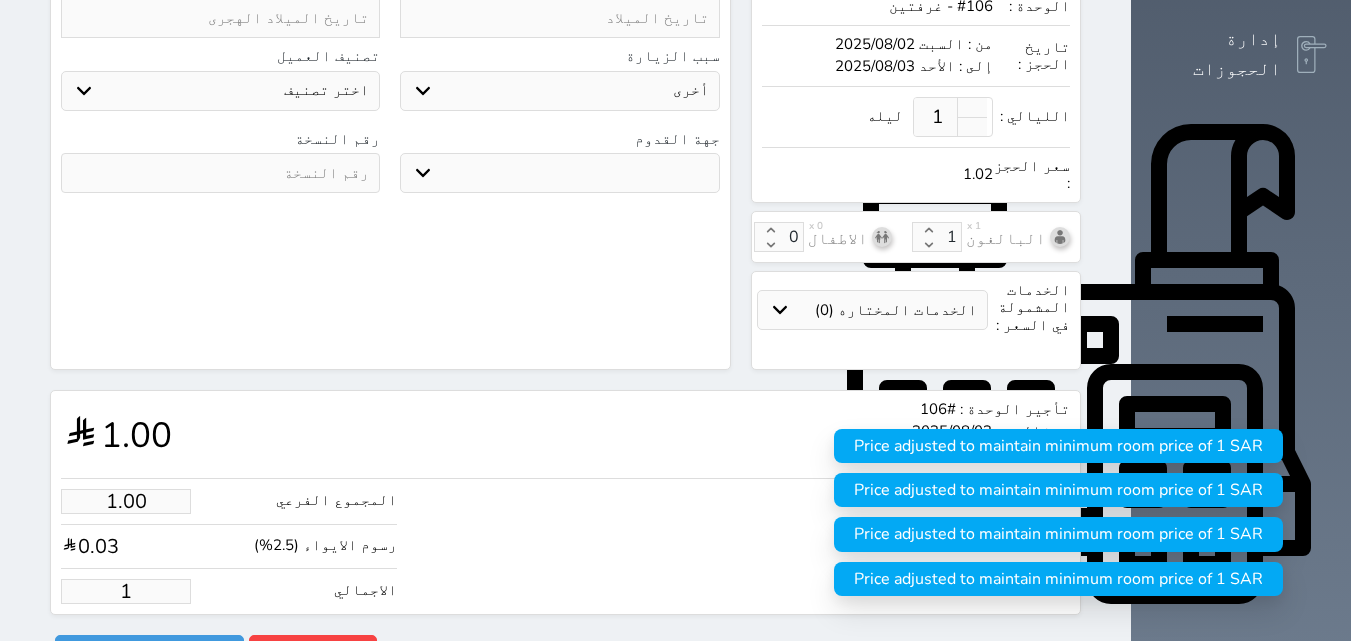 type on "12" 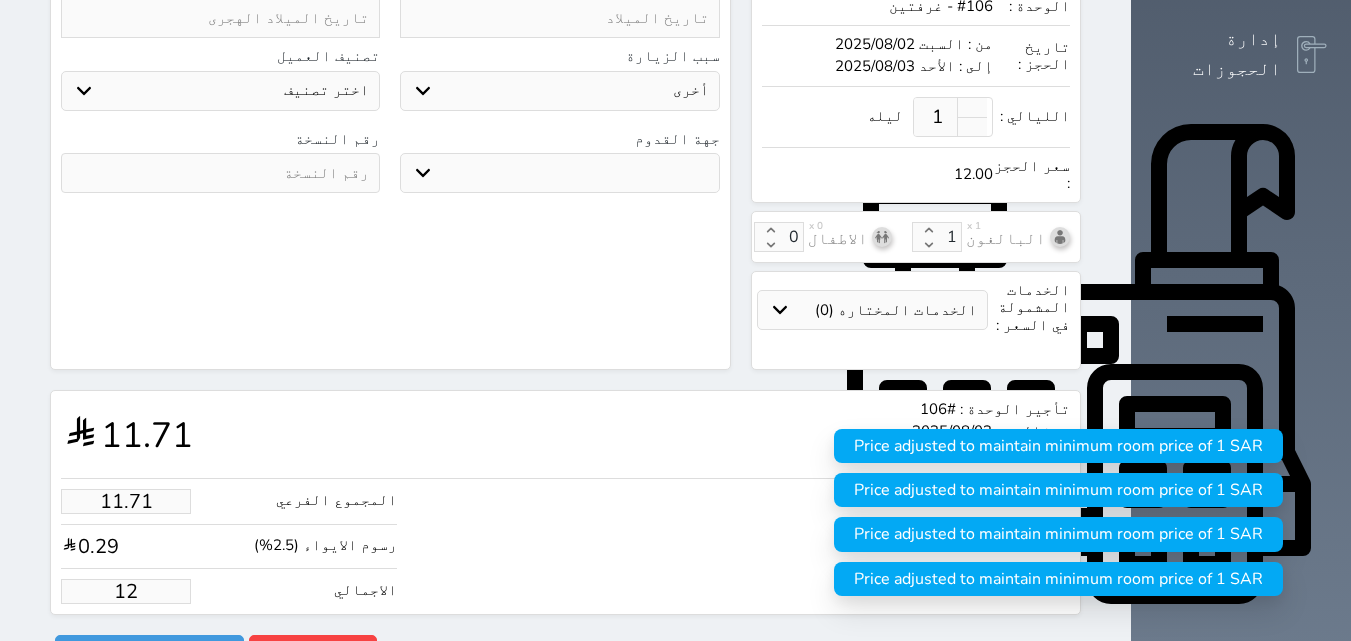 type on "117.07" 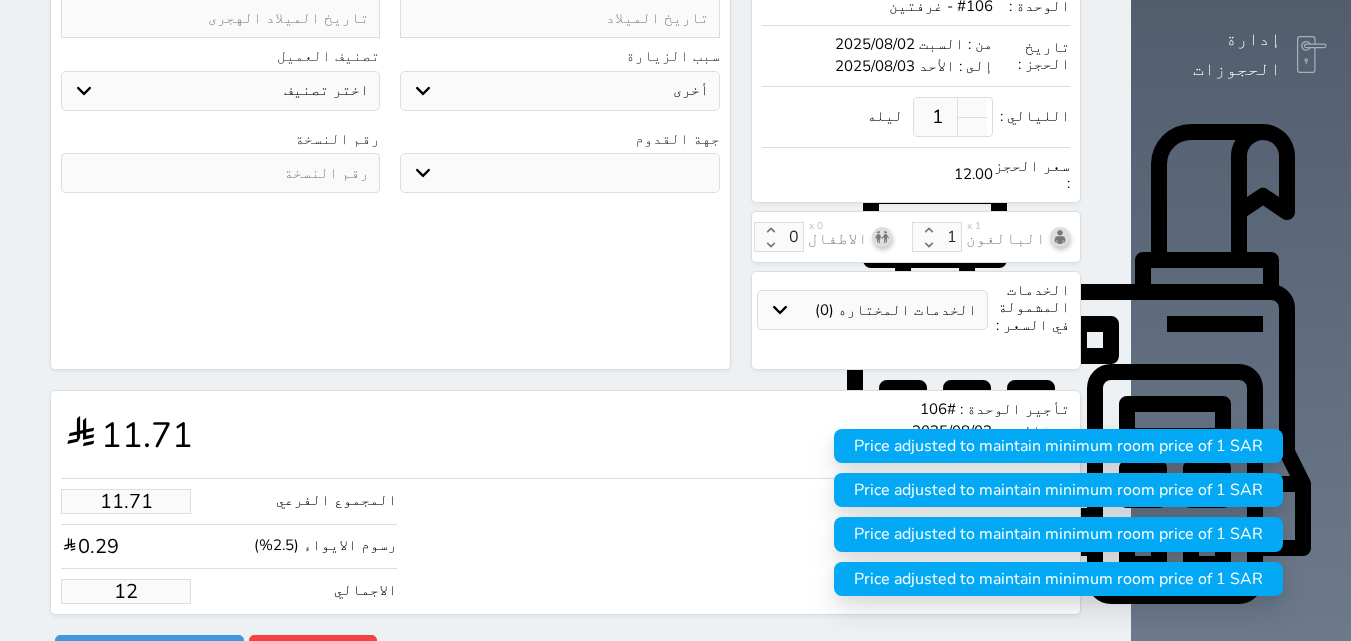 type on "120" 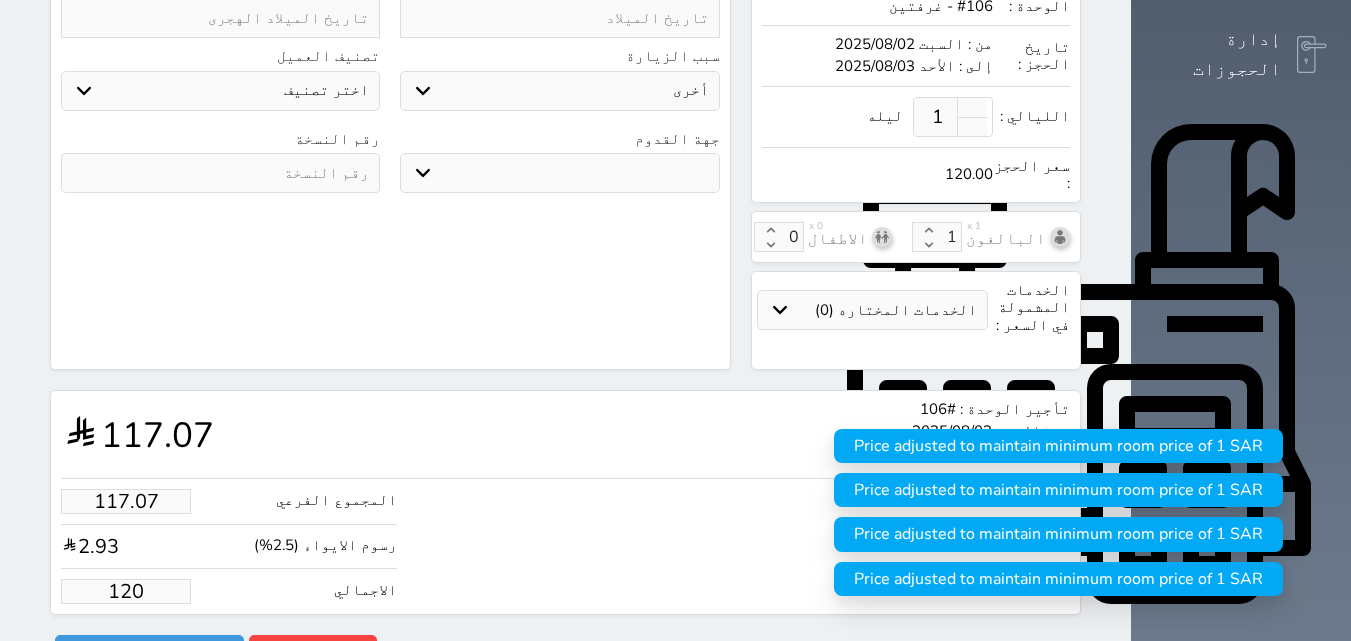 type on "1170.73" 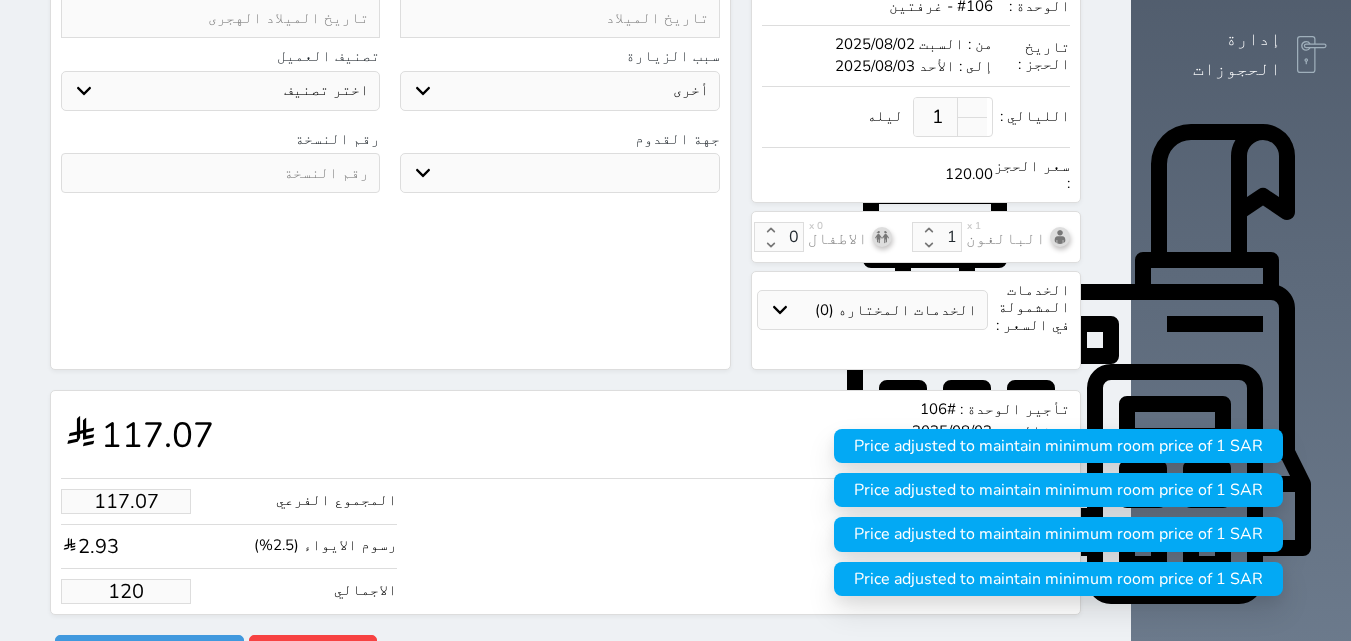 type on "1200" 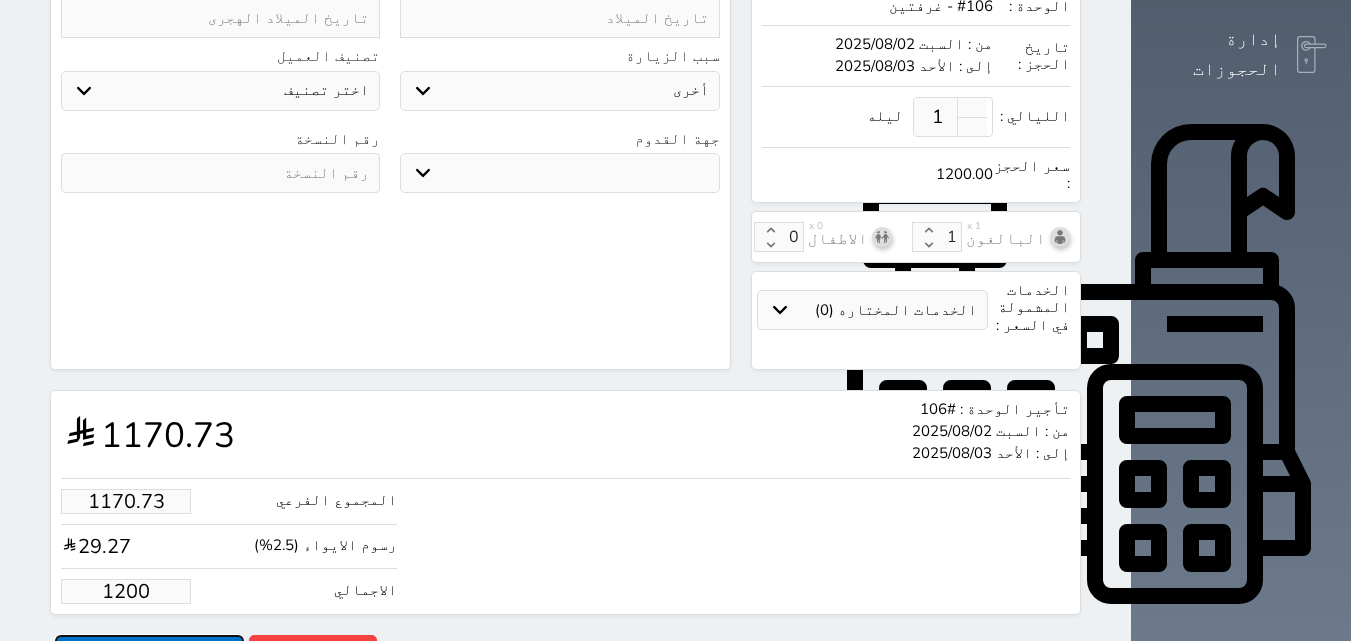 type on "1200.00" 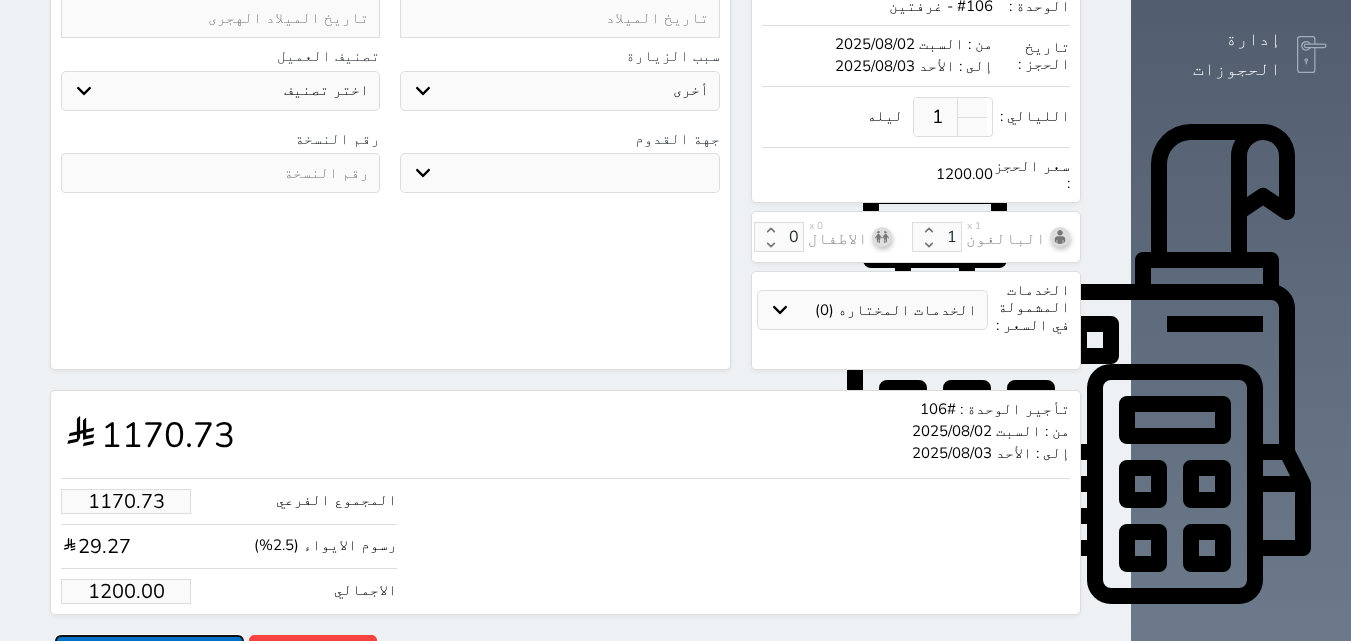 click on "حجز" at bounding box center (149, 652) 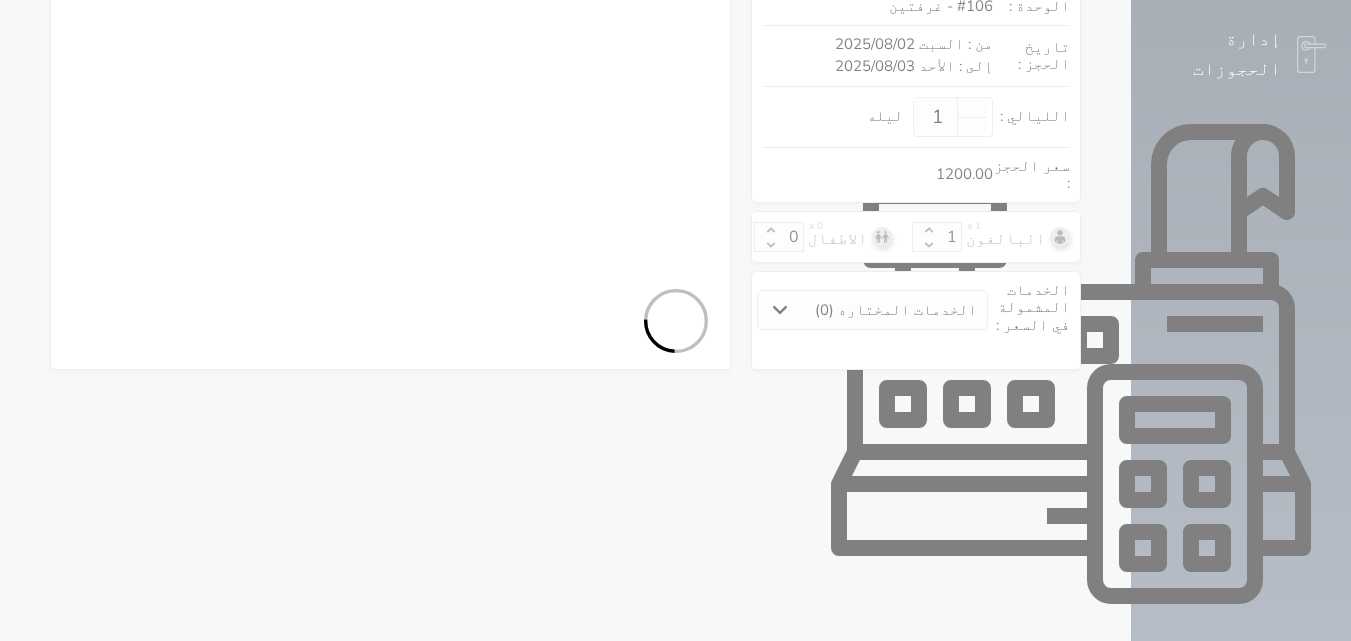 select on "1" 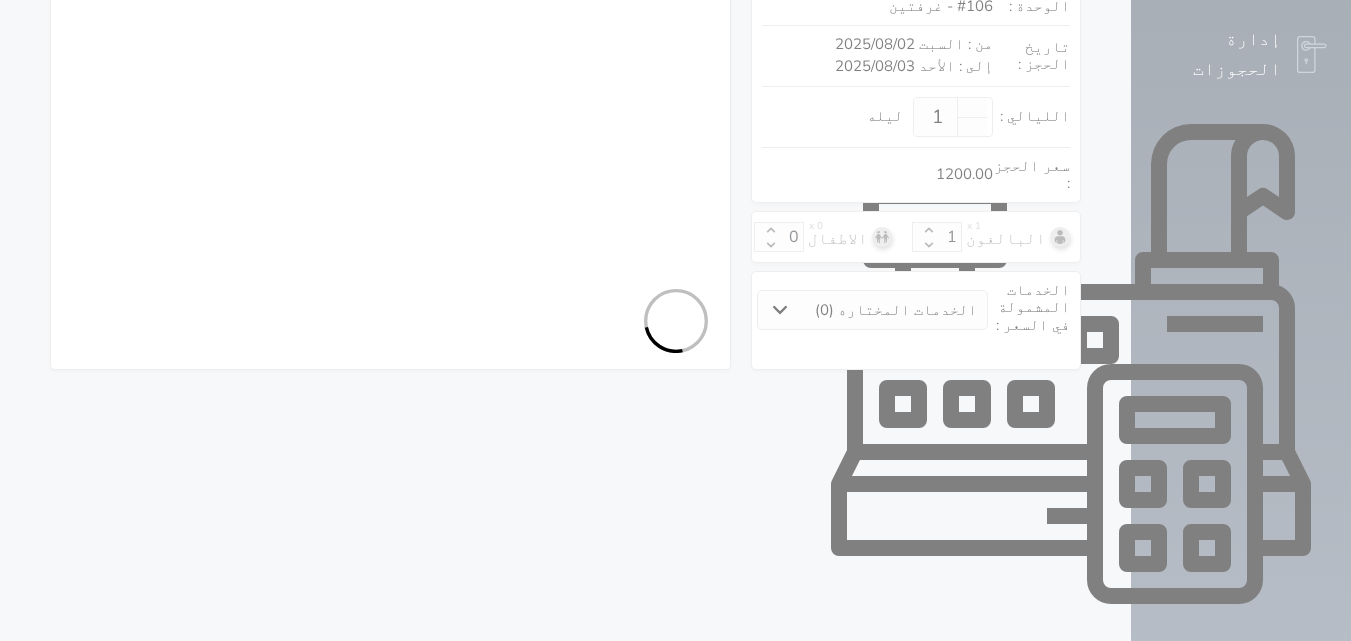 select on "113" 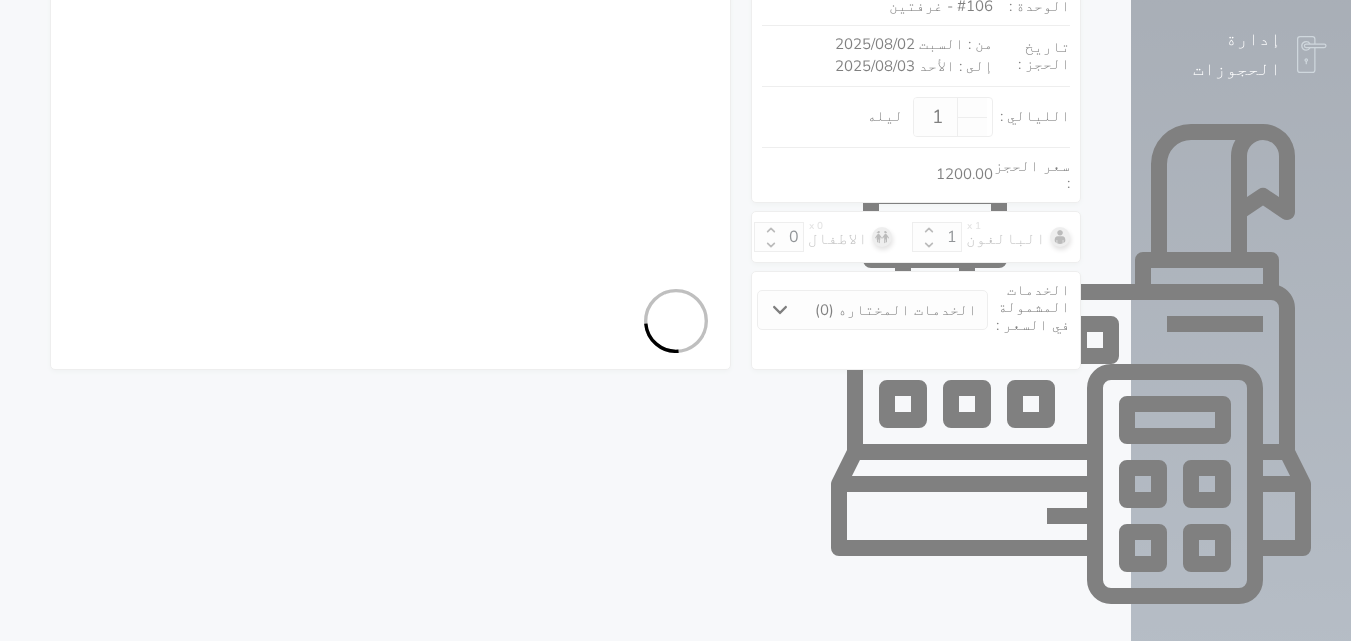 select on "1" 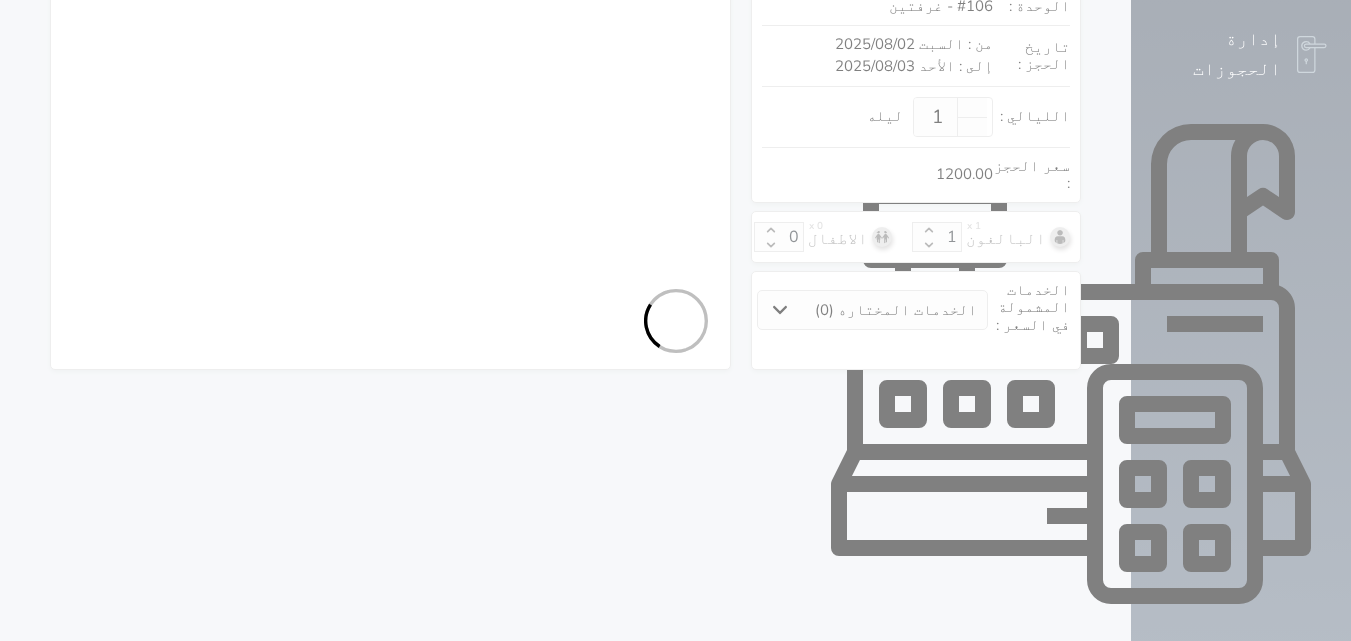 select 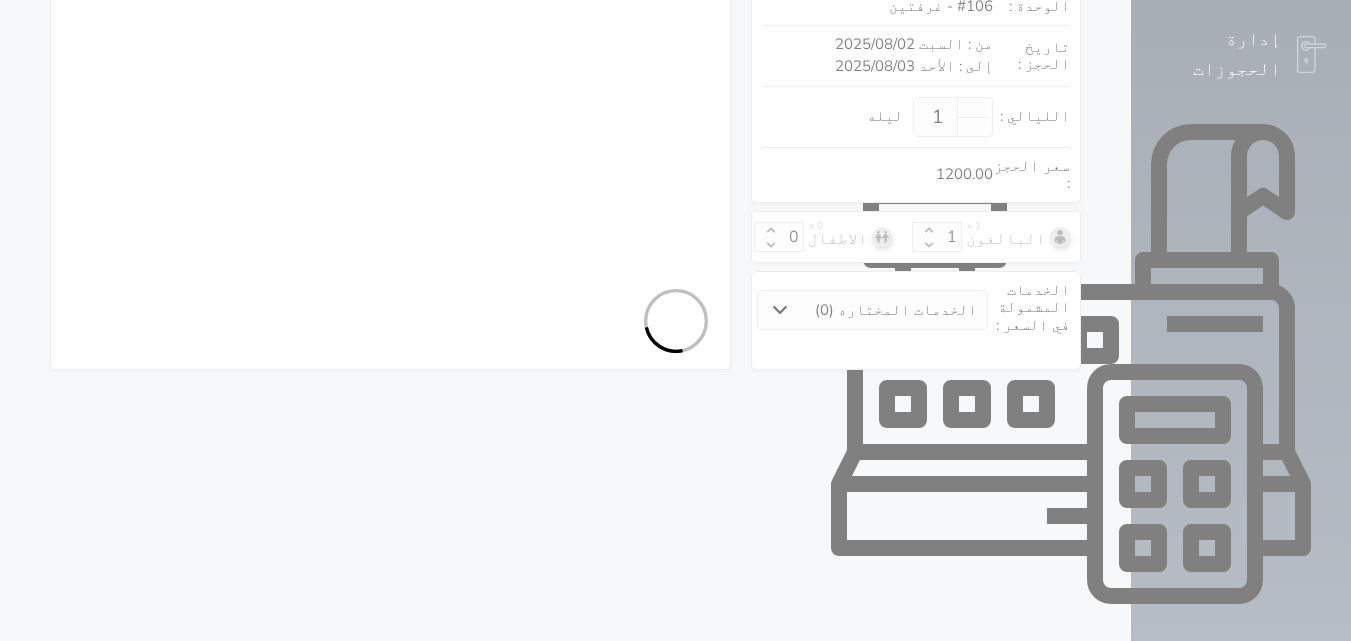 select on "7" 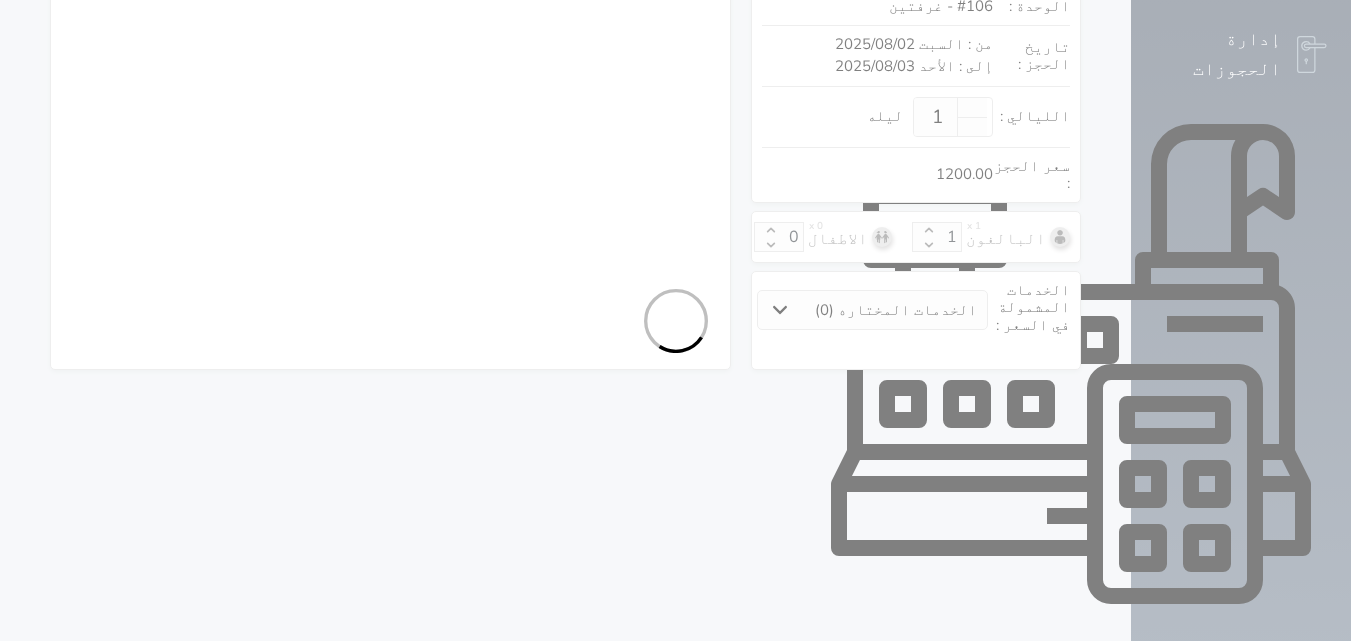 select 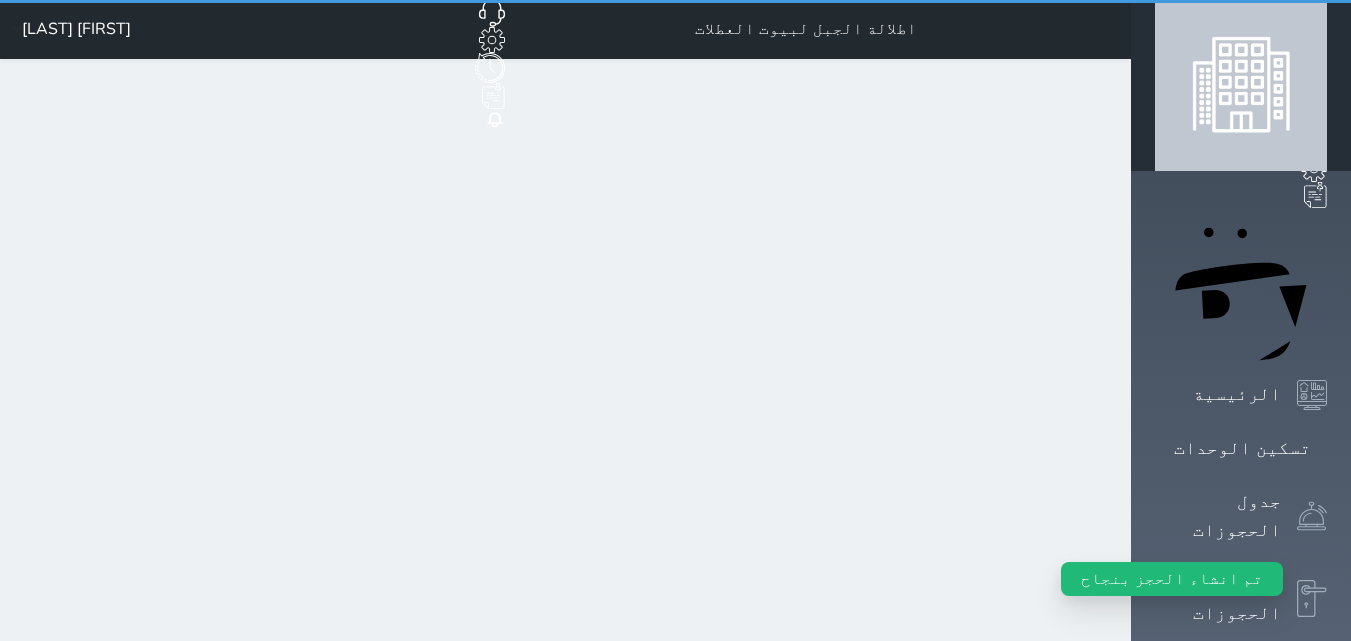 scroll, scrollTop: 0, scrollLeft: 0, axis: both 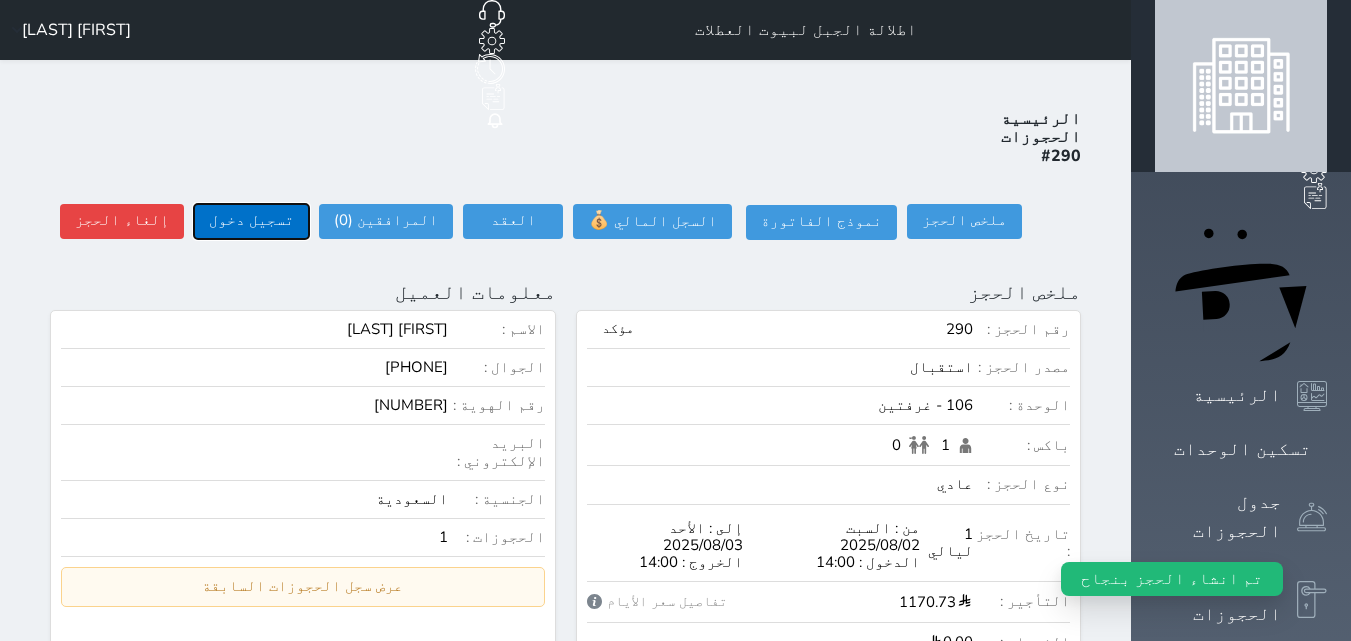 click on "تسجيل دخول" at bounding box center (251, 221) 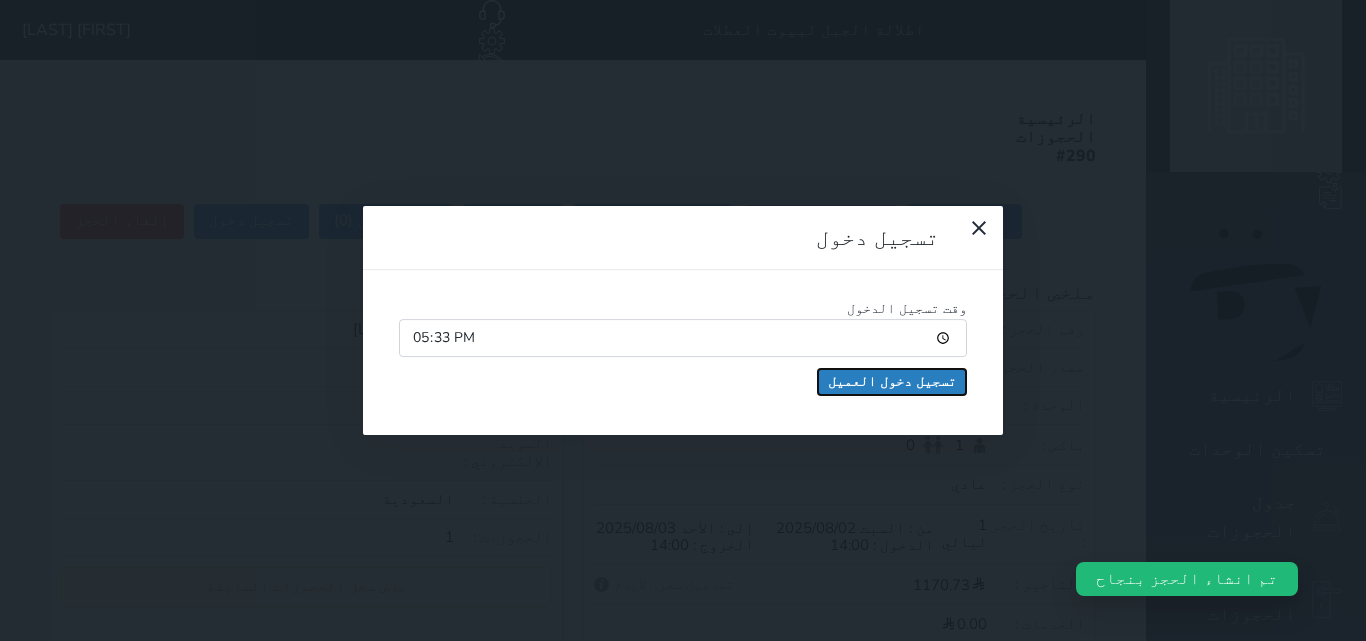 click on "تسجيل دخول العميل" at bounding box center (892, 382) 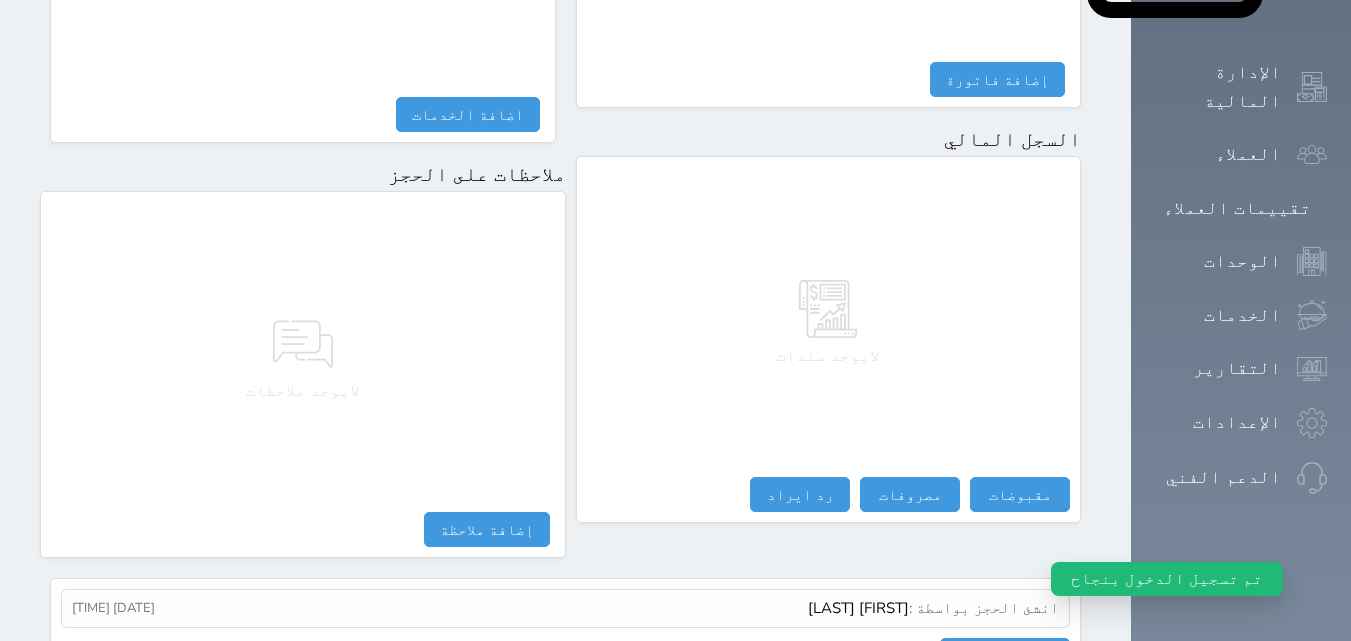 scroll, scrollTop: 1140, scrollLeft: 0, axis: vertical 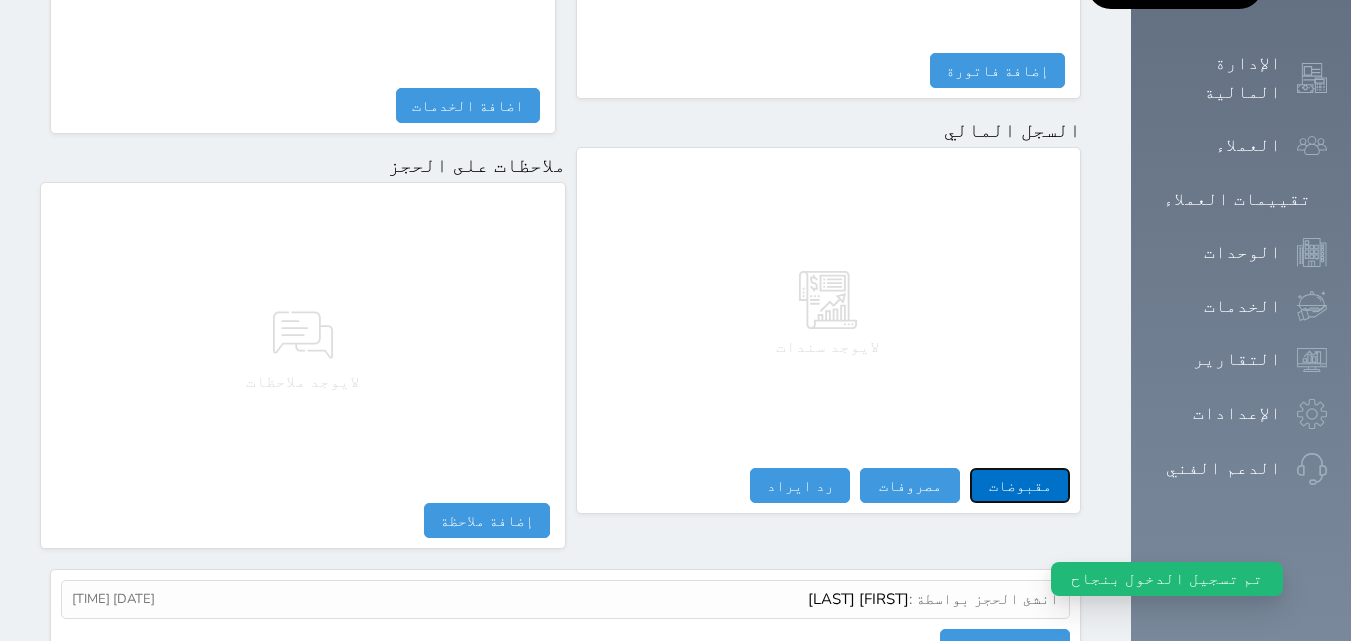 click on "مقبوضات" at bounding box center [1020, 485] 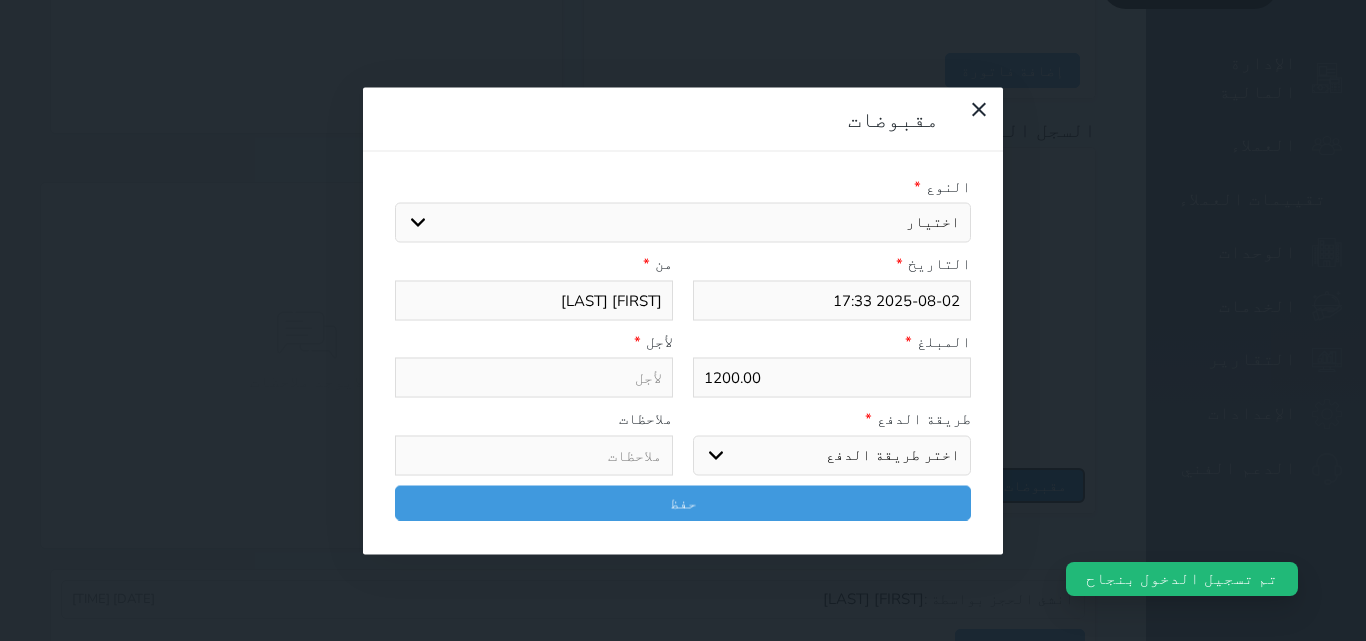 select 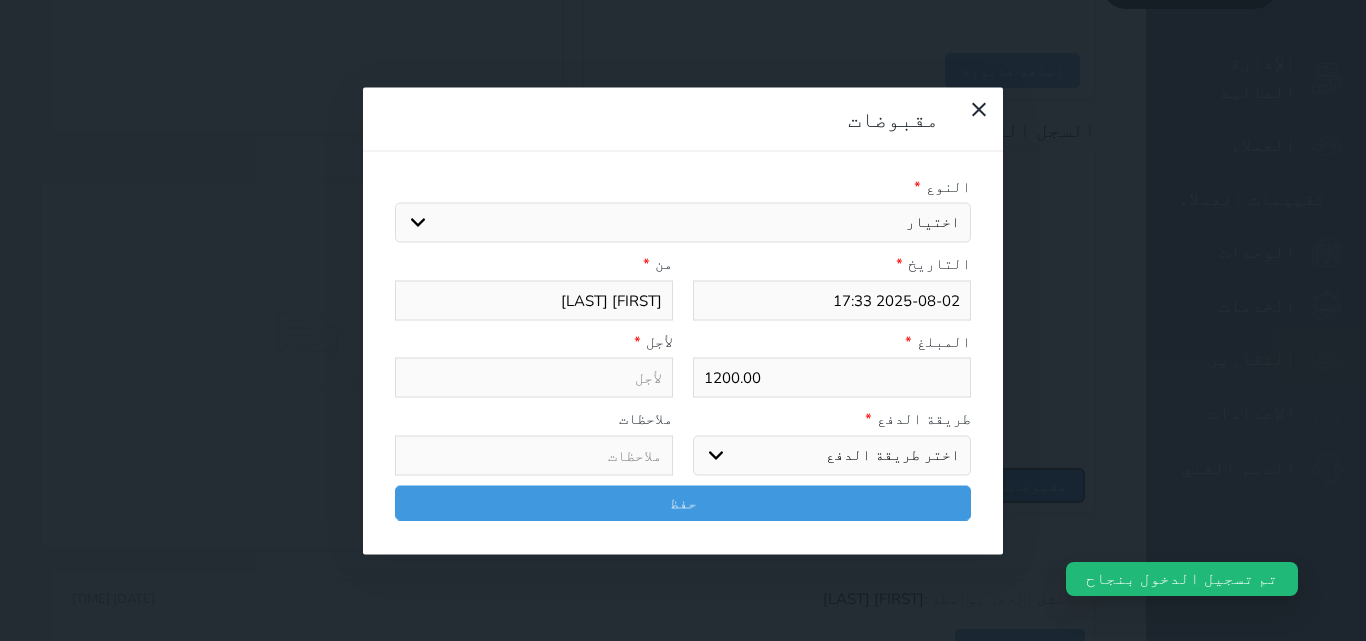 select 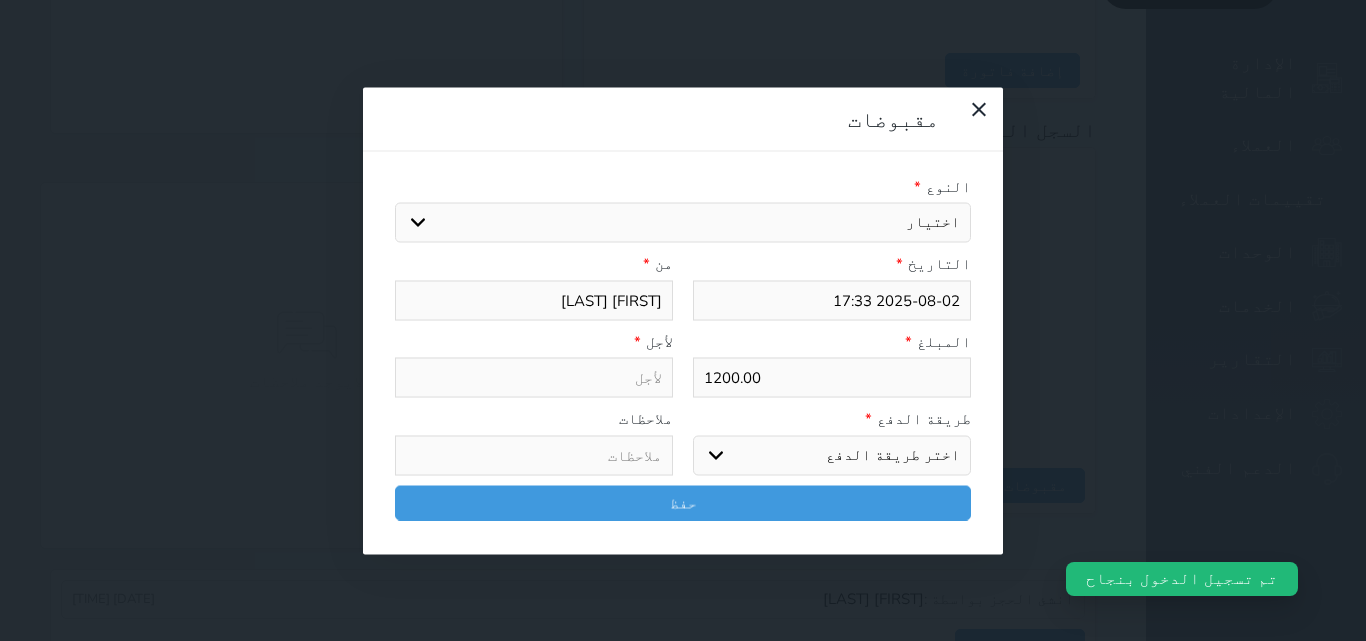 drag, startPoint x: 936, startPoint y: 135, endPoint x: 944, endPoint y: 154, distance: 20.615528 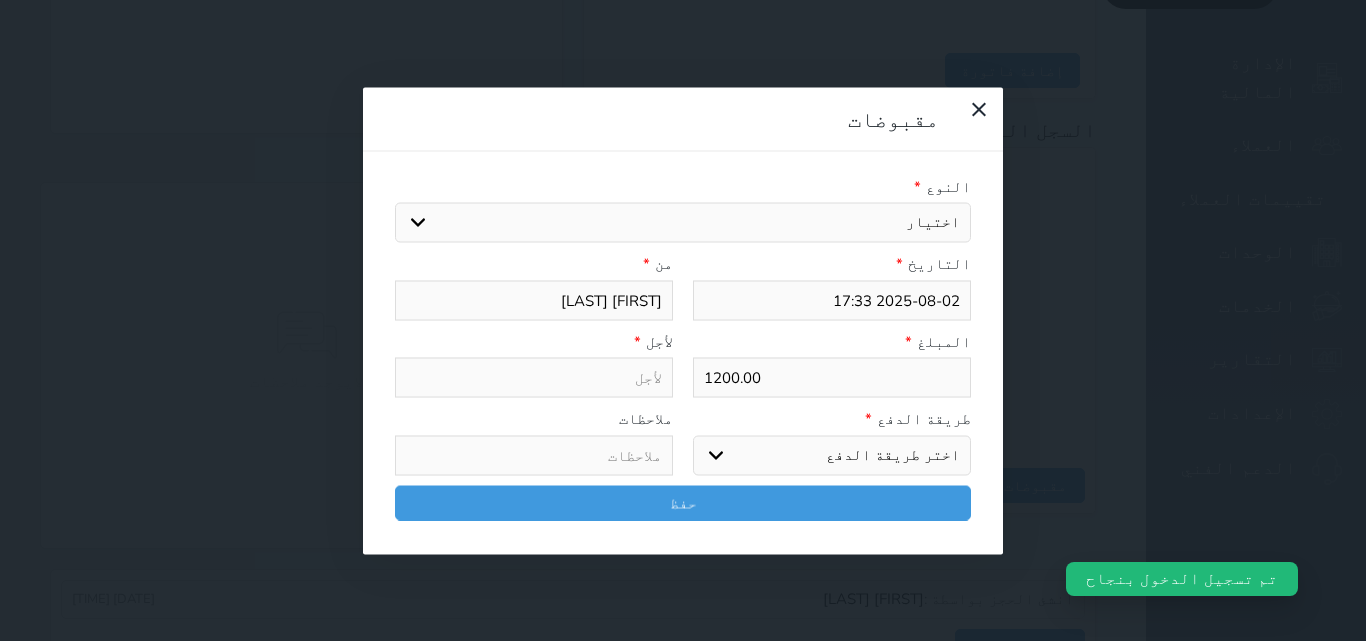 click on "اختيار   مقبوضات عامة قيمة إيجار فواتير تامين عربون لا ينطبق آخر مغسلة واي فاي - الإنترنت مواقف السيارات طعام الأغذية والمشروبات مشروبات المشروبات الباردة المشروبات الساخنة الإفطار غداء عشاء مخبز و كعك حمام سباحة الصالة الرياضية سبا و خدمات الجمال اختيار وإسقاط (خدمات النقل) ميني بار كابل - تلفزيون سرير إضافي تصفيف الشعر التسوق خدمات الجولات السياحية المنظمة خدمات الدليل السياحي" at bounding box center [683, 223] 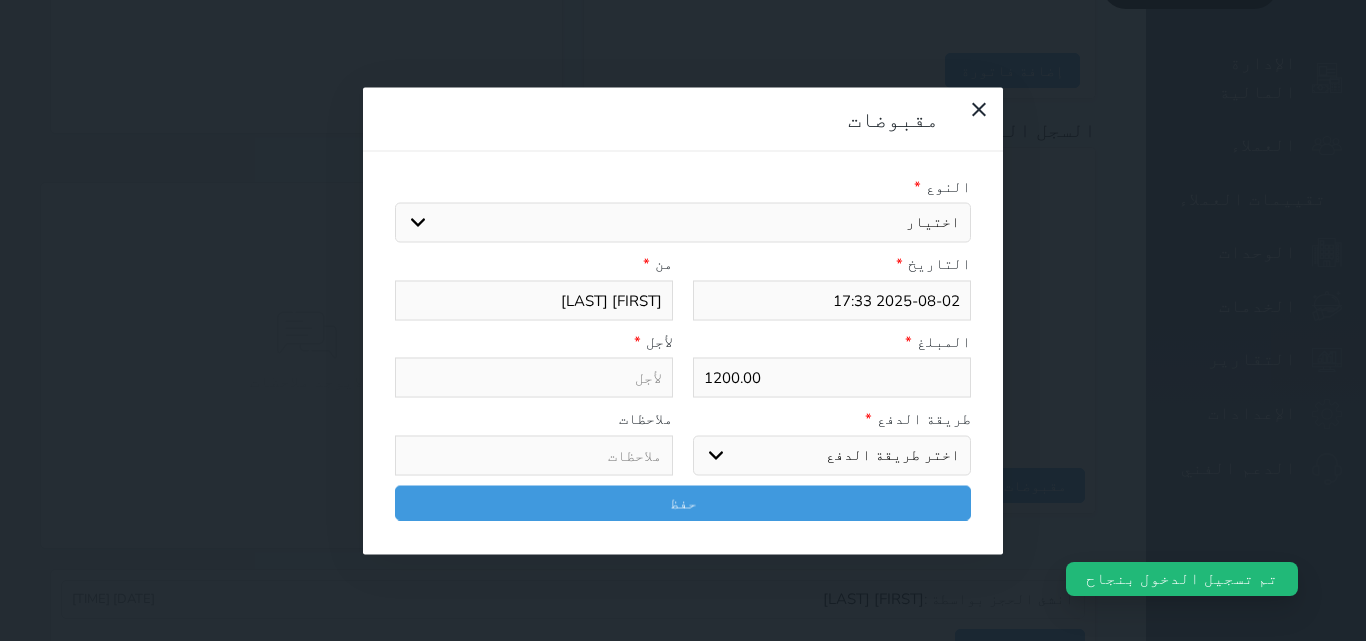 select on "[NUMBER]" 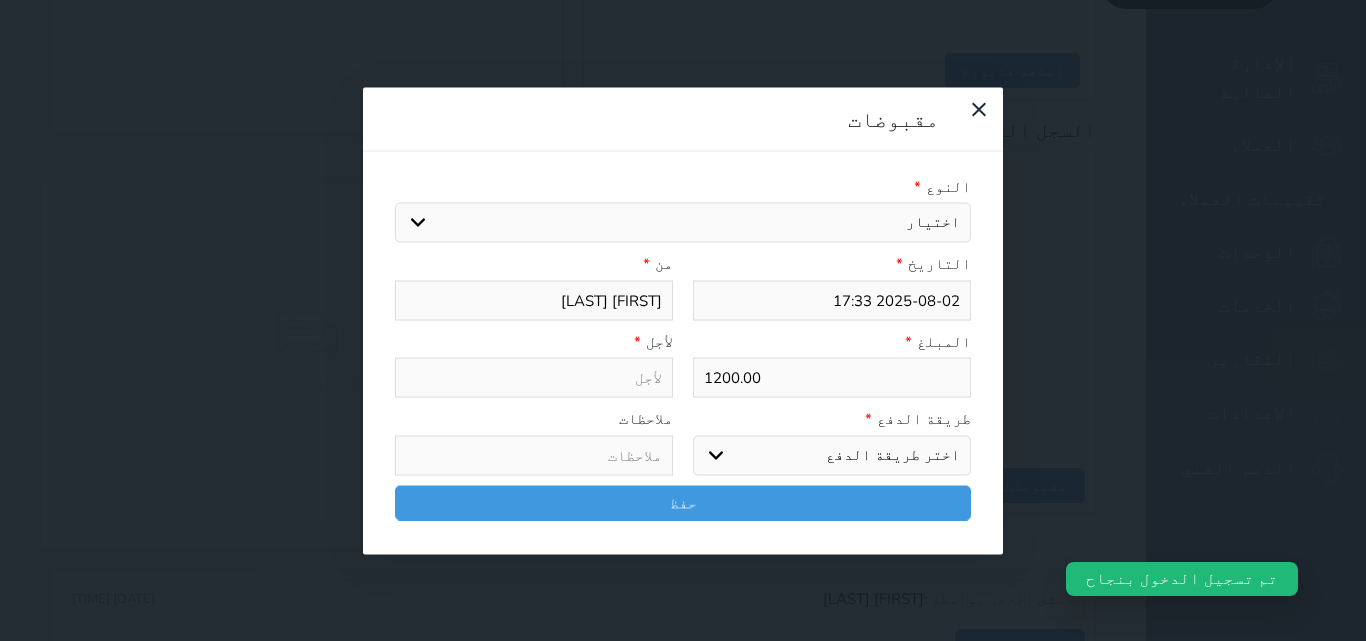 click on "اختيار   مقبوضات عامة قيمة إيجار فواتير تامين عربون لا ينطبق آخر مغسلة واي فاي - الإنترنت مواقف السيارات طعام الأغذية والمشروبات مشروبات المشروبات الباردة المشروبات الساخنة الإفطار غداء عشاء مخبز و كعك حمام سباحة الصالة الرياضية سبا و خدمات الجمال اختيار وإسقاط (خدمات النقل) ميني بار كابل - تلفزيون سرير إضافي تصفيف الشعر التسوق خدمات الجولات السياحية المنظمة خدمات الدليل السياحي" at bounding box center (683, 223) 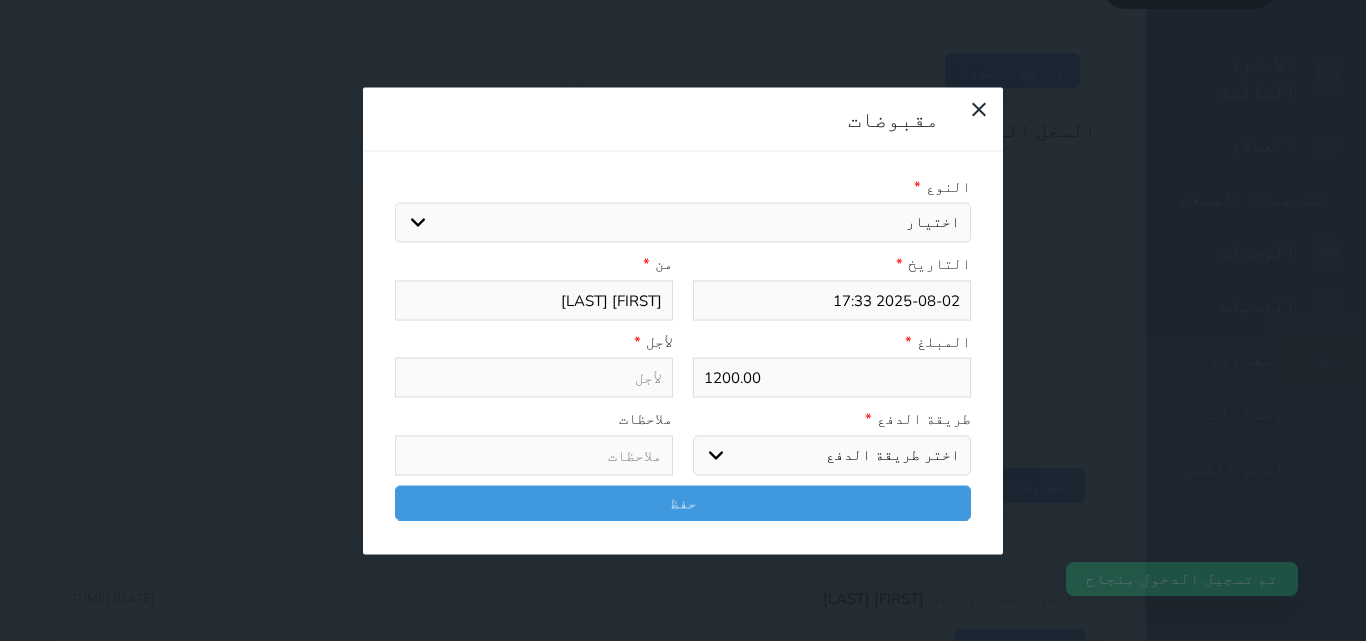 type on "قيمة إيجار - الوحدة - 106" 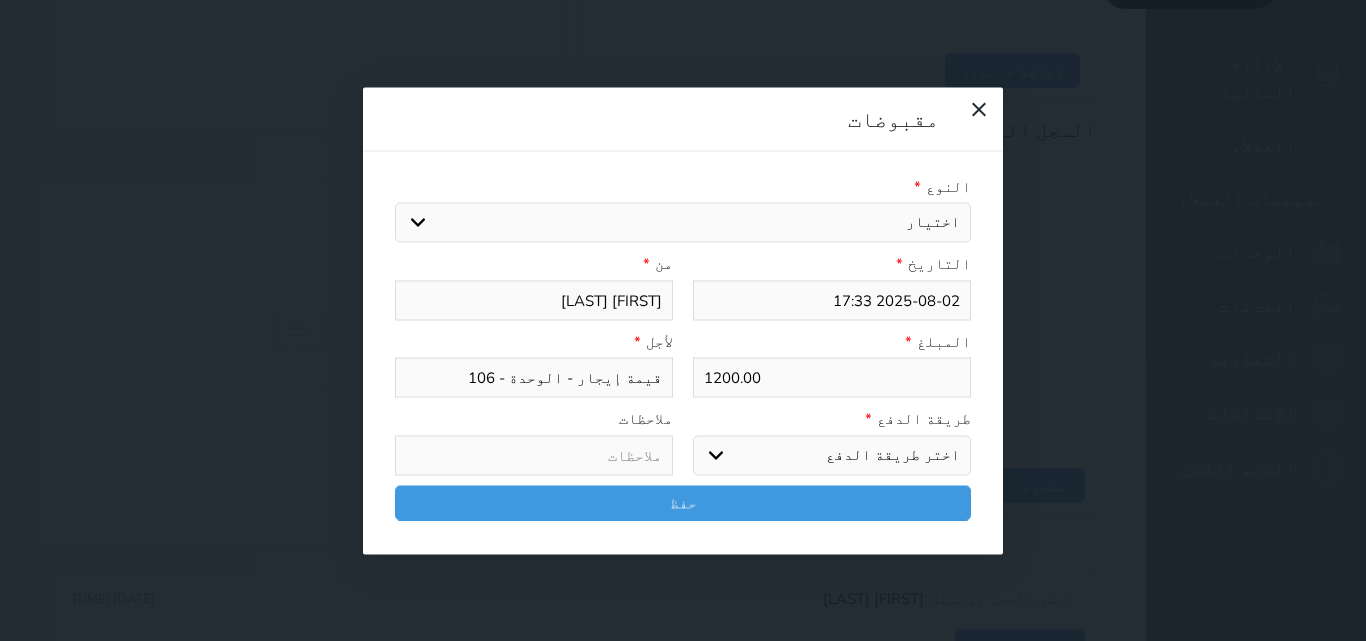 click on "اختر طريقة الدفع   دفع نقدى   تحويل بنكى   مدى   بطاقة ائتمان   آجل" at bounding box center (832, 455) 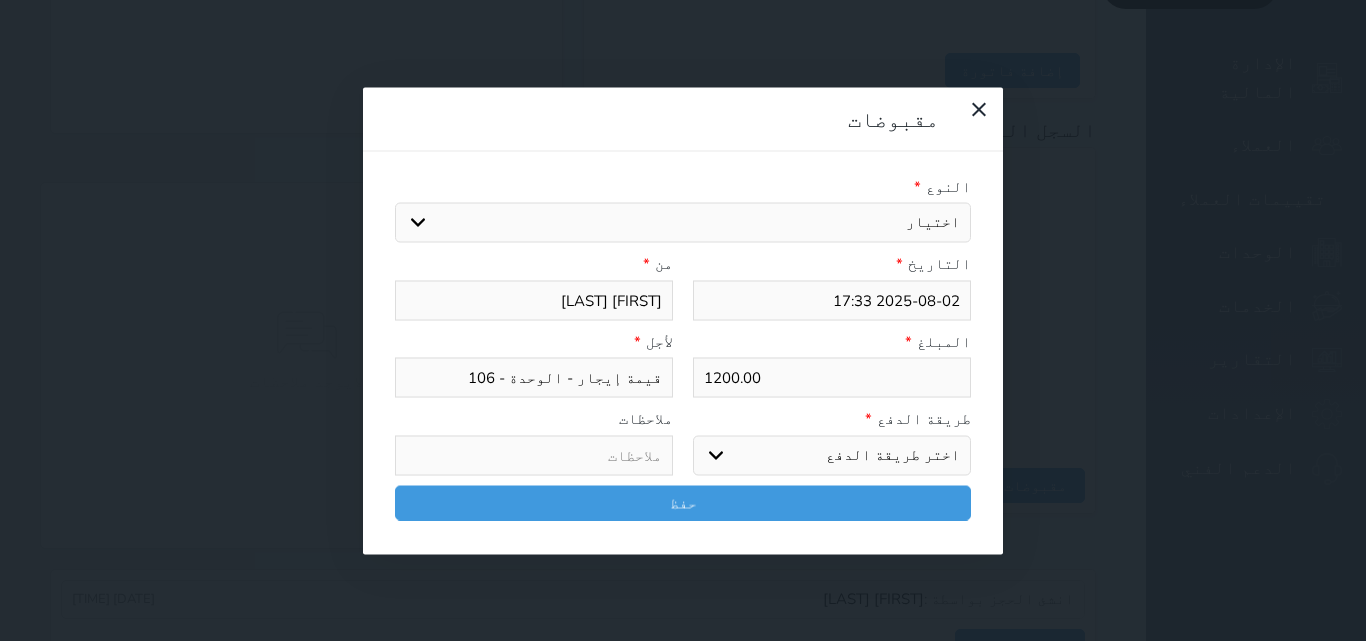 select on "cash" 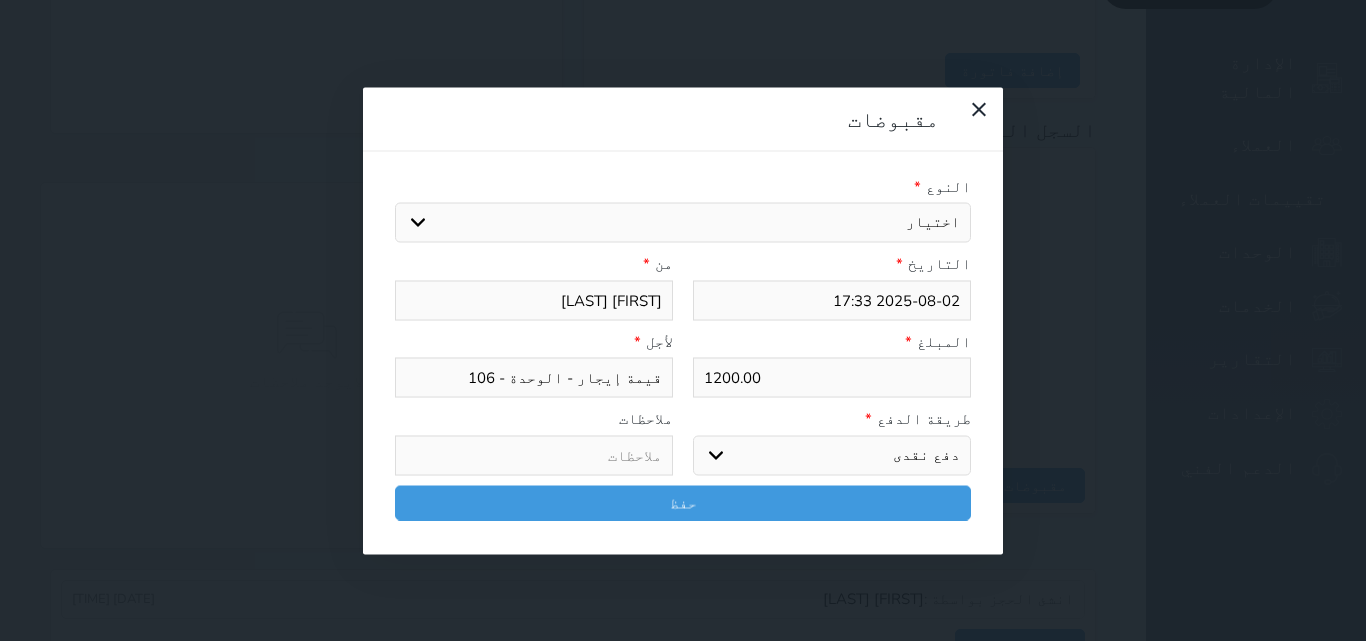 click on "اختر طريقة الدفع   دفع نقدى   تحويل بنكى   مدى   بطاقة ائتمان   آجل" at bounding box center (832, 455) 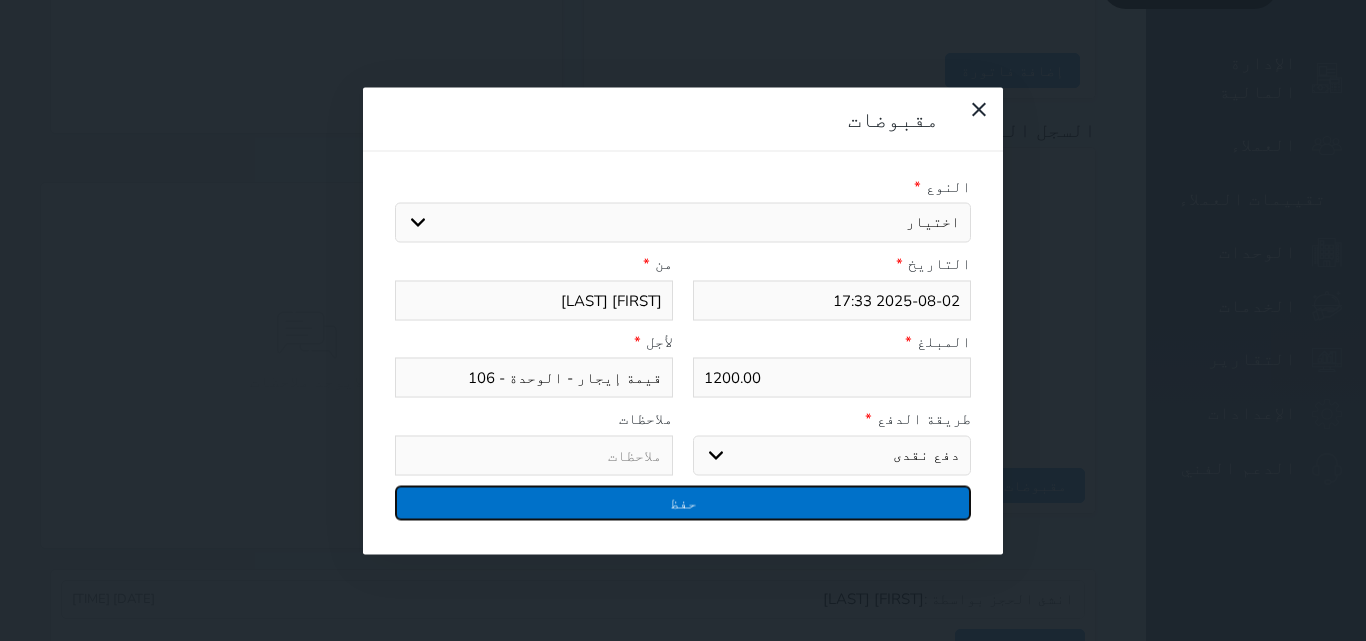 click on "حفظ" at bounding box center [683, 502] 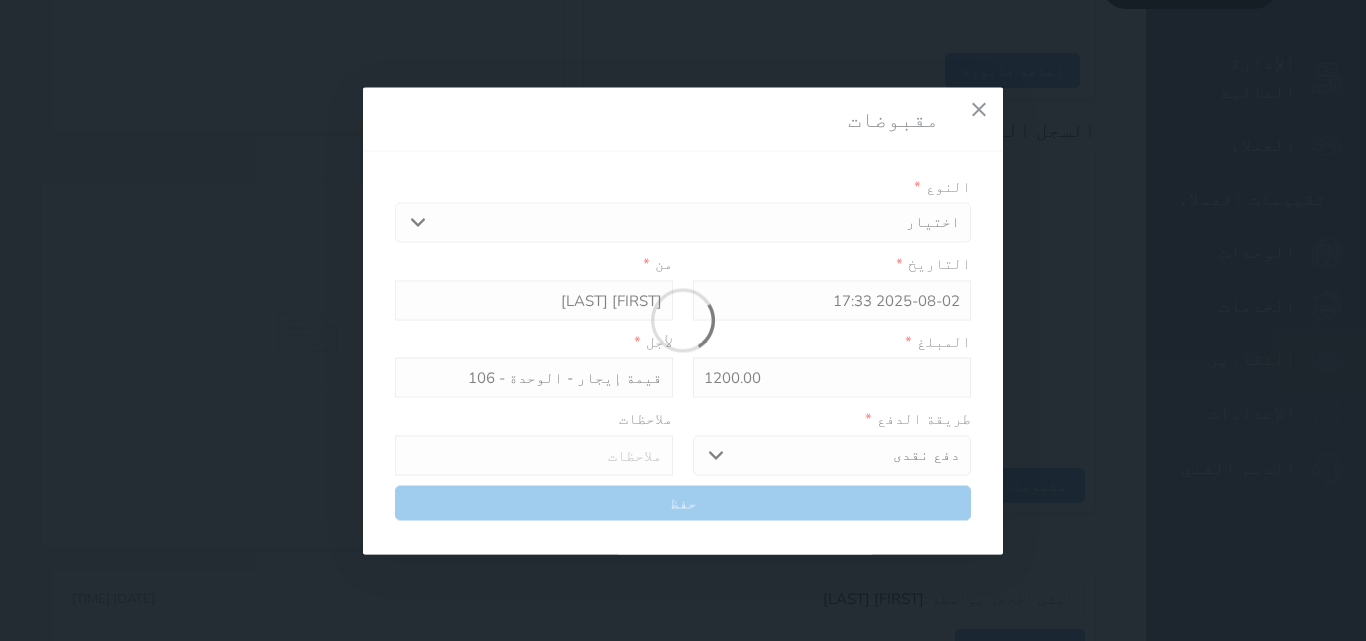 select 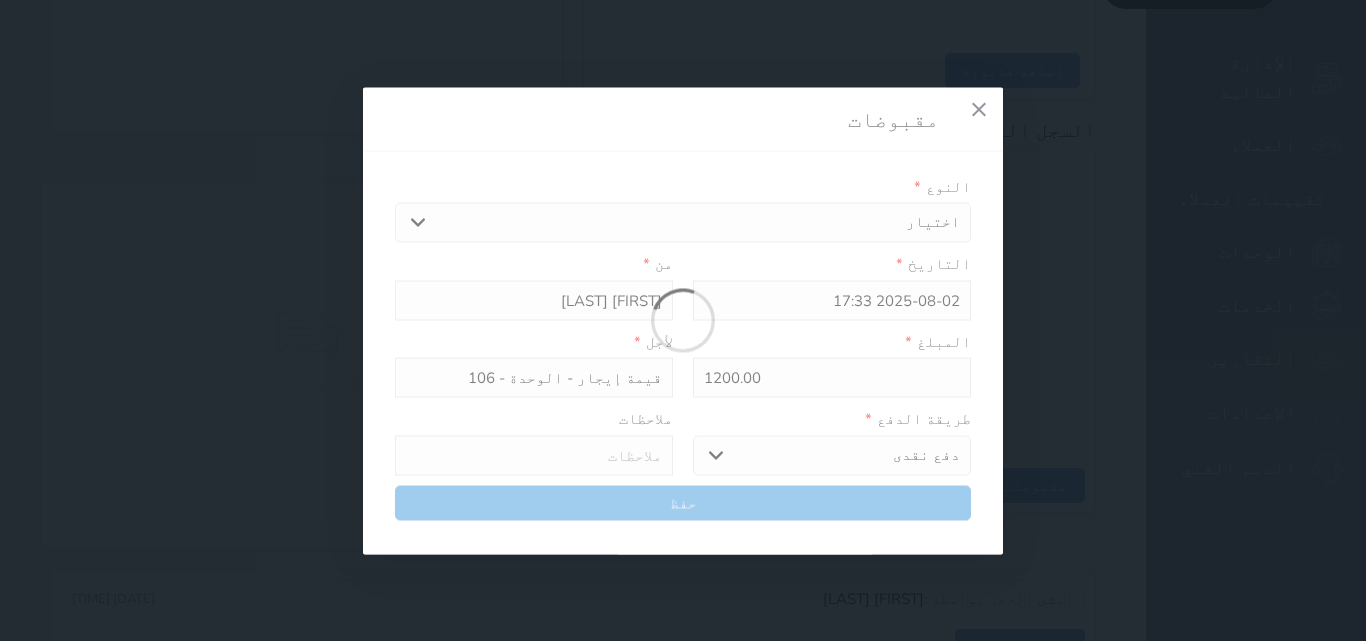type 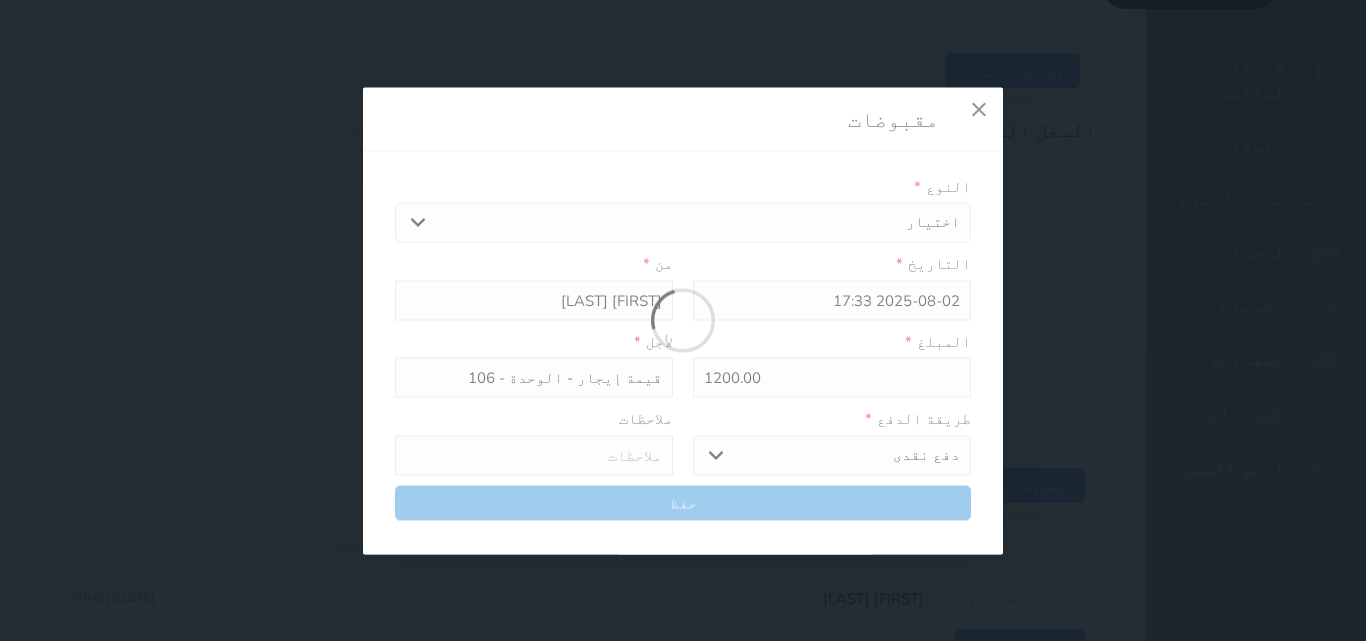 type on "0" 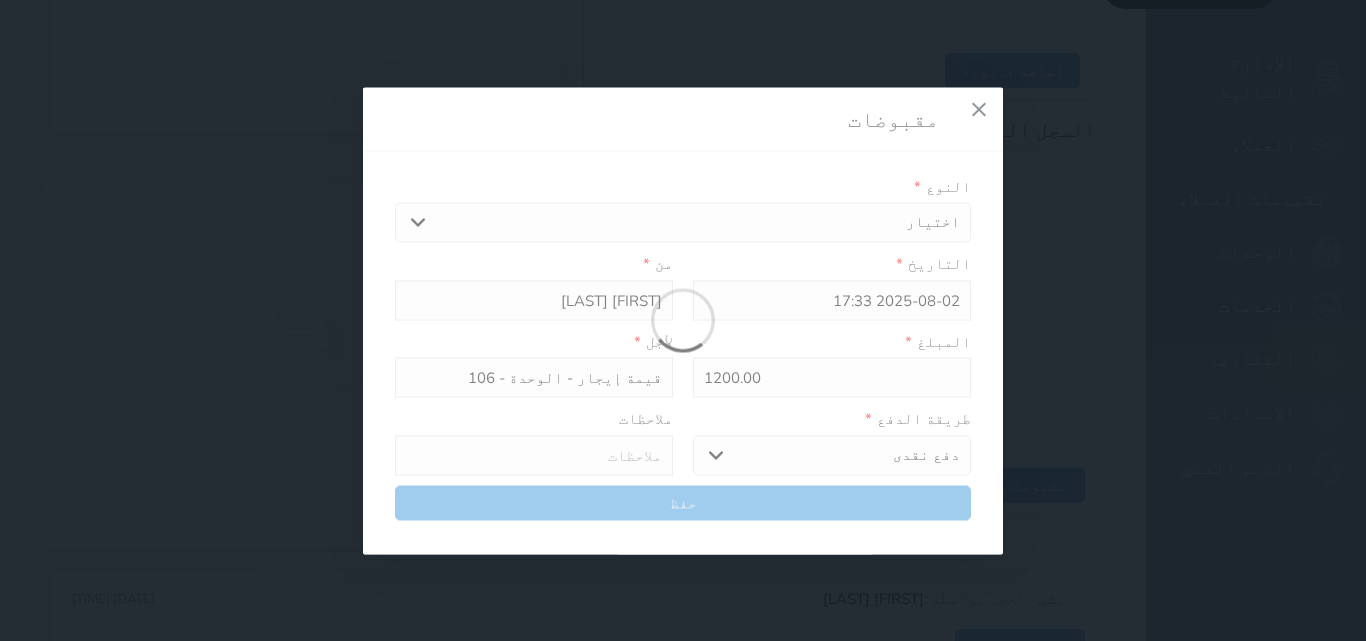 select 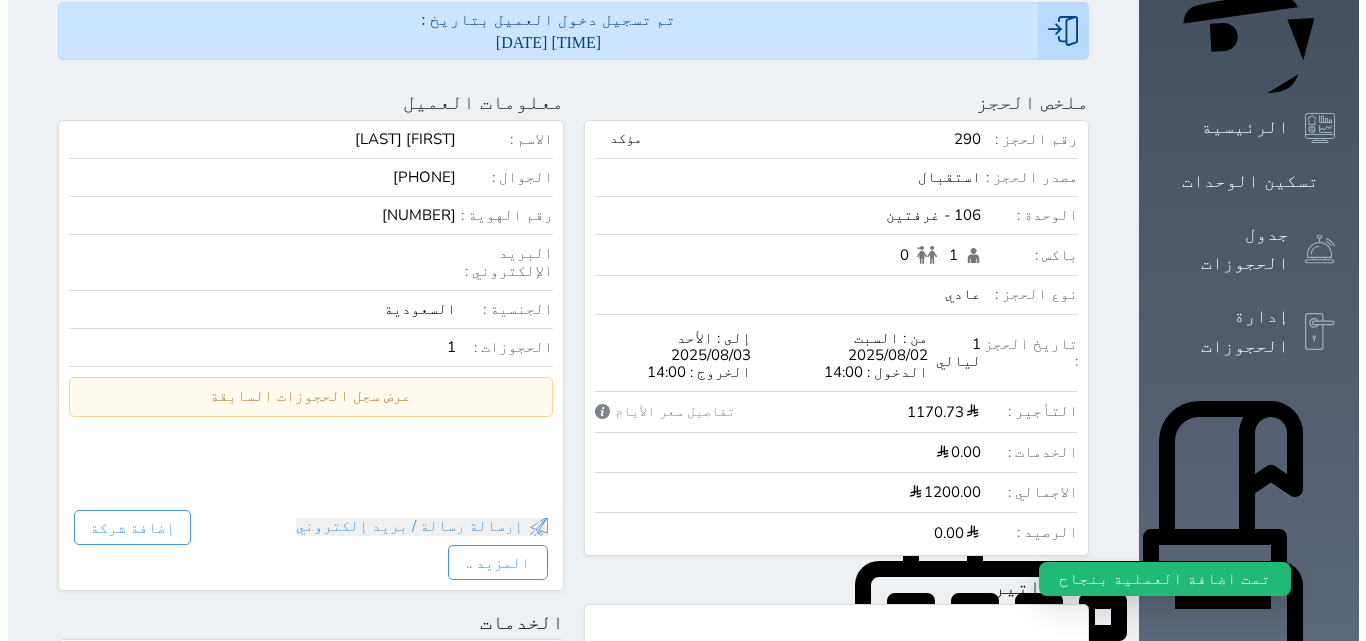 scroll, scrollTop: 0, scrollLeft: 0, axis: both 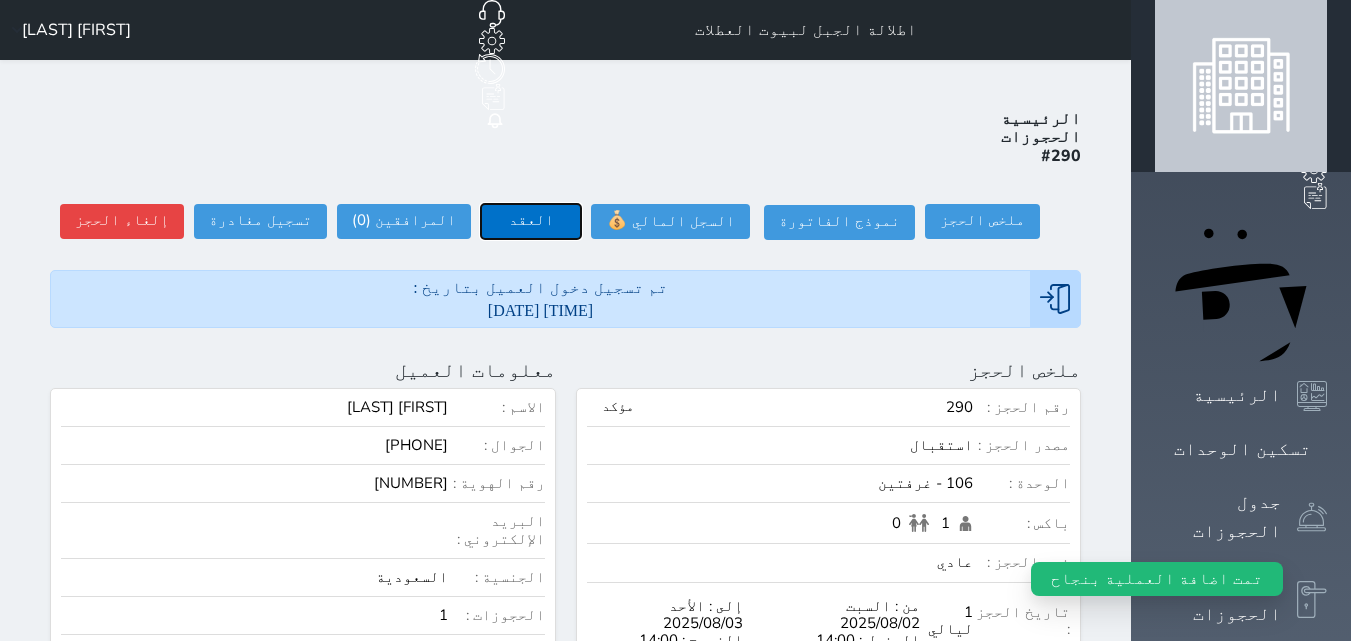 click on "العقد" at bounding box center [531, 221] 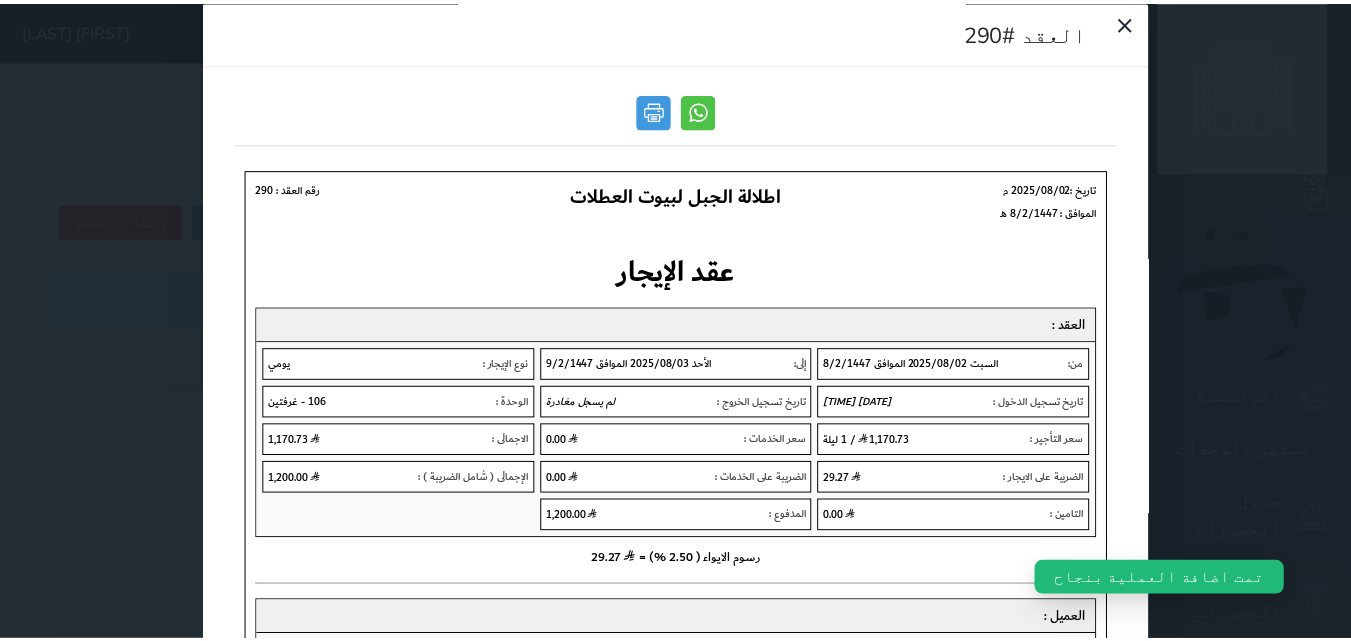 scroll, scrollTop: 0, scrollLeft: 0, axis: both 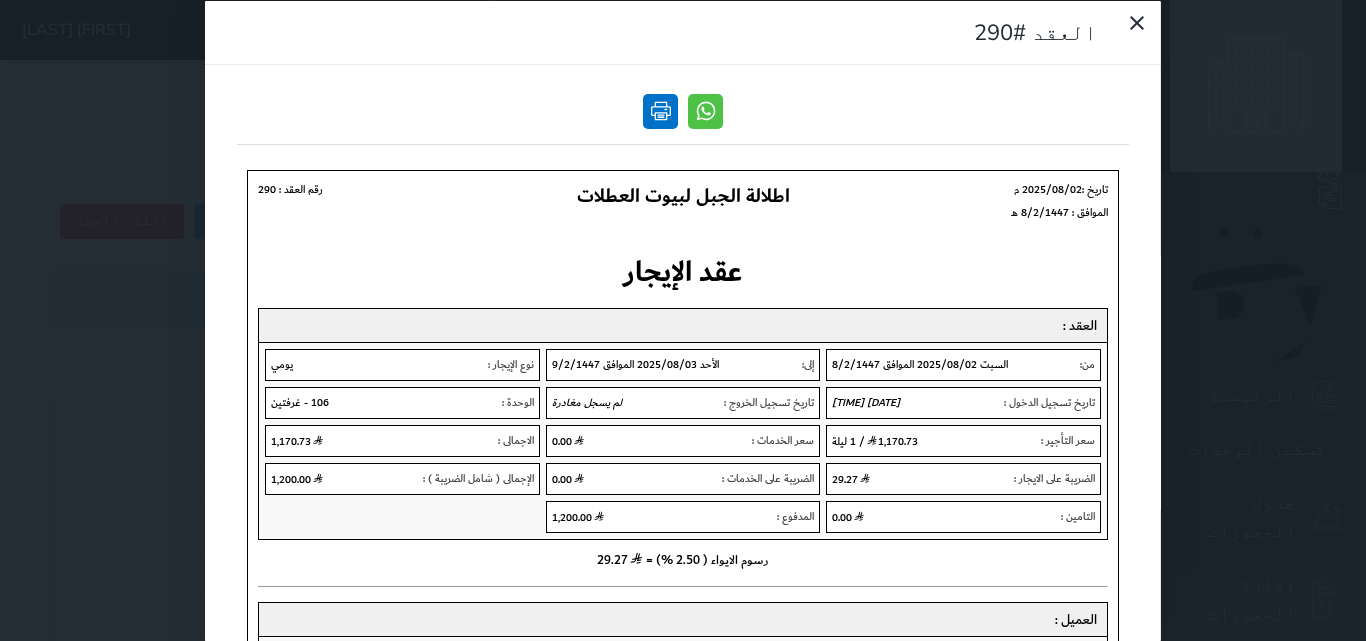 click at bounding box center (660, 110) 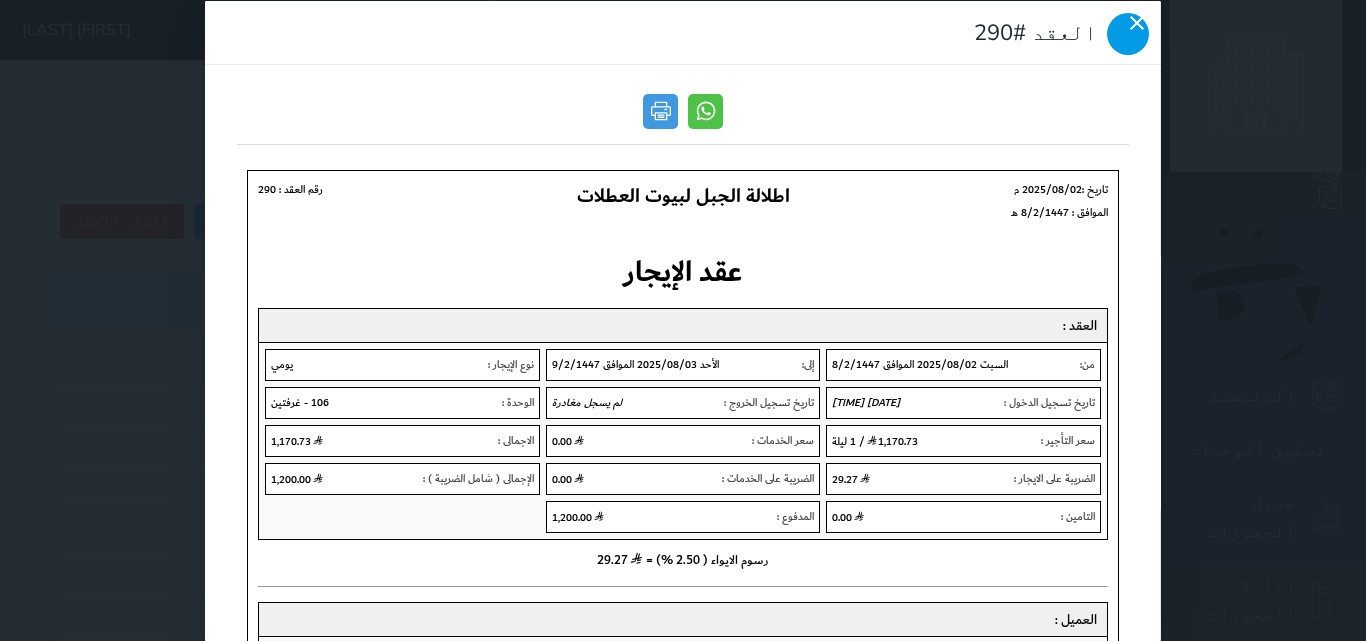 click 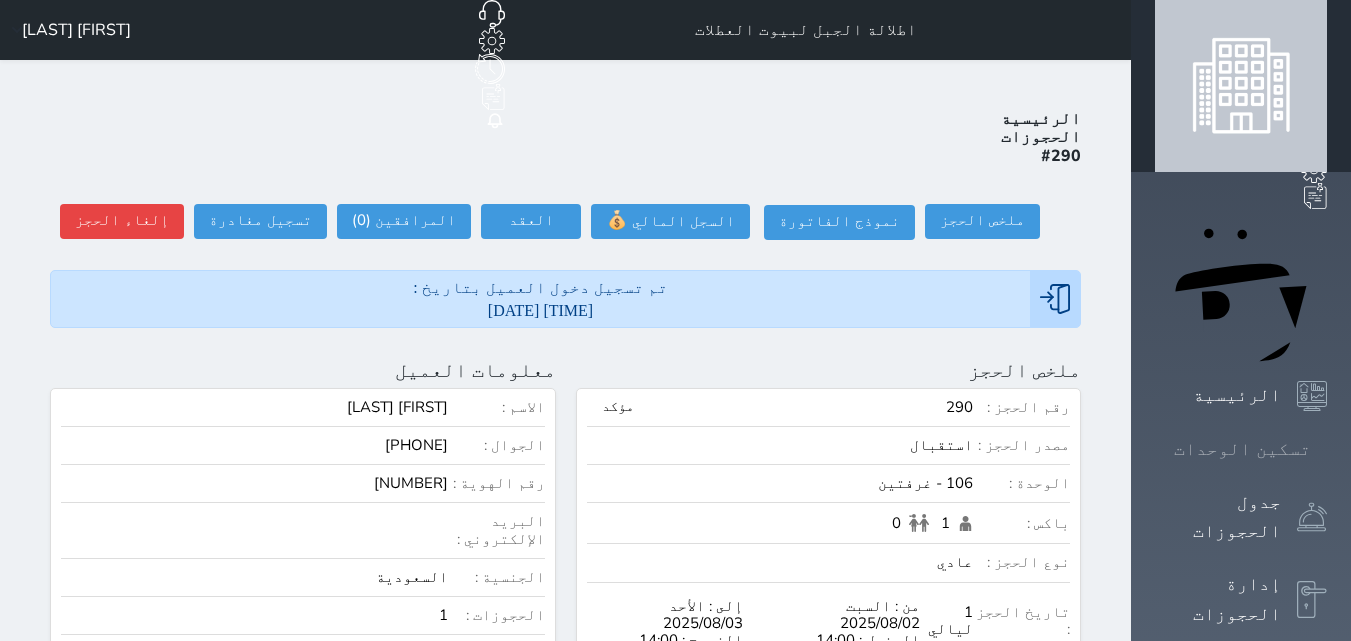 click 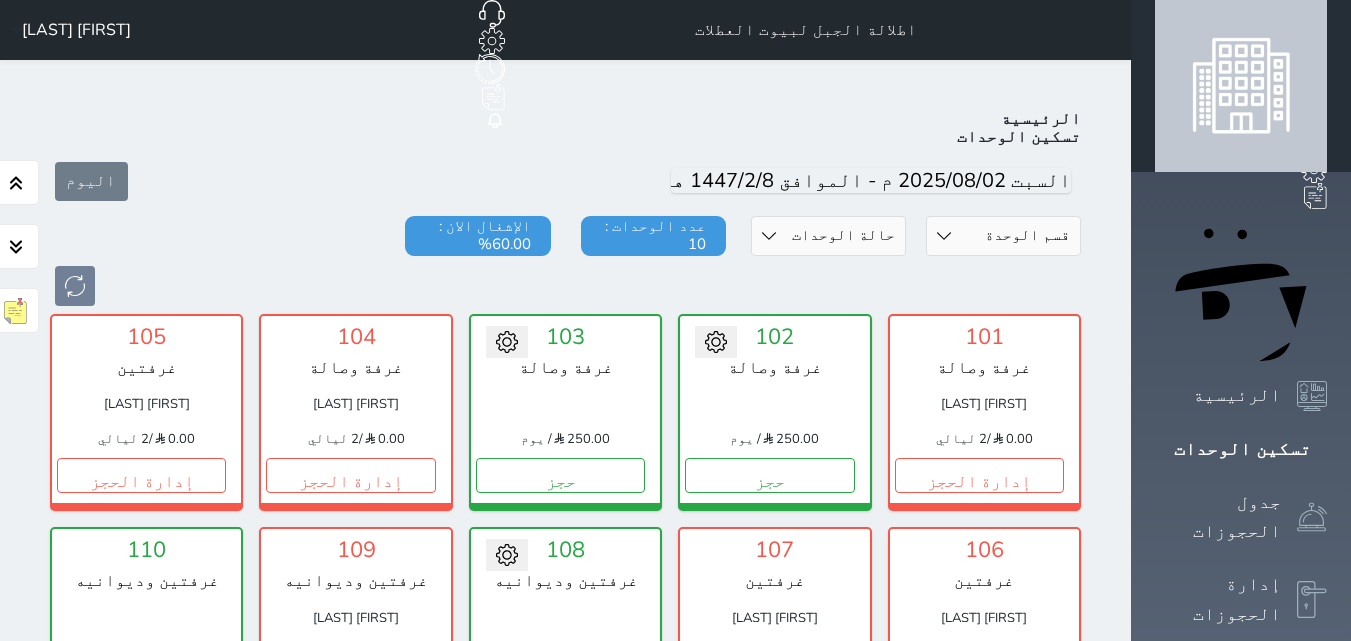 scroll, scrollTop: 78, scrollLeft: 0, axis: vertical 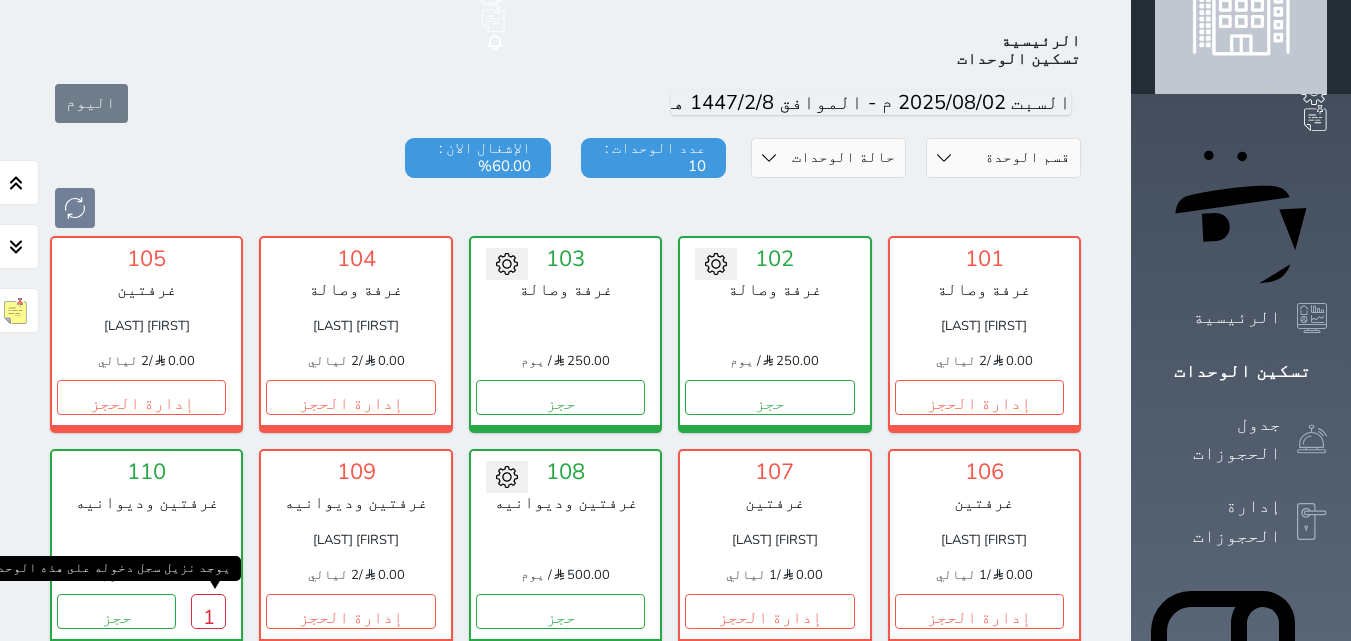 click on "يوجد نزيل سجل دخوله على هذه الوحدة   1" at bounding box center [208, 611] 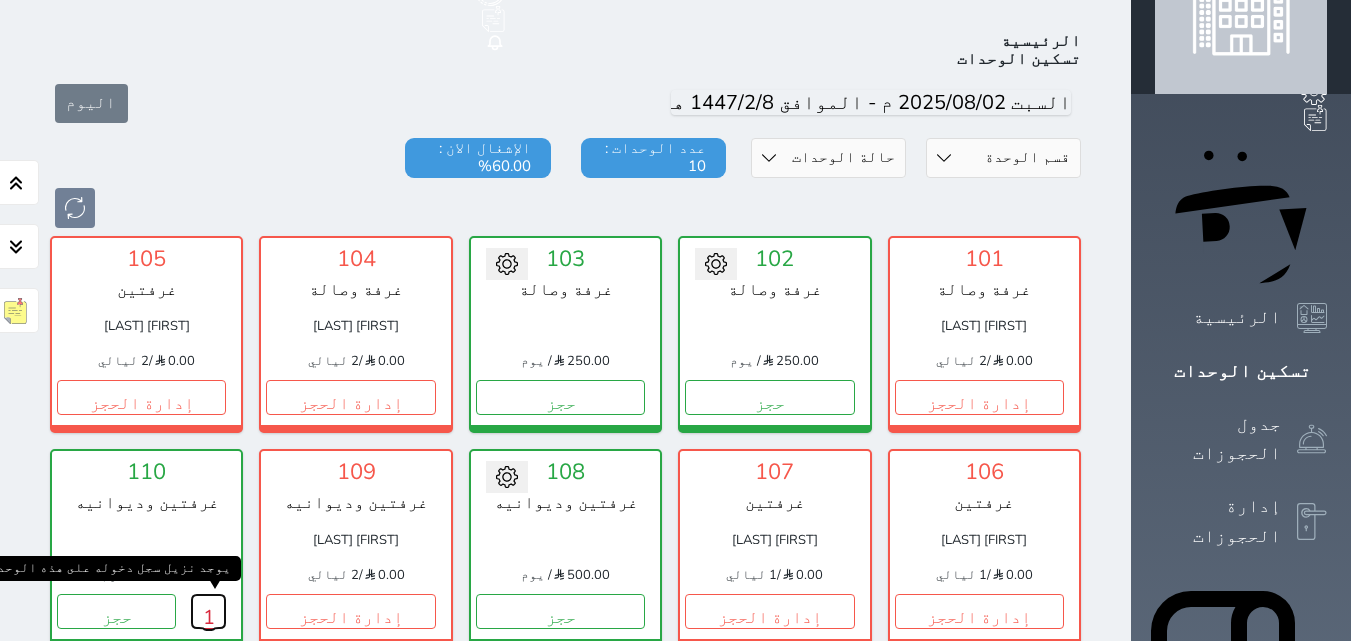 click on "1" at bounding box center (208, 611) 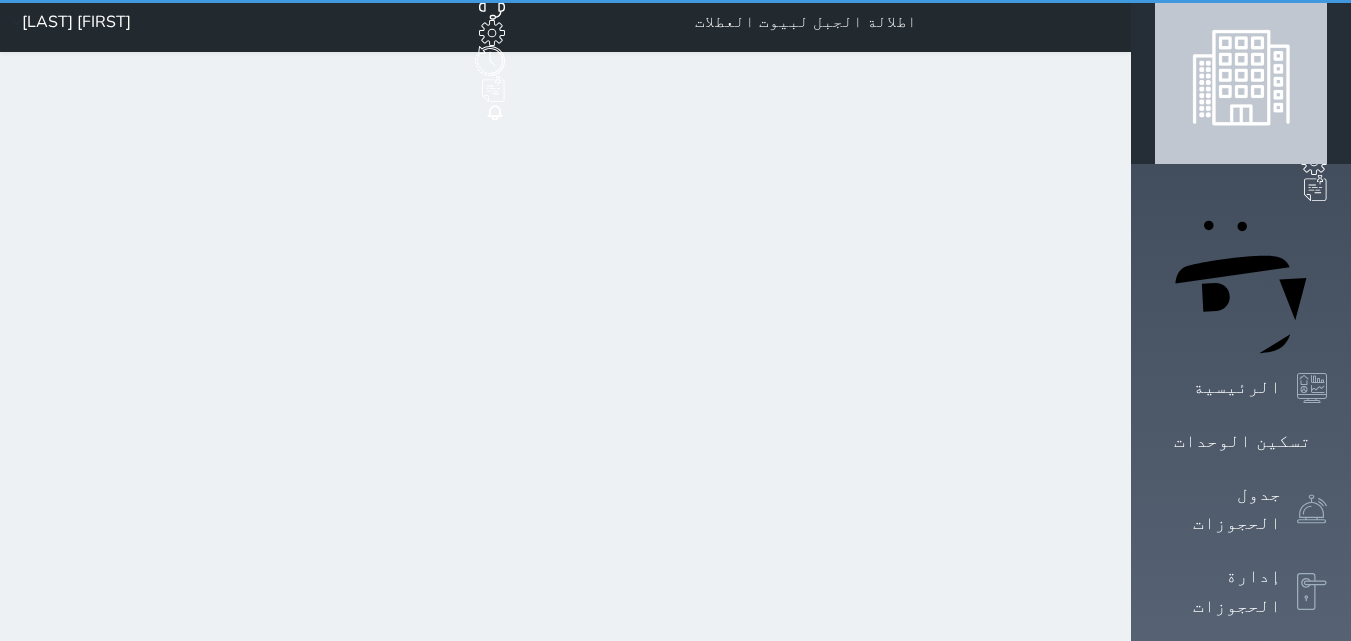 scroll, scrollTop: 0, scrollLeft: 0, axis: both 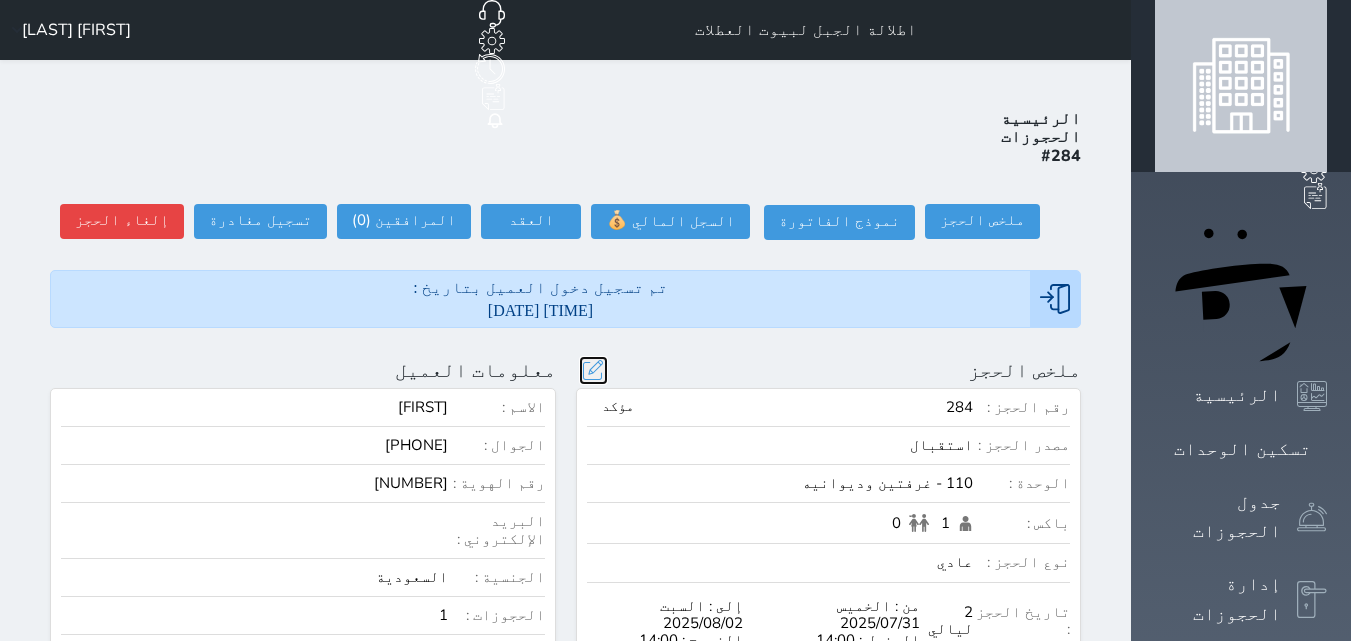 click at bounding box center [593, 370] 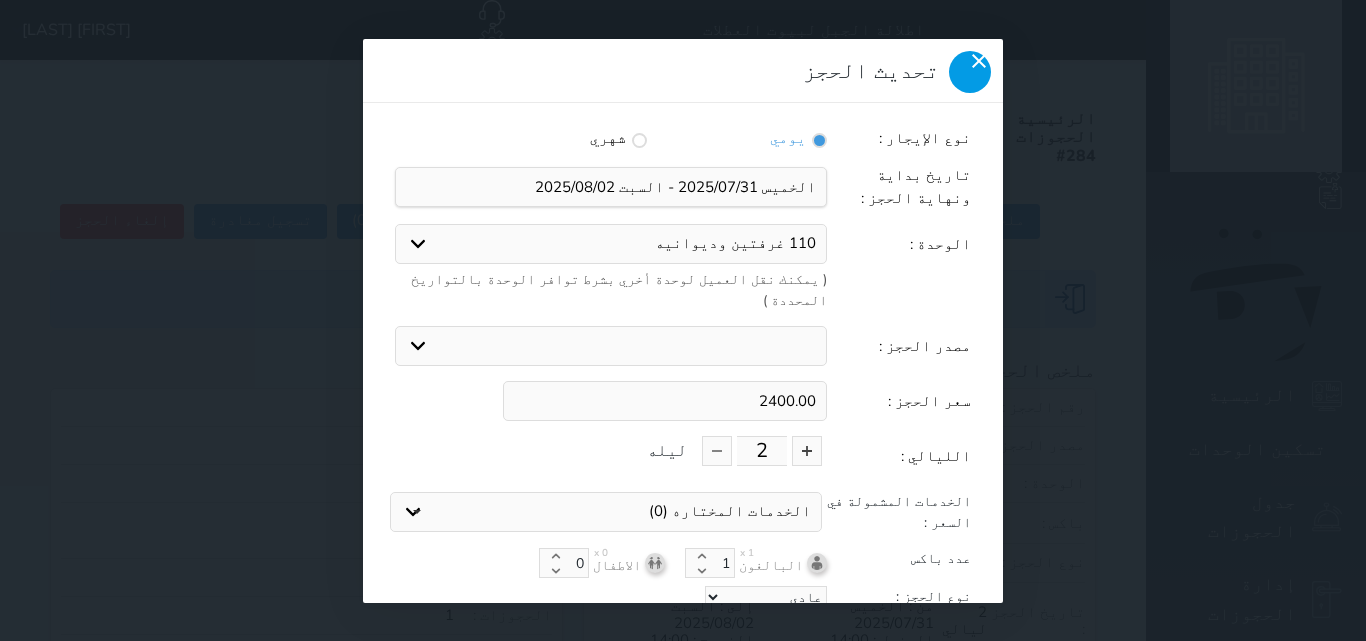 click 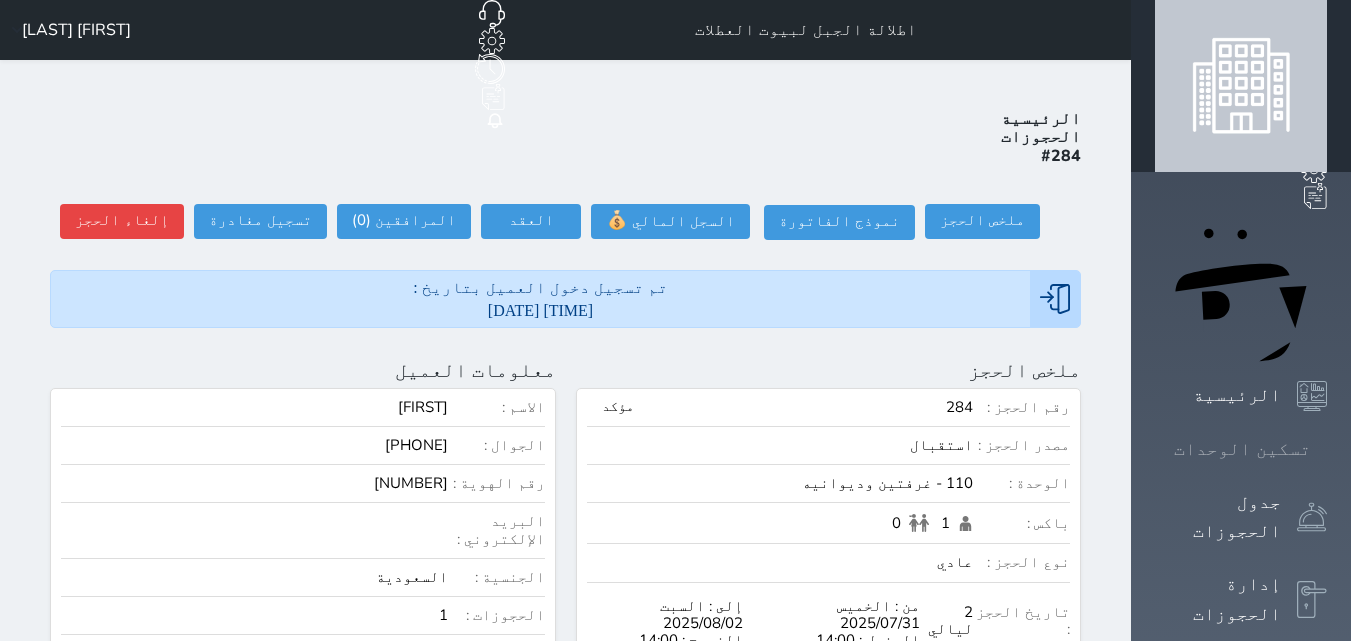click on "تسكين الوحدات" at bounding box center (1242, 449) 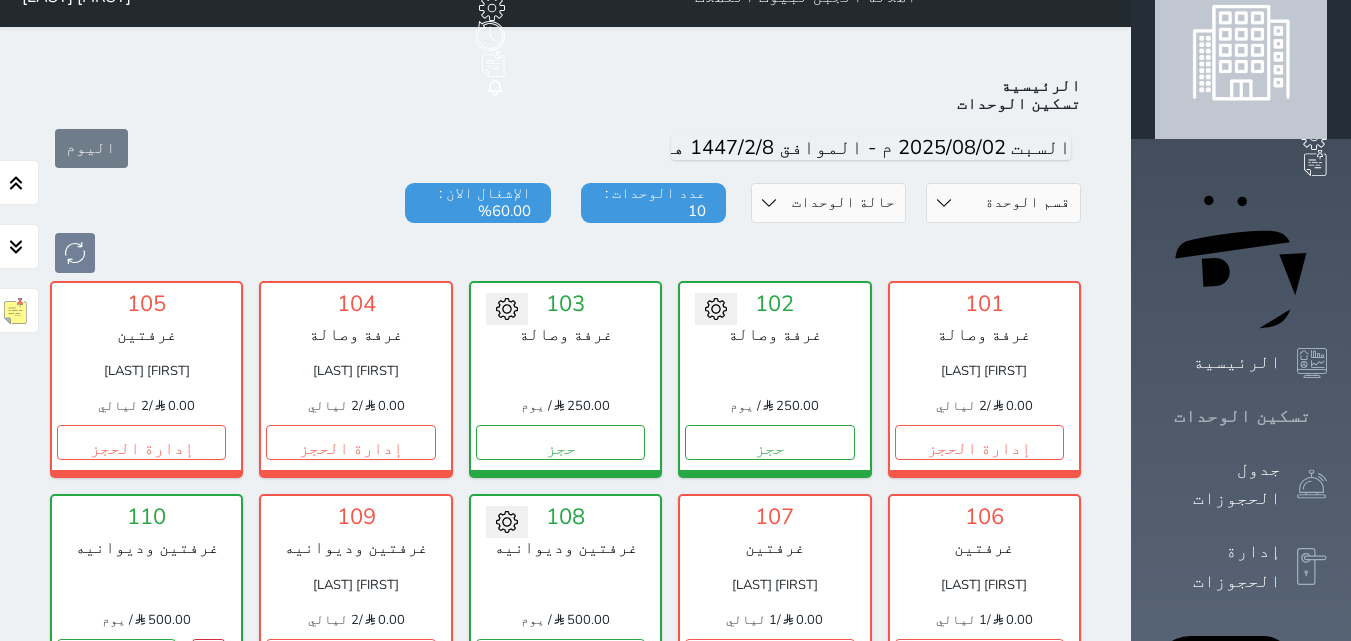 scroll, scrollTop: 78, scrollLeft: 0, axis: vertical 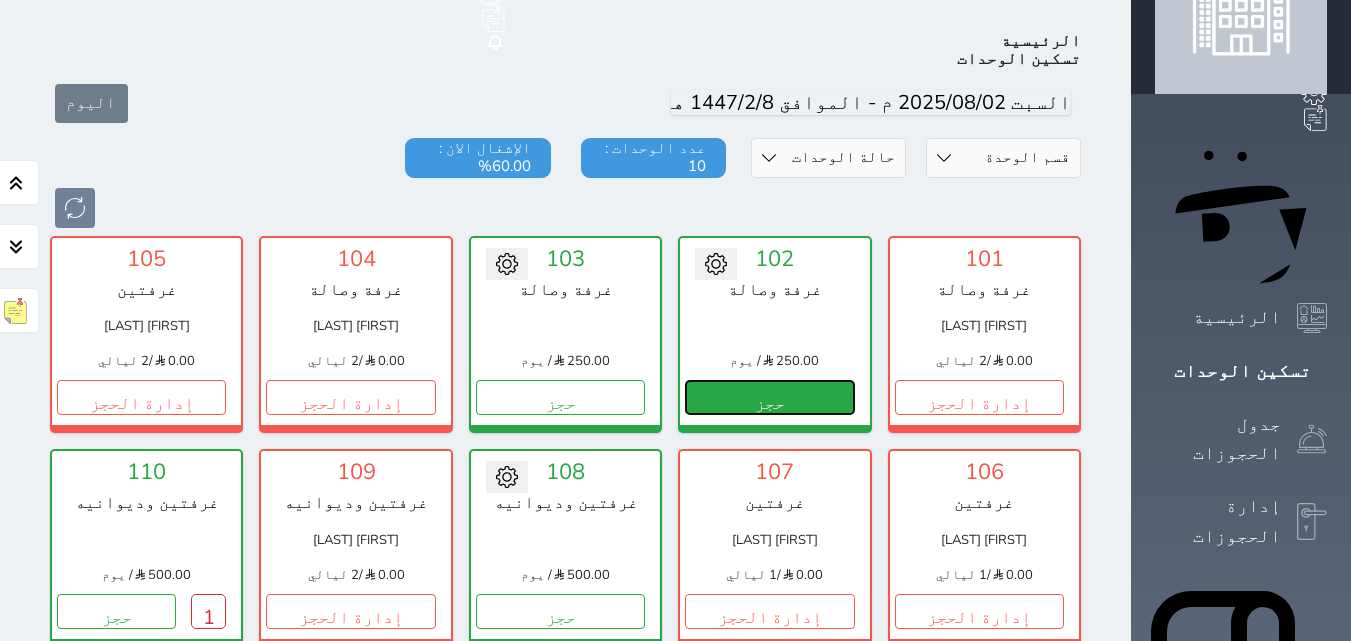click on "حجز" at bounding box center [769, 397] 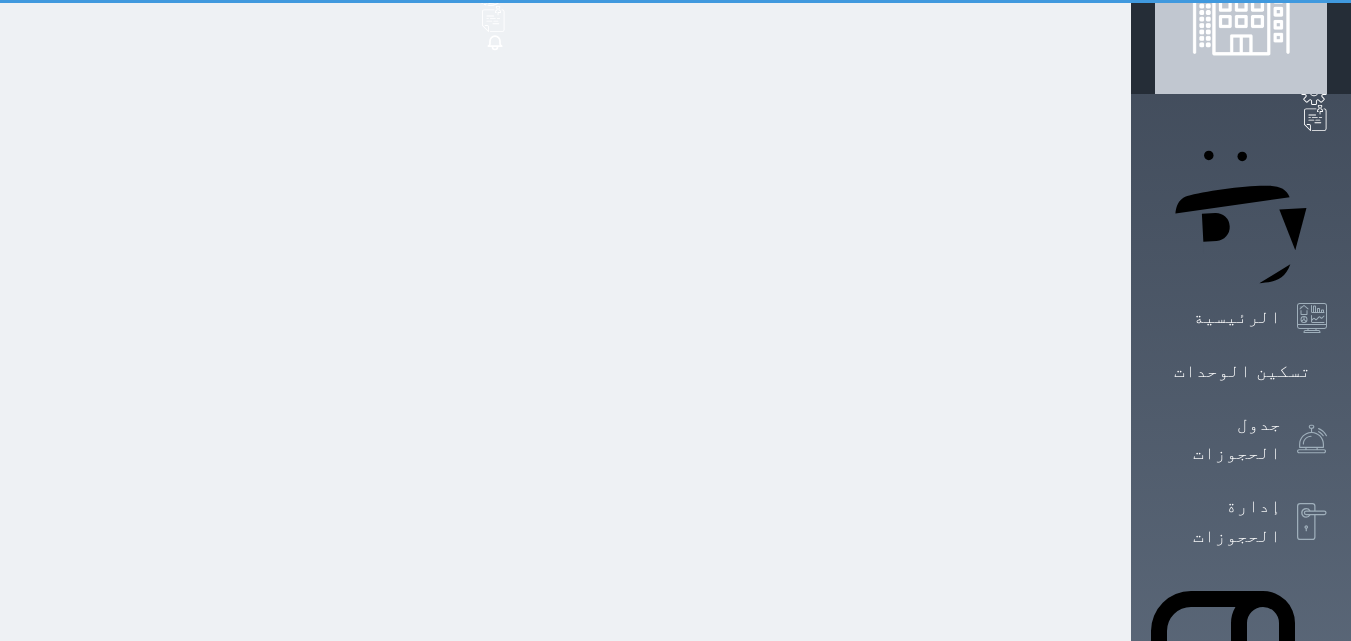 scroll, scrollTop: 0, scrollLeft: 0, axis: both 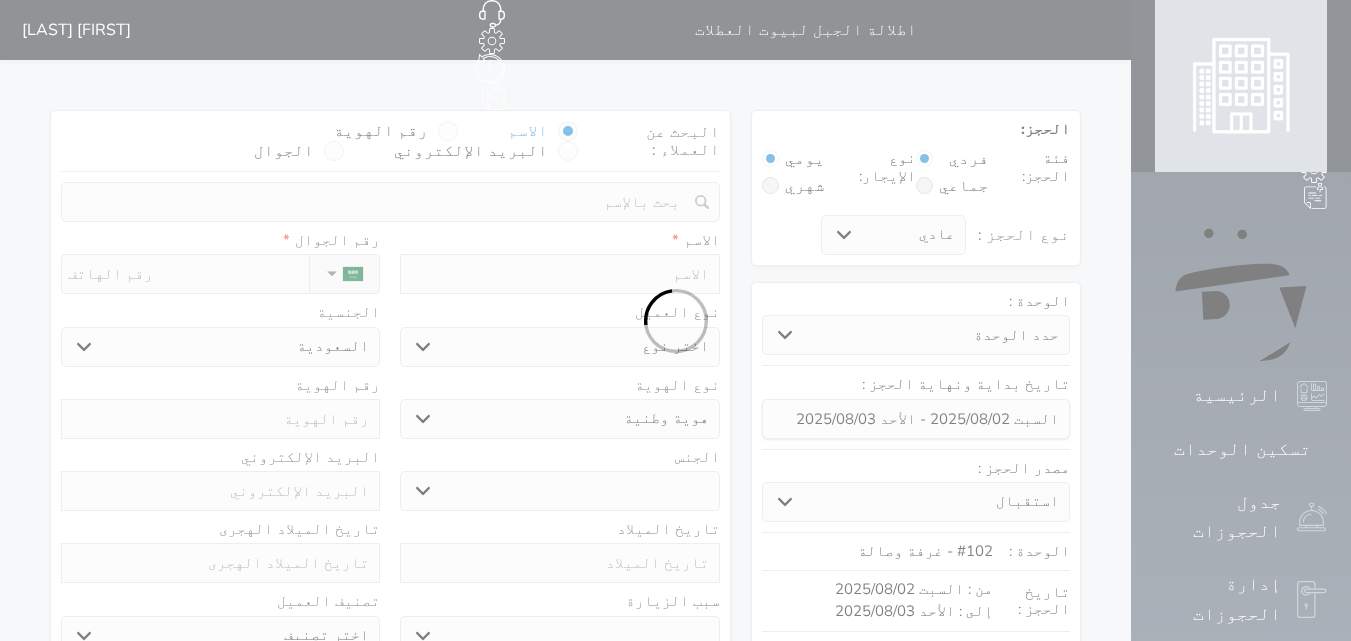click at bounding box center [675, 320] 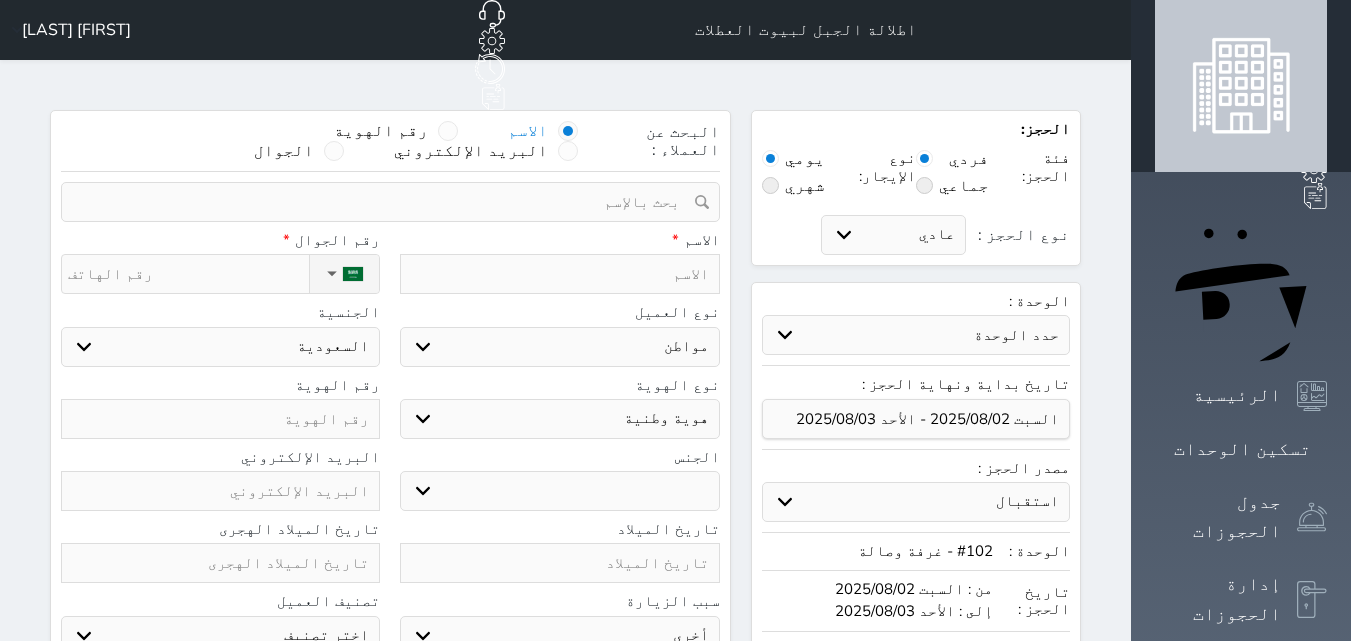 click at bounding box center (559, 274) 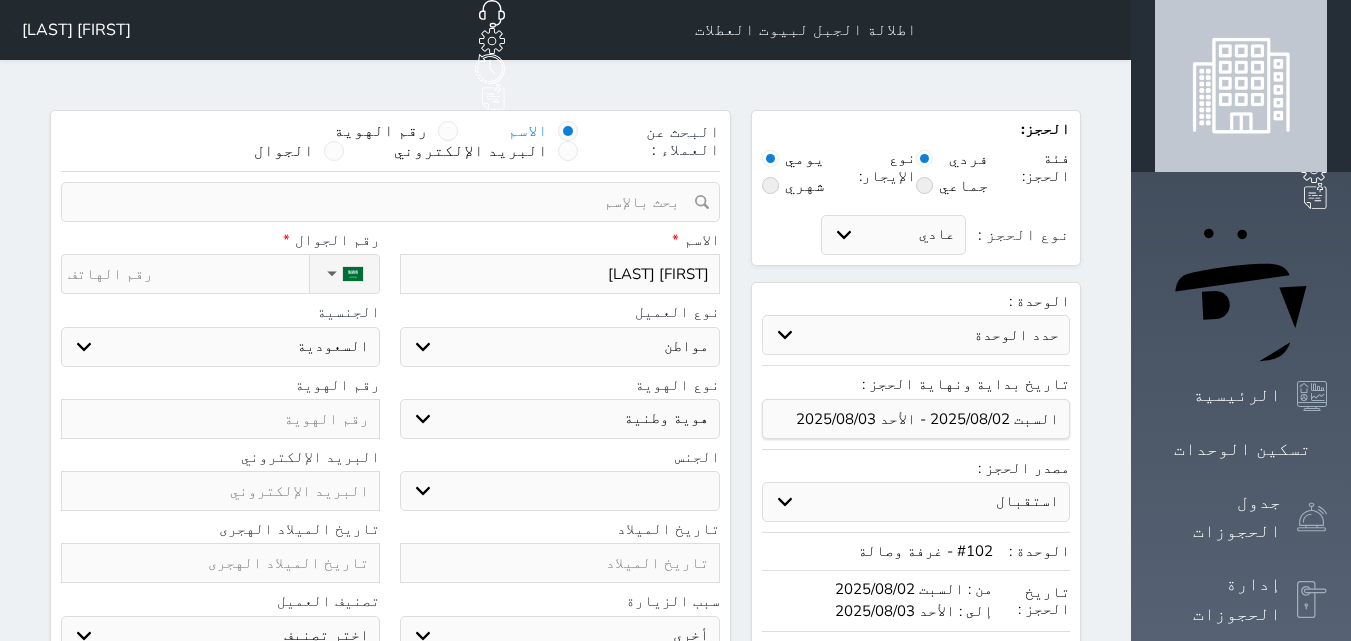 click on "نوع الحجز :" at bounding box center (188, 274) 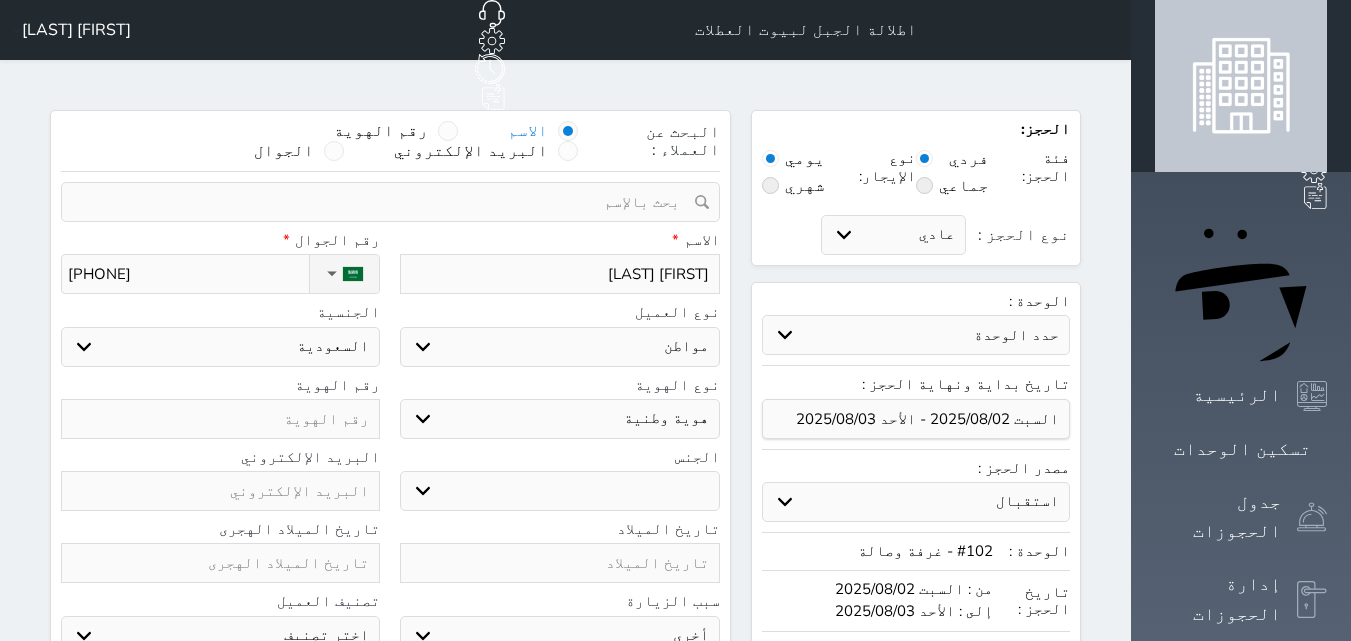 click at bounding box center (220, 419) 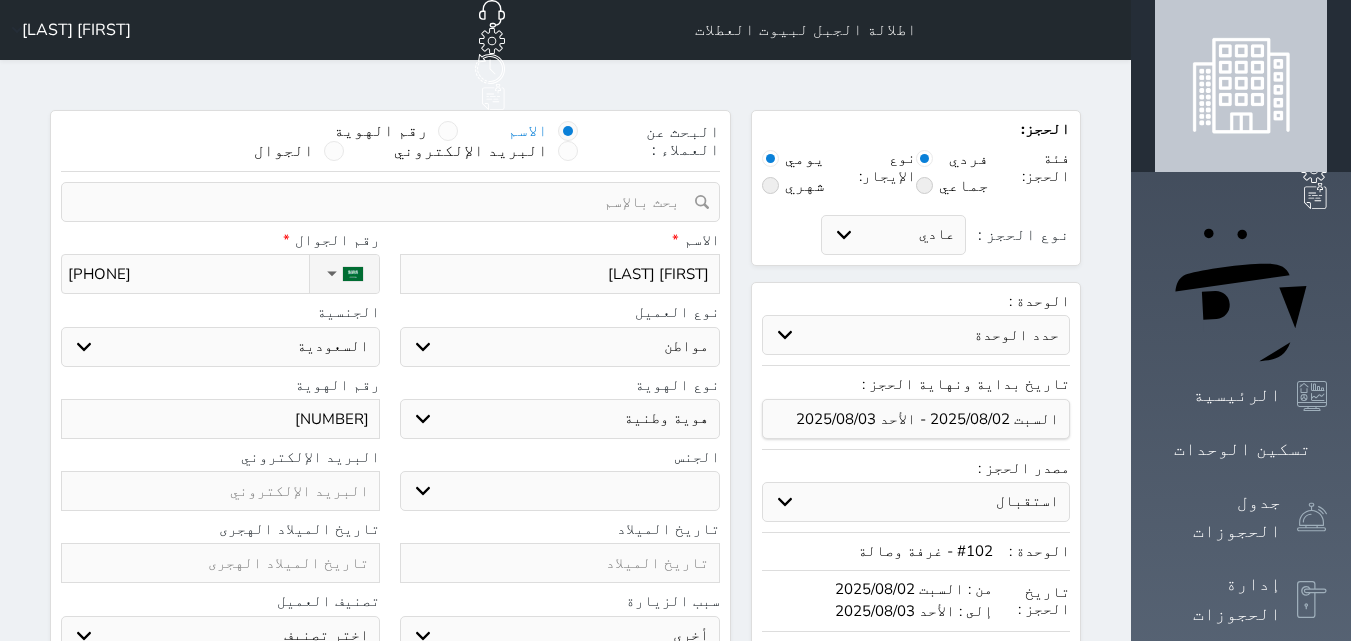 click on "[NUMBER]" at bounding box center [220, 419] 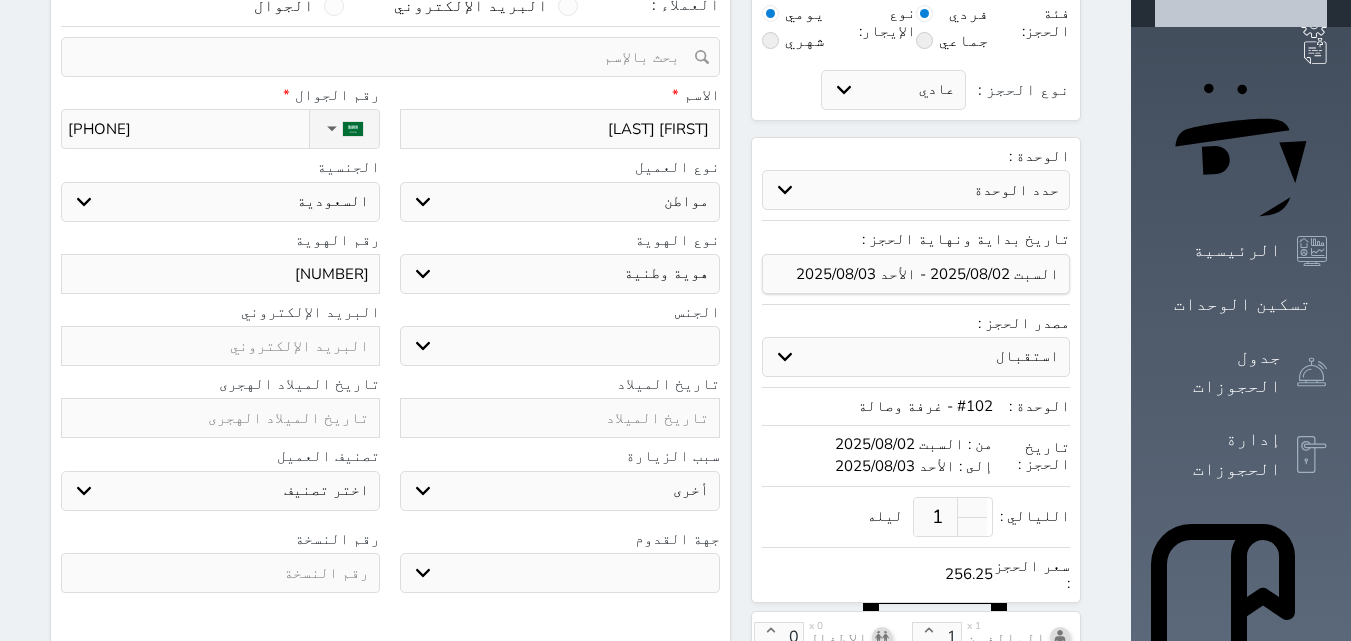 scroll, scrollTop: 159, scrollLeft: 0, axis: vertical 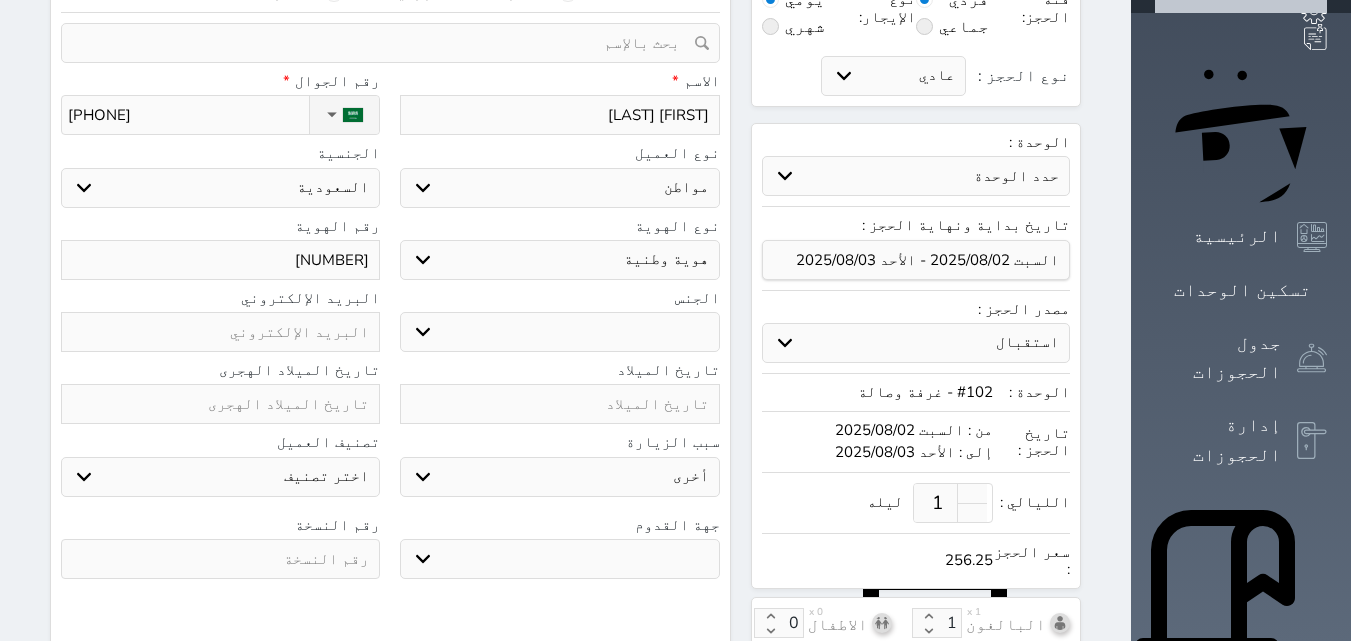 click on "ذكر   انثى" at bounding box center [559, 332] 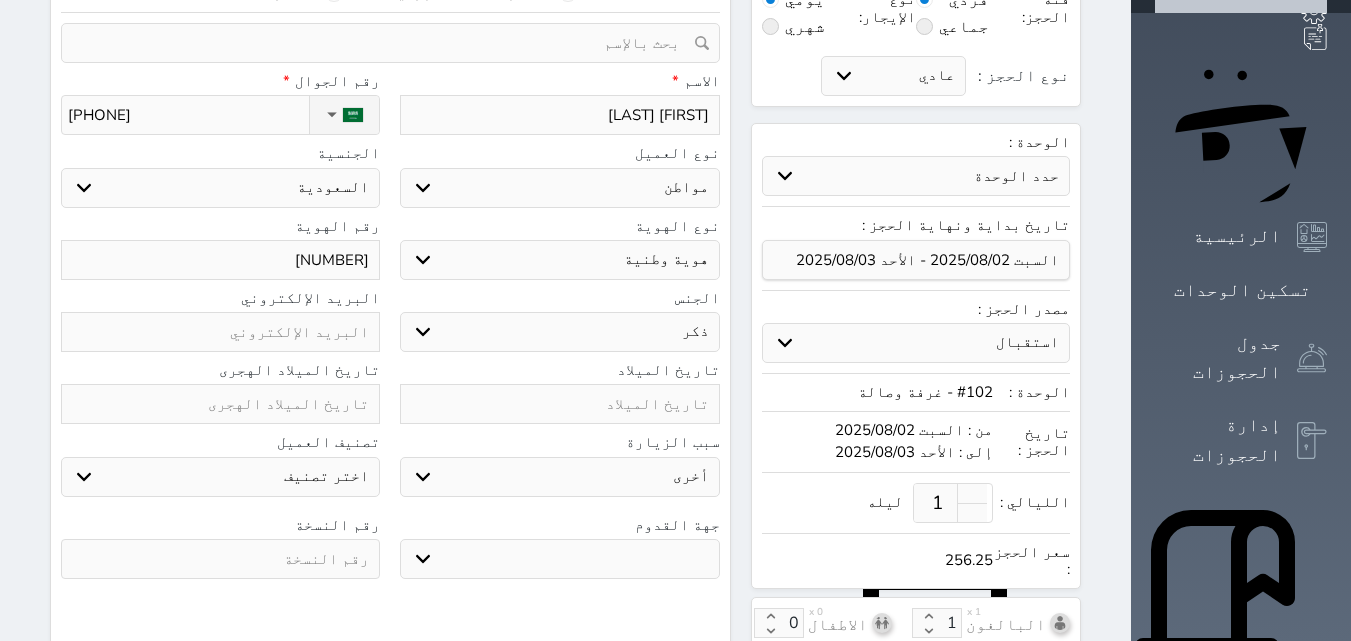 click on "ذكر   انثى" at bounding box center [559, 332] 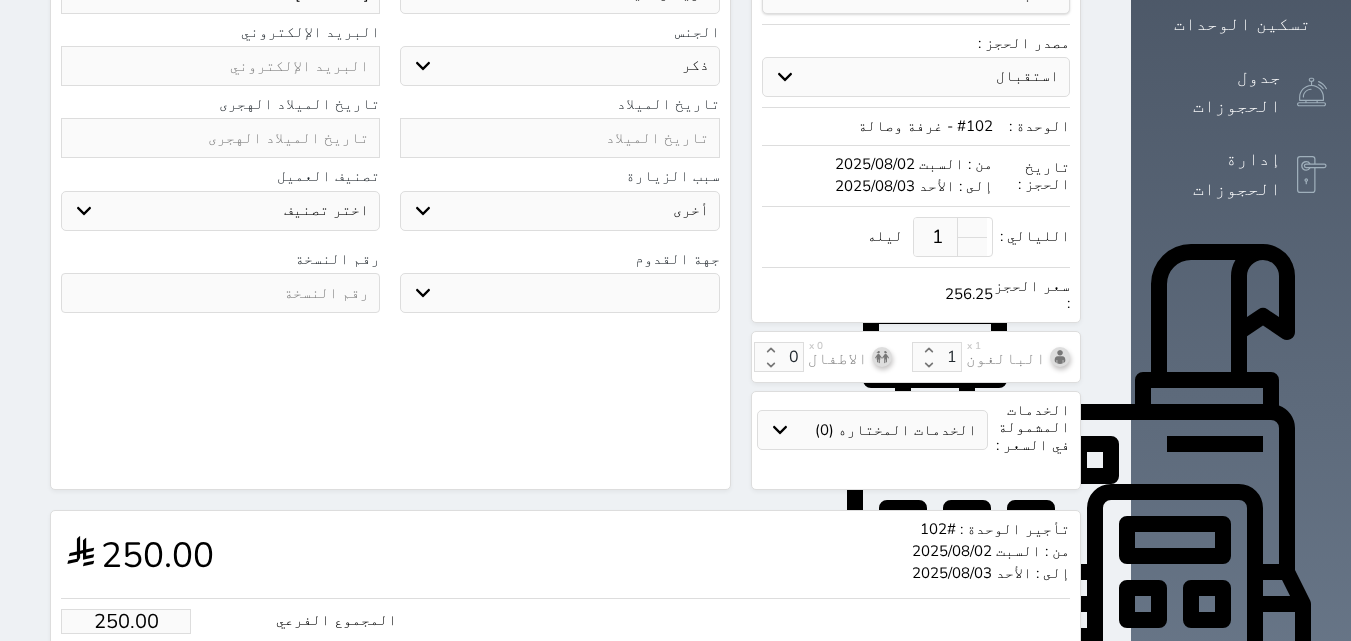 scroll, scrollTop: 545, scrollLeft: 0, axis: vertical 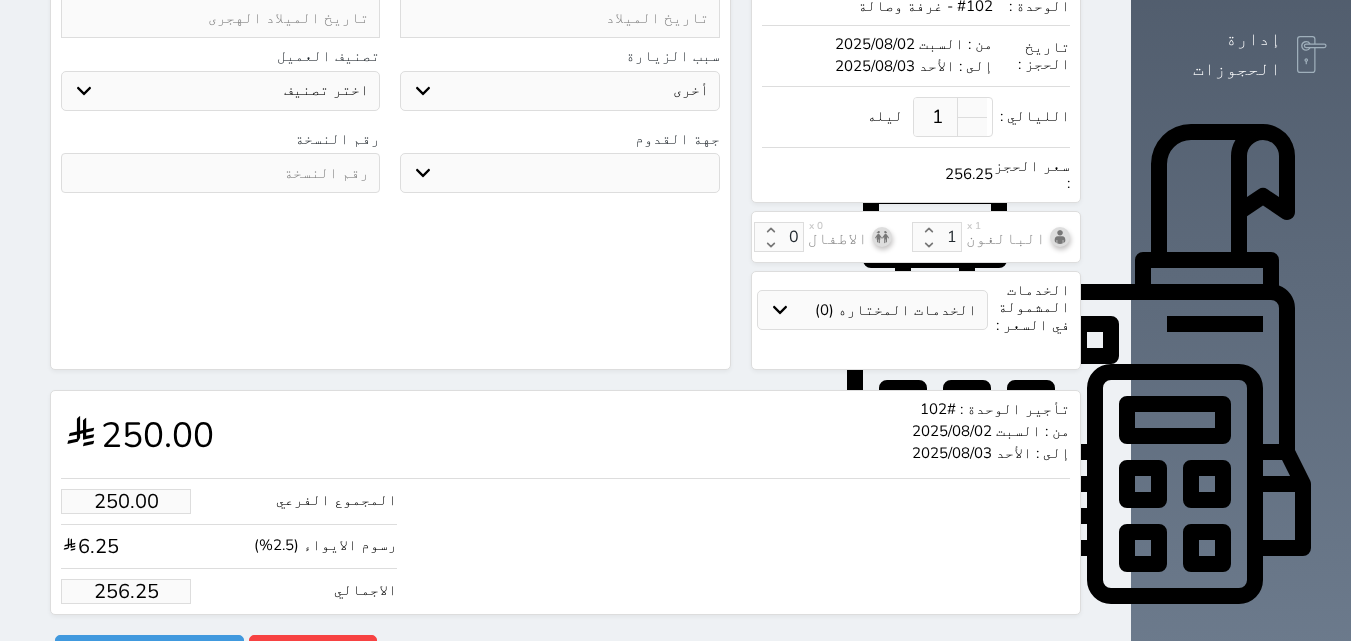 click on "256.25" at bounding box center [126, 591] 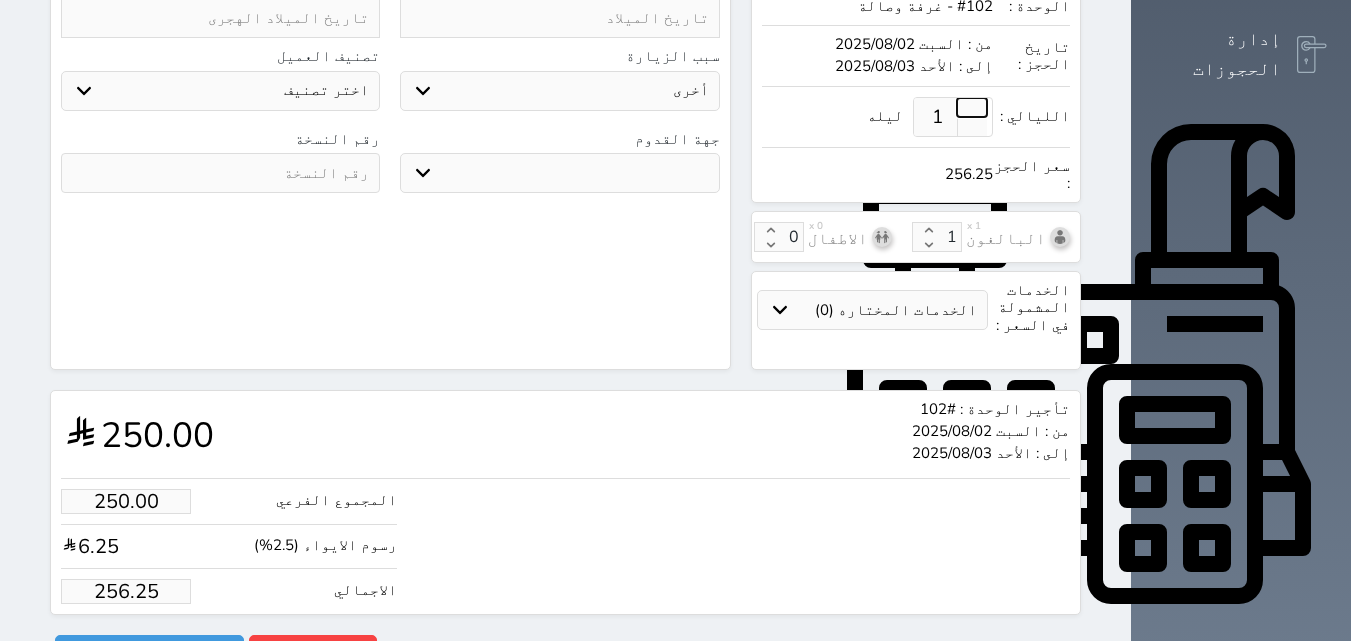 click at bounding box center [972, 107] 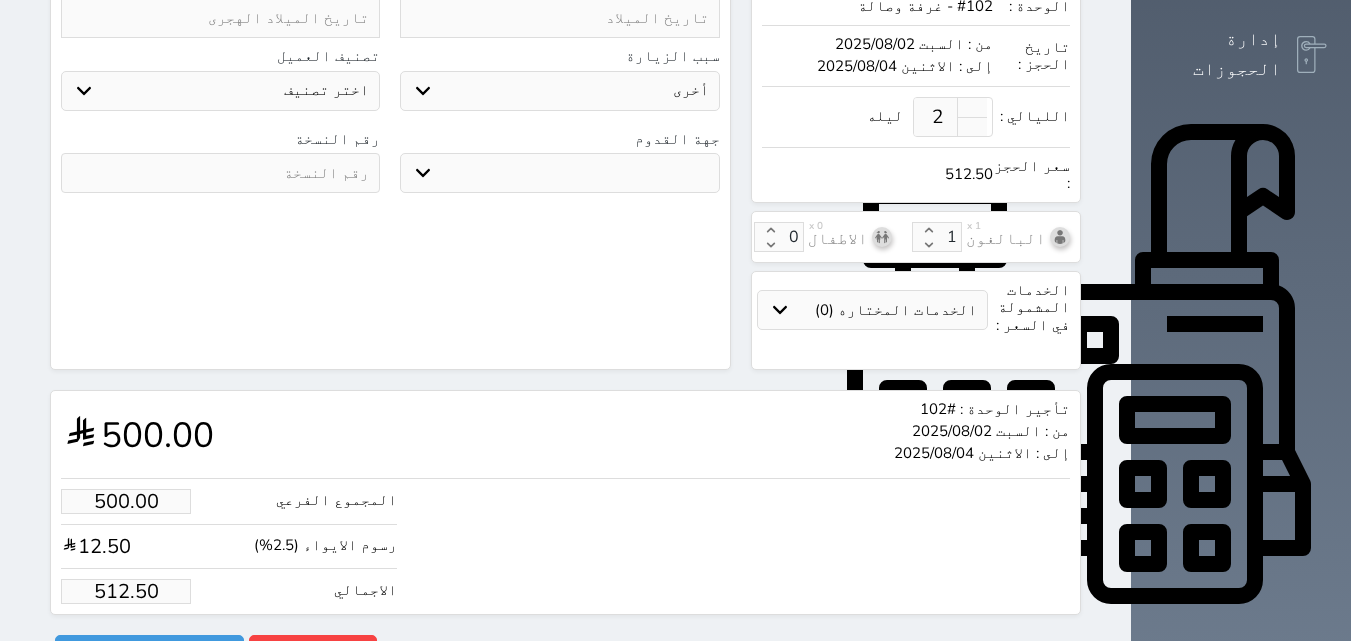 click on "512.50" at bounding box center (126, 591) 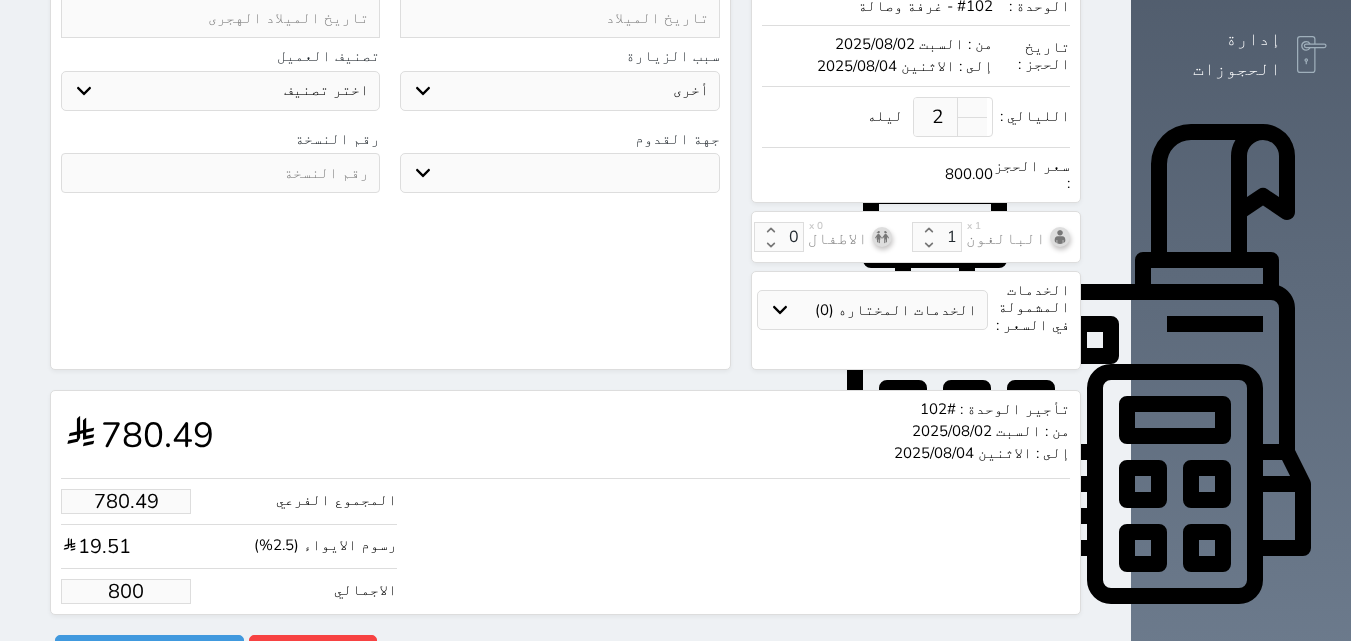 click on "800" at bounding box center [126, 591] 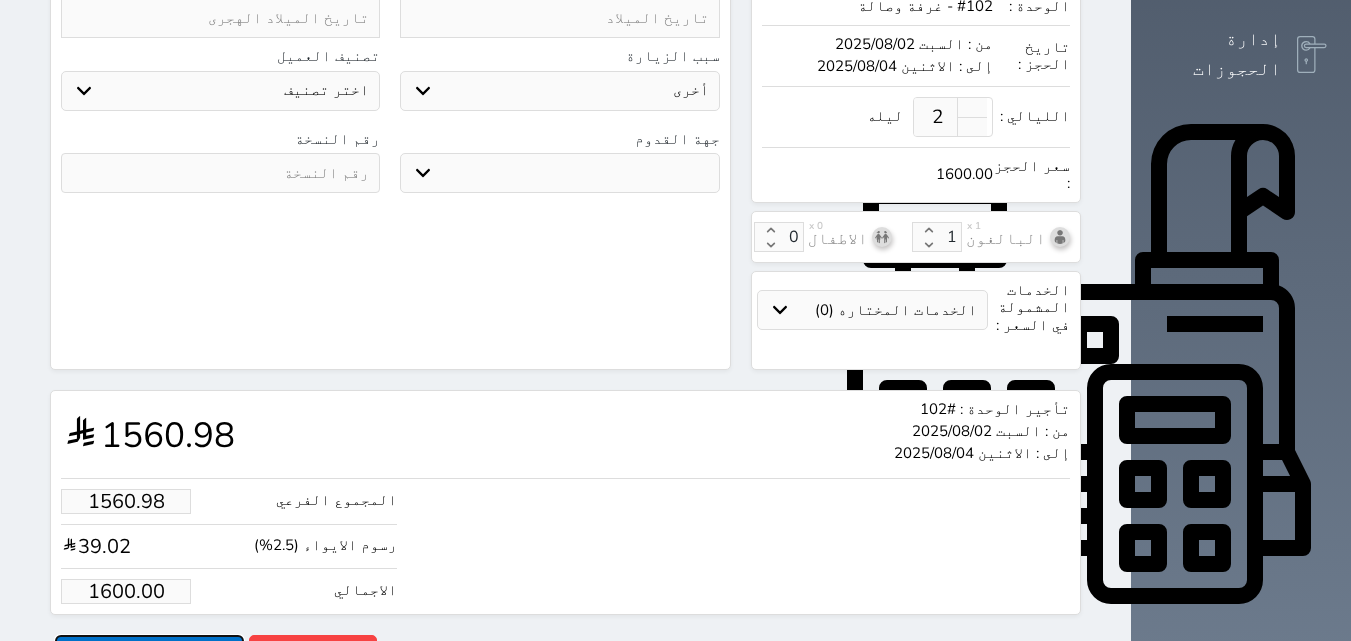 click on "حجز" at bounding box center (149, 652) 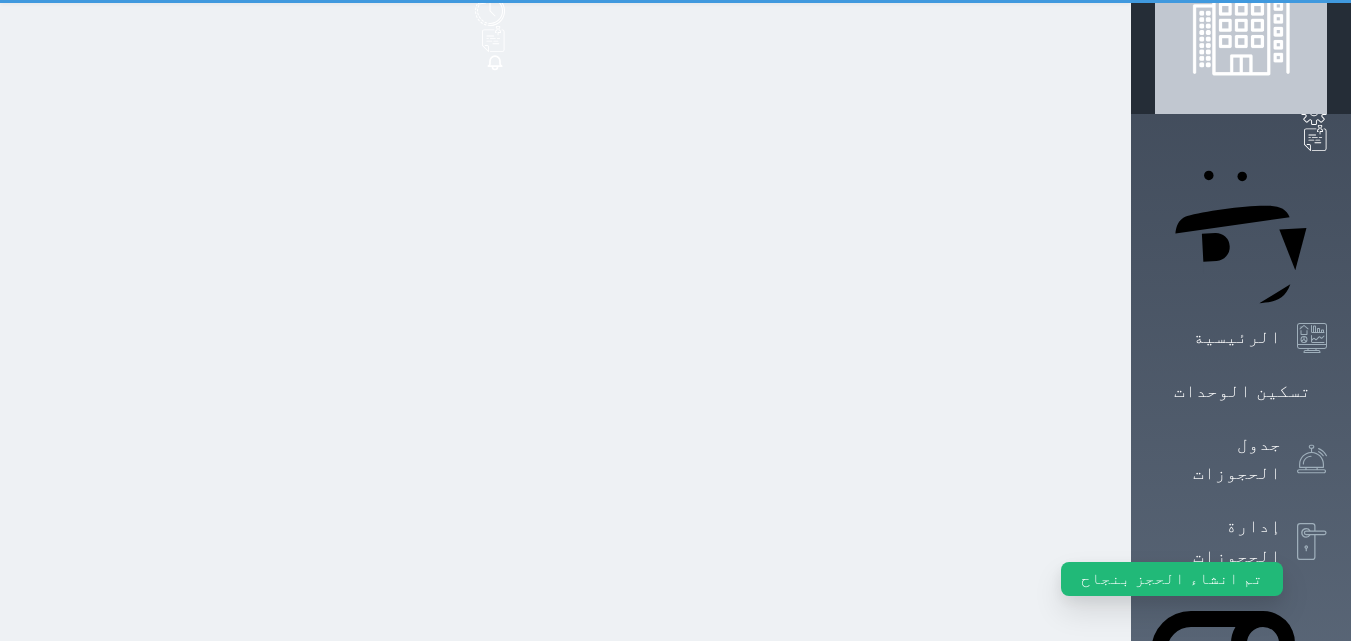scroll, scrollTop: 0, scrollLeft: 0, axis: both 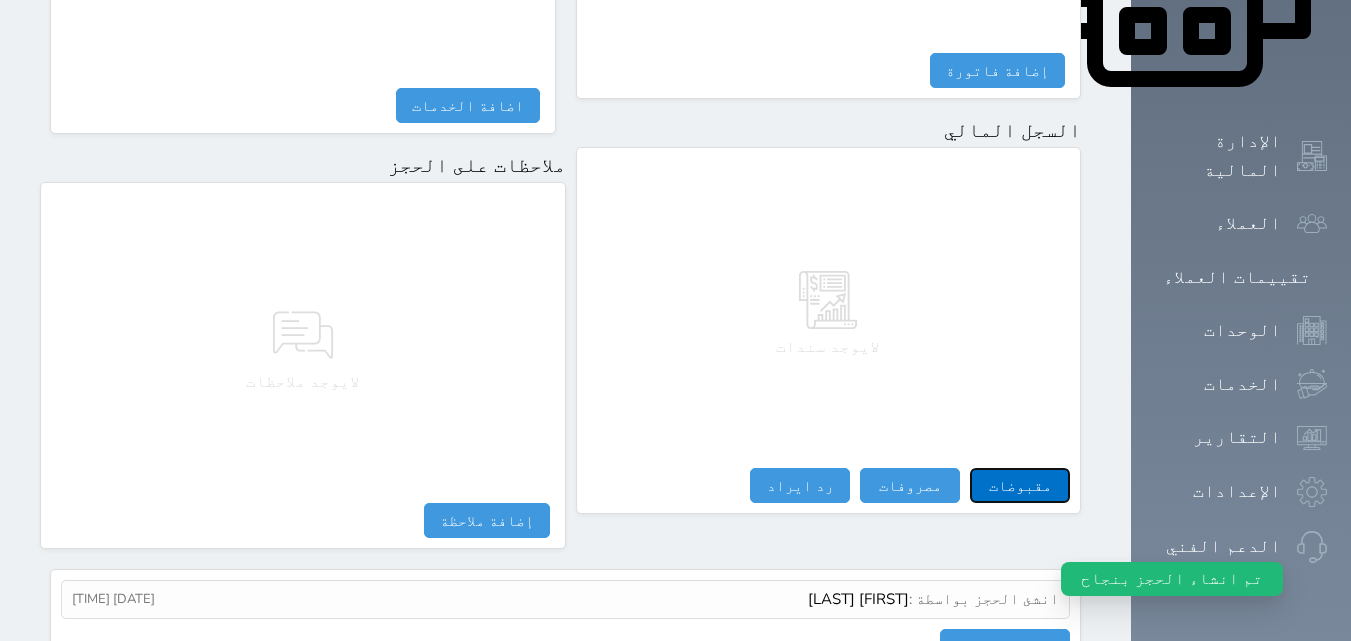 click on "مقبوضات" at bounding box center [1020, 485] 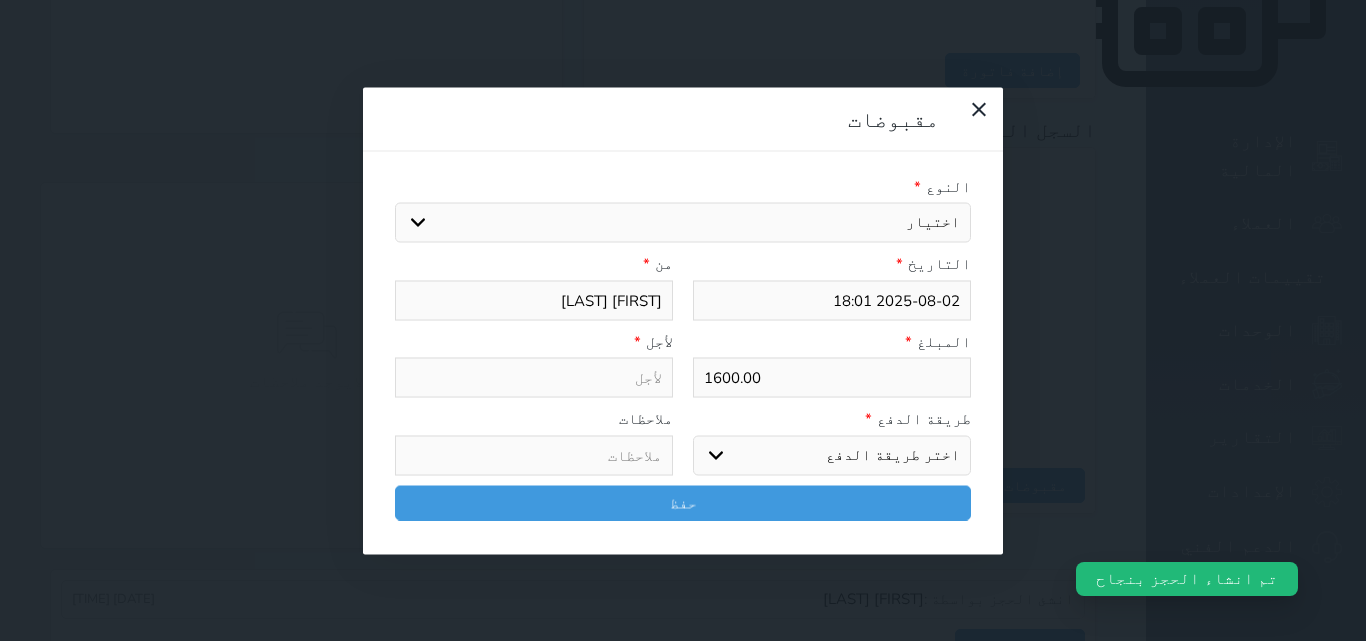 click on "اختر طريقة الدفع   دفع نقدى   تحويل بنكى   مدى   بطاقة ائتمان   آجل" at bounding box center (832, 455) 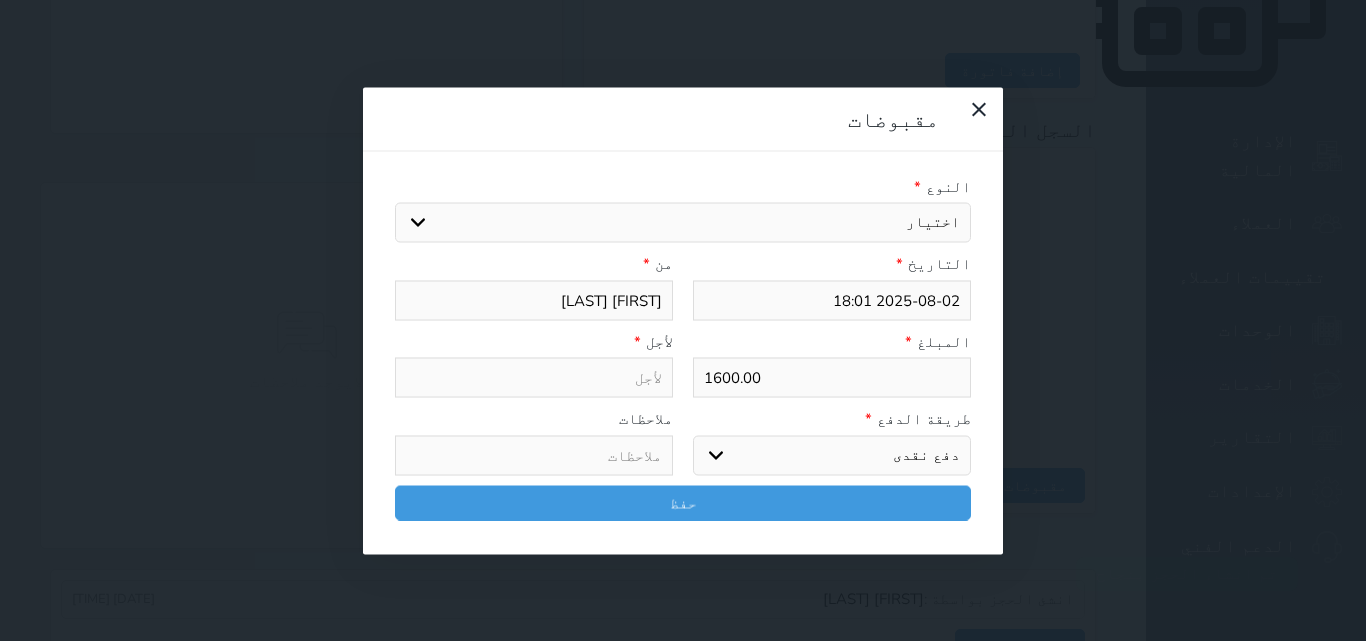 click on "اختر طريقة الدفع   دفع نقدى   تحويل بنكى   مدى   بطاقة ائتمان   آجل" at bounding box center (832, 455) 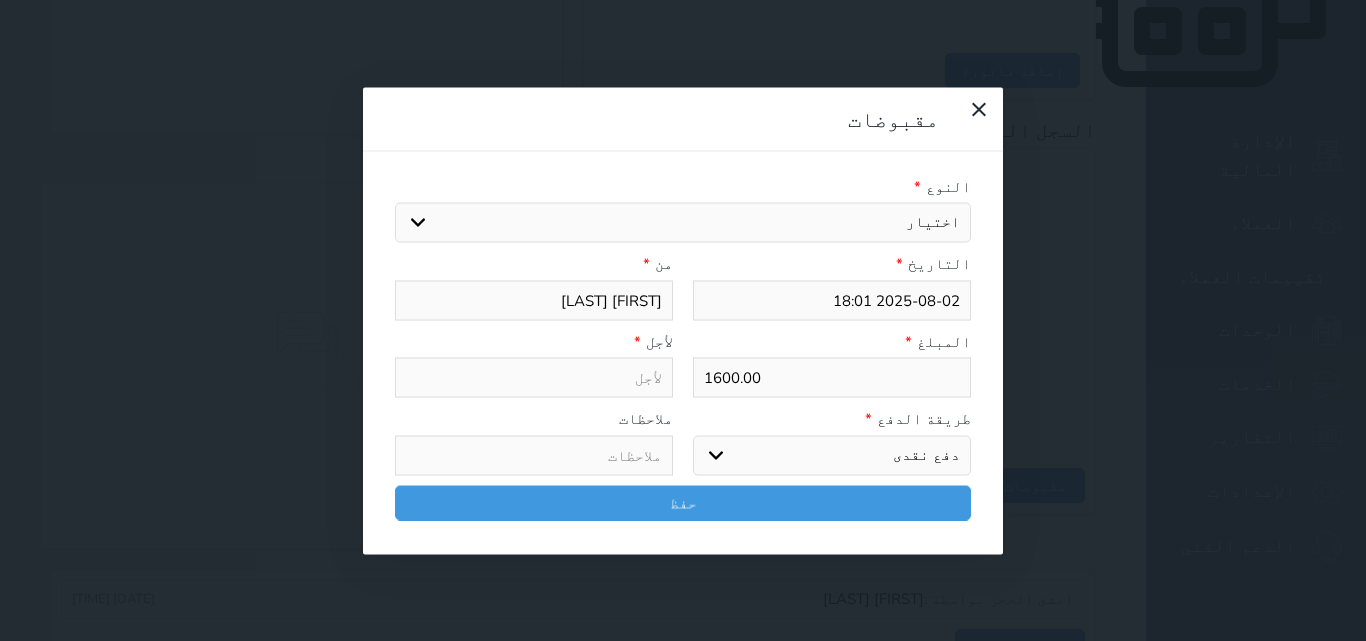 click on "اختيار   مقبوضات عامة قيمة إيجار فواتير تامين عربون لا ينطبق آخر مغسلة واي فاي - الإنترنت مواقف السيارات طعام الأغذية والمشروبات مشروبات المشروبات الباردة المشروبات الساخنة الإفطار غداء عشاء مخبز و كعك حمام سباحة الصالة الرياضية سبا و خدمات الجمال اختيار وإسقاط (خدمات النقل) ميني بار كابل - تلفزيون سرير إضافي تصفيف الشعر التسوق خدمات الجولات السياحية المنظمة خدمات الدليل السياحي" at bounding box center (683, 223) 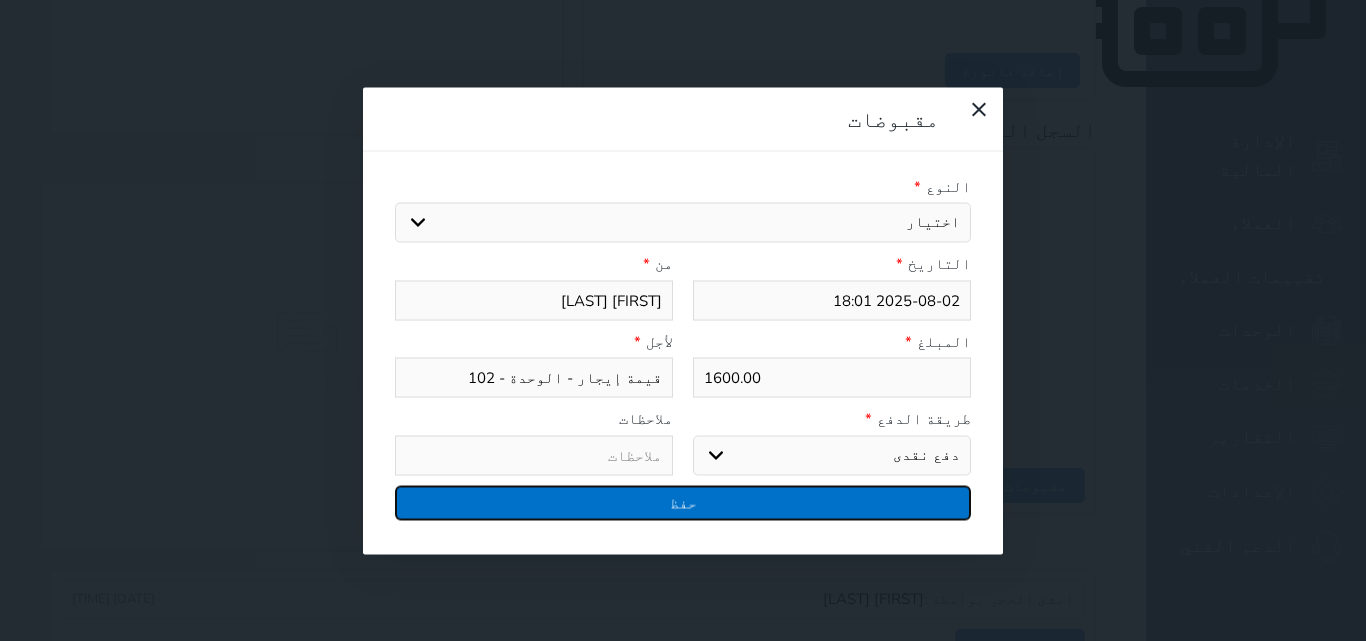 click on "حفظ" at bounding box center [683, 502] 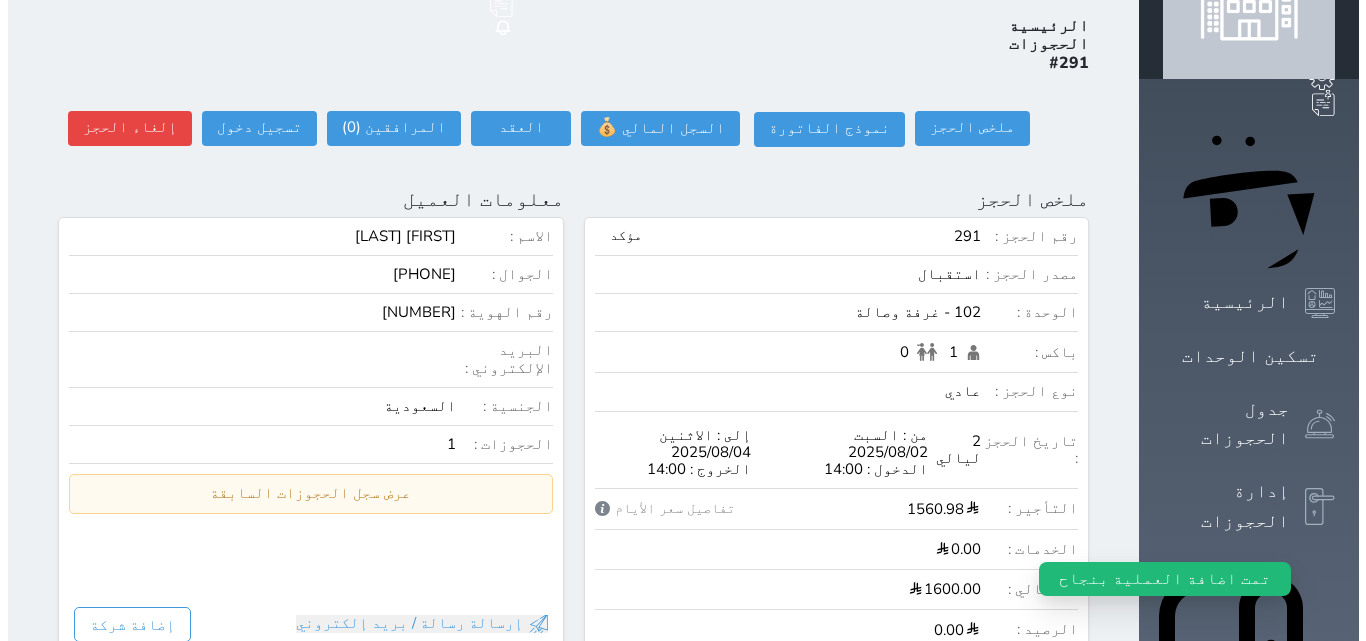 scroll, scrollTop: 0, scrollLeft: 0, axis: both 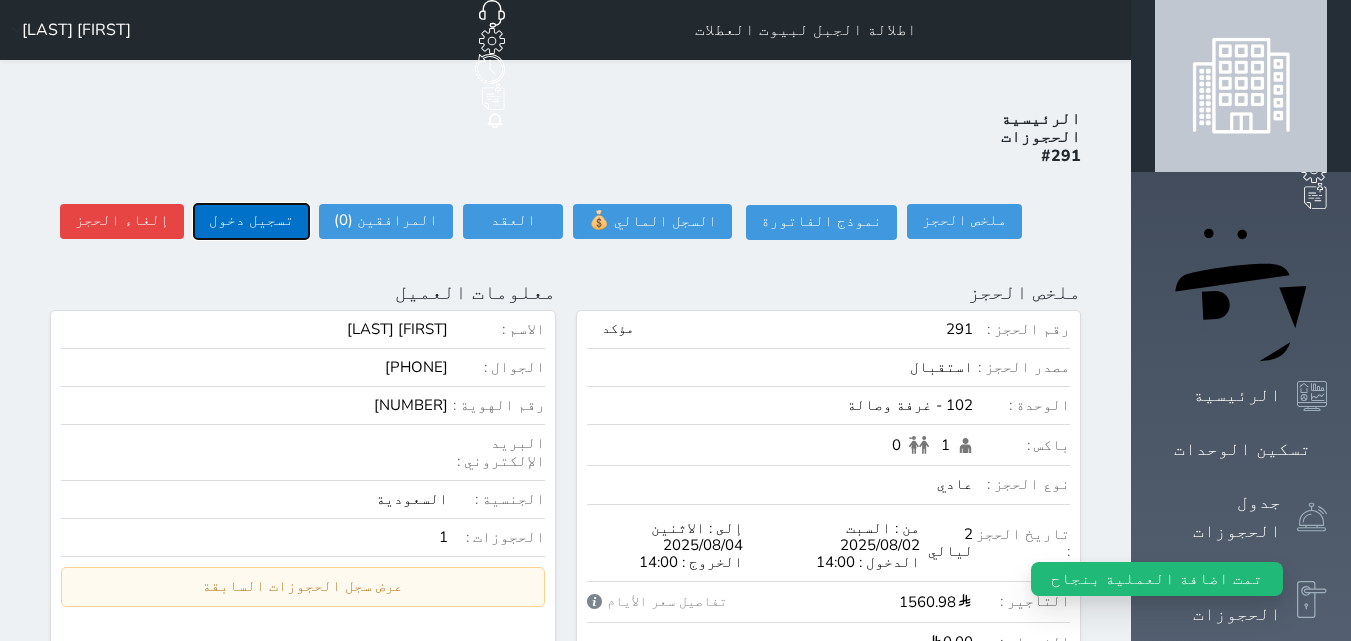 click on "تسجيل دخول" at bounding box center [251, 221] 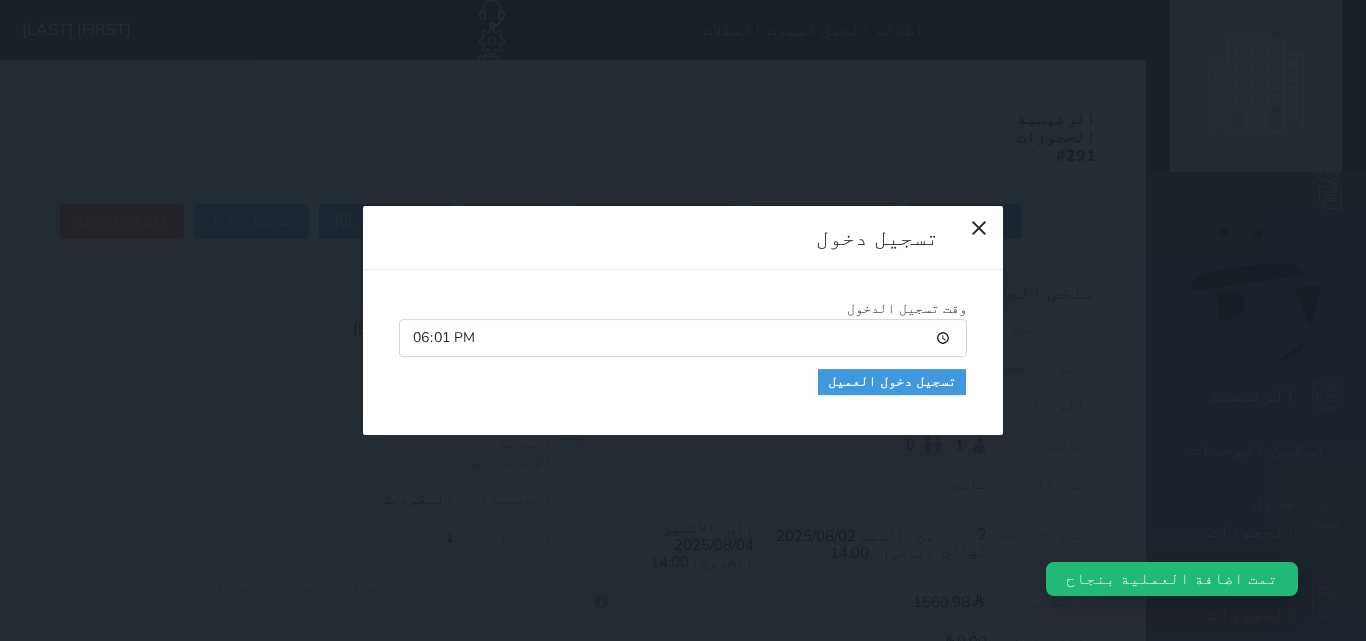 click on "18:01" at bounding box center (683, 338) 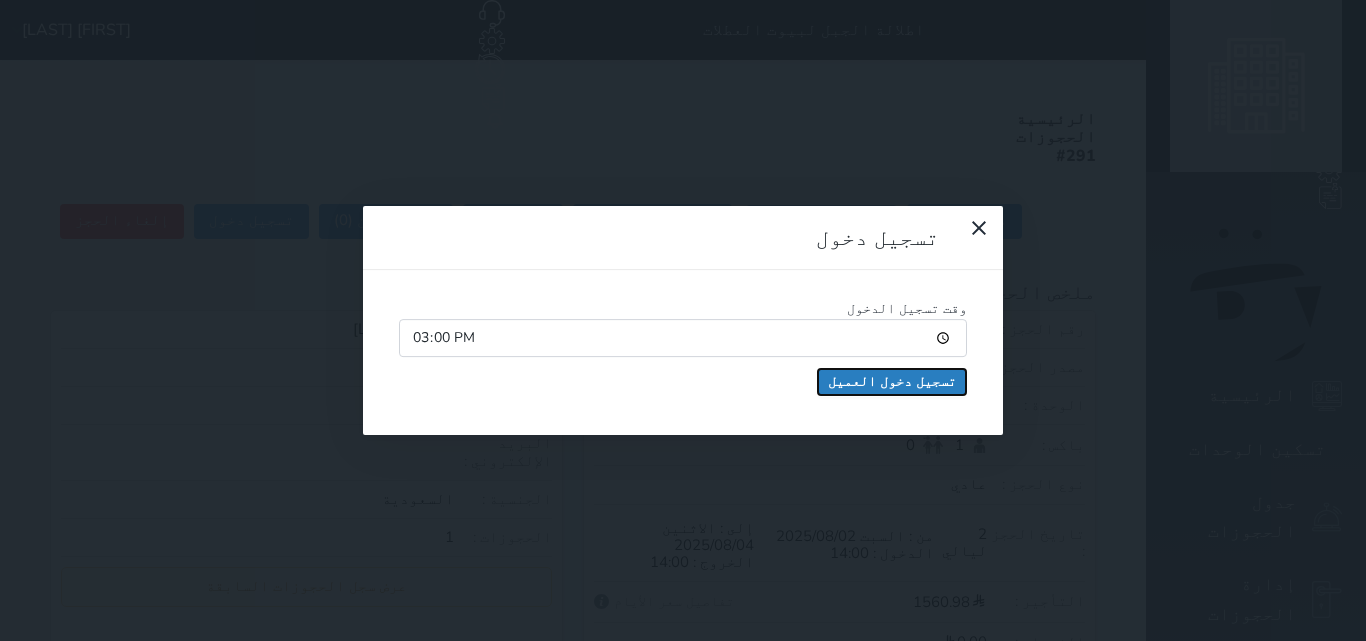 click on "تسجيل دخول العميل" at bounding box center (892, 382) 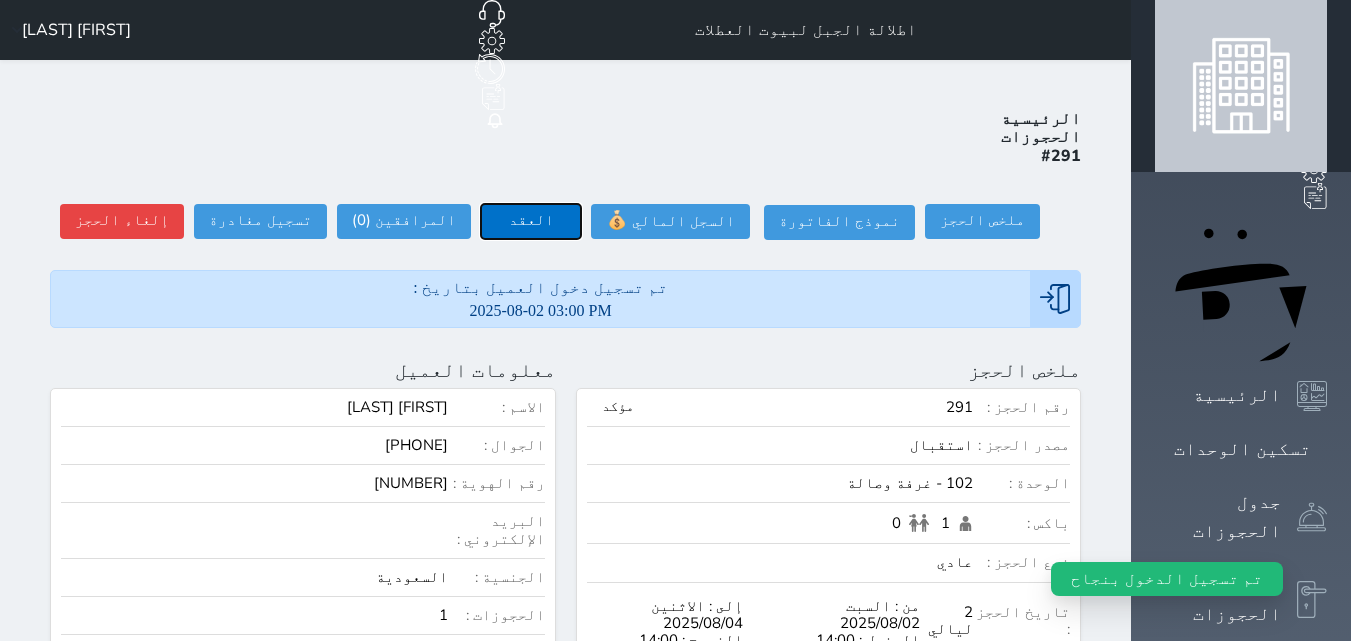 click on "العقد" at bounding box center [531, 221] 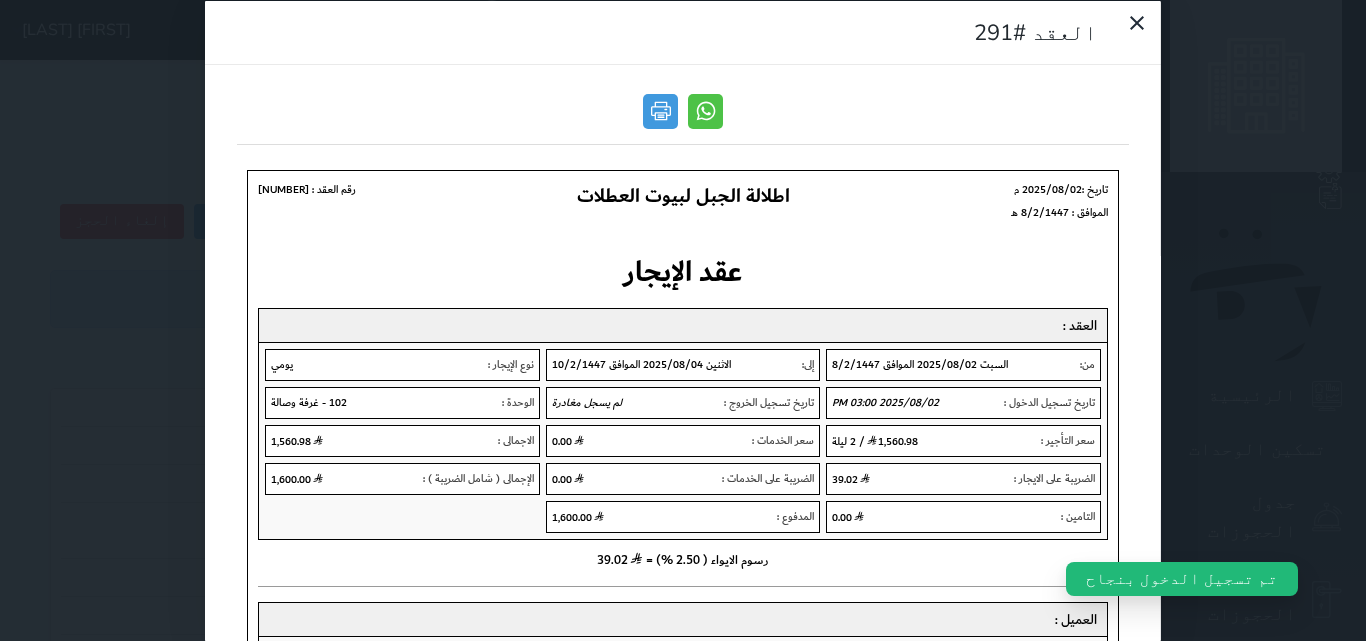 scroll, scrollTop: 0, scrollLeft: 0, axis: both 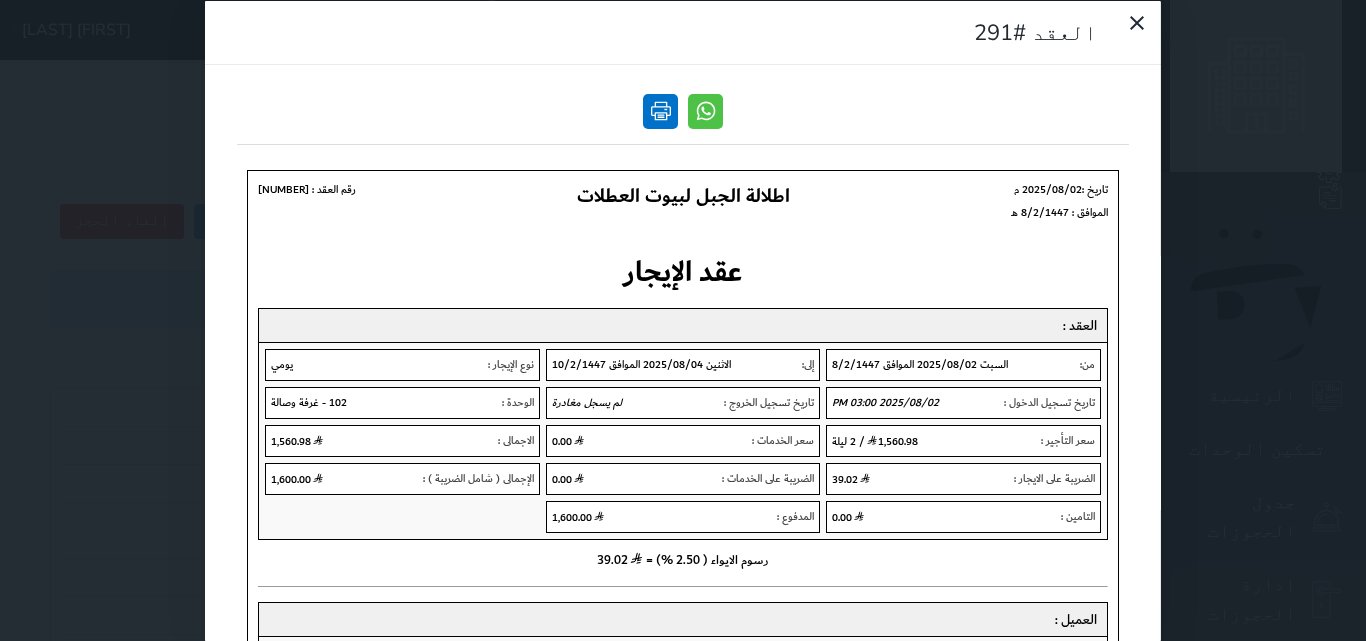 click at bounding box center [660, 110] 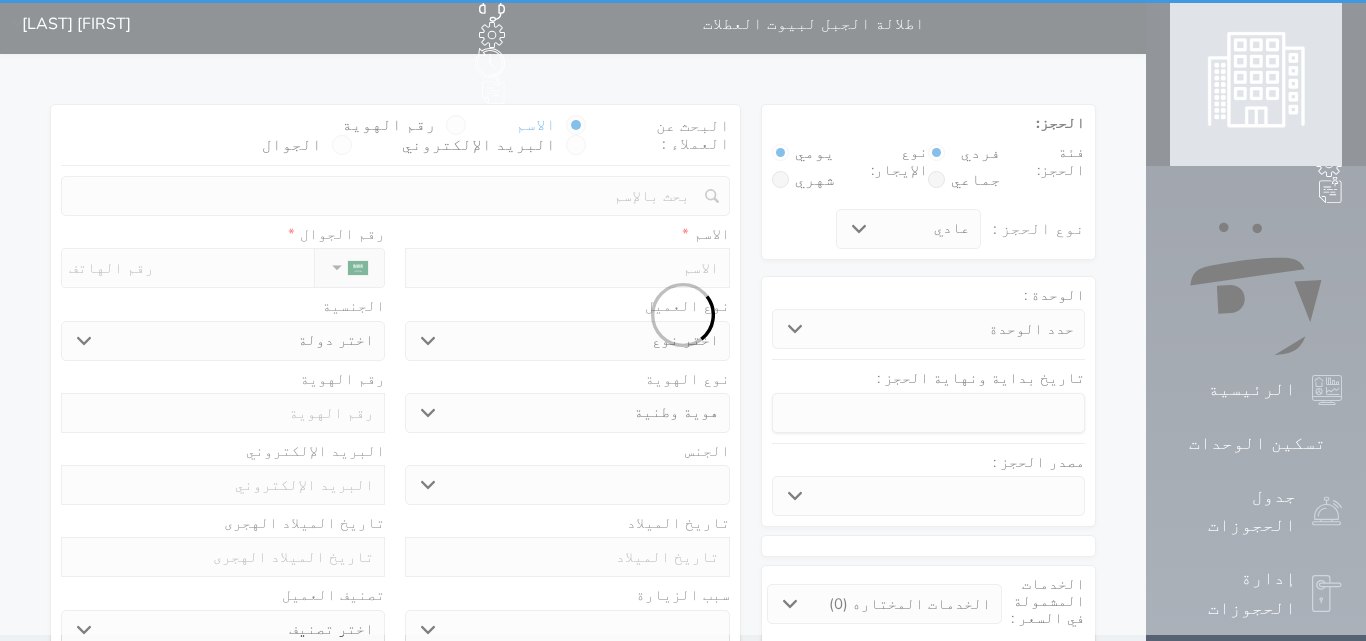 scroll, scrollTop: 0, scrollLeft: 0, axis: both 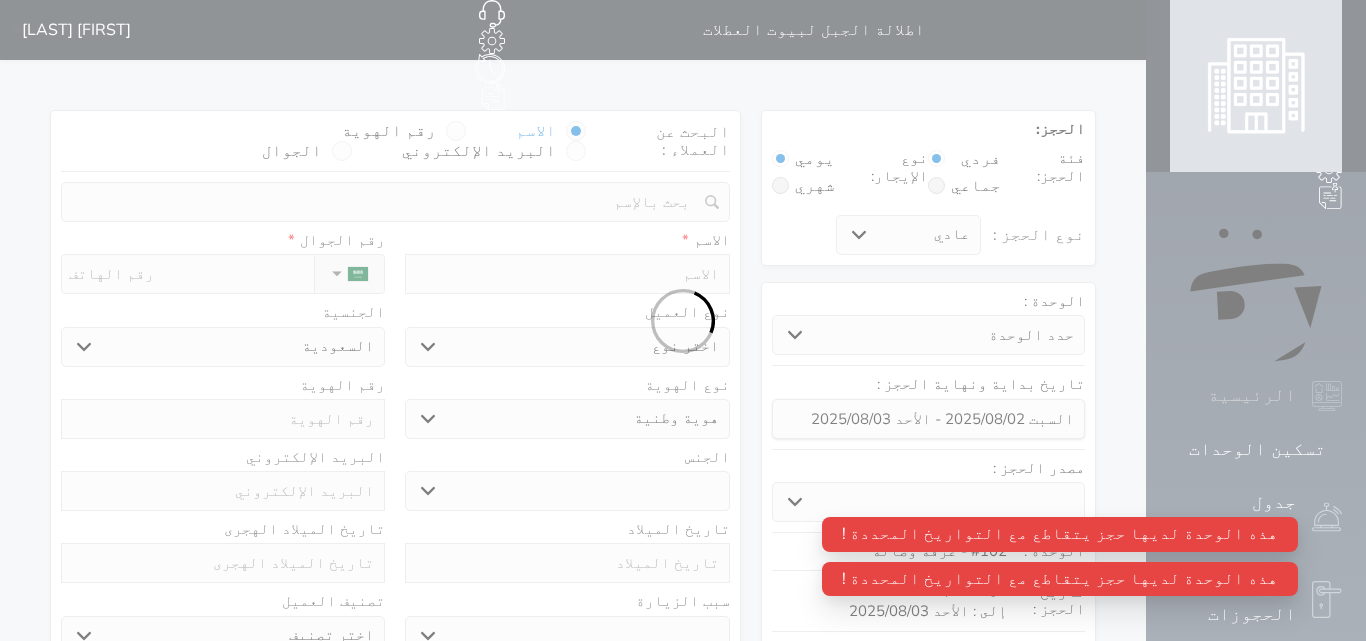 click on "الرئيسية" at bounding box center (1252, 395) 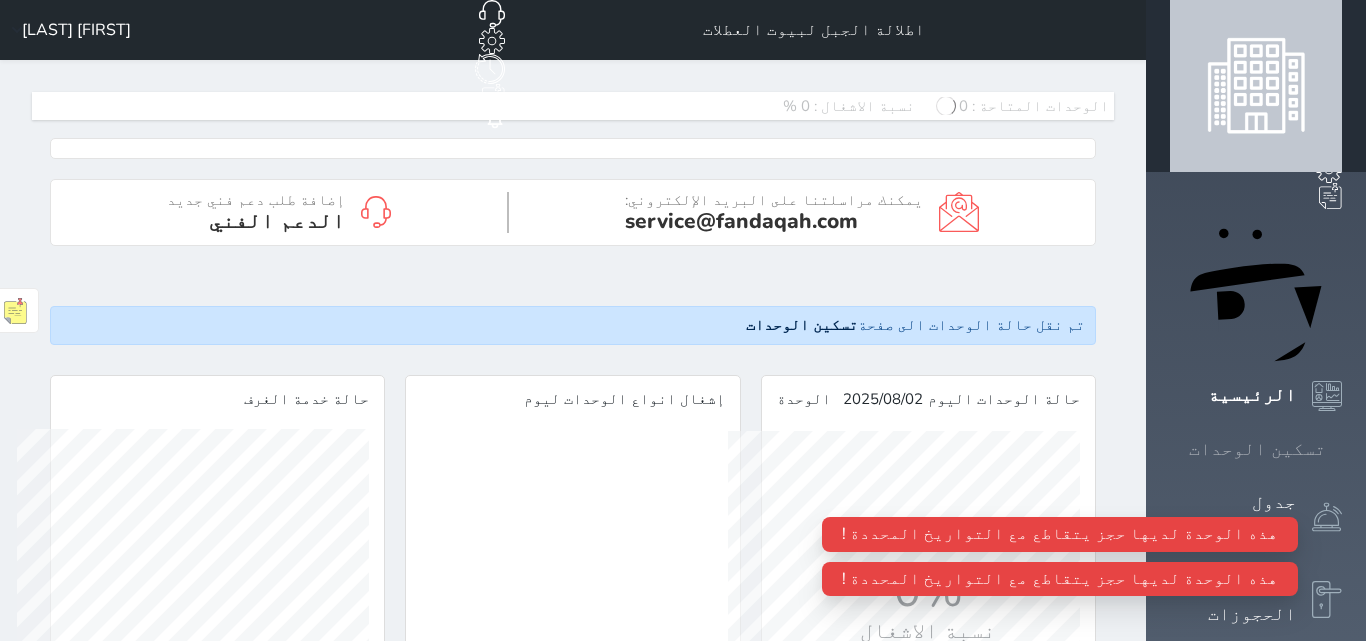scroll, scrollTop: 999648, scrollLeft: 999648, axis: both 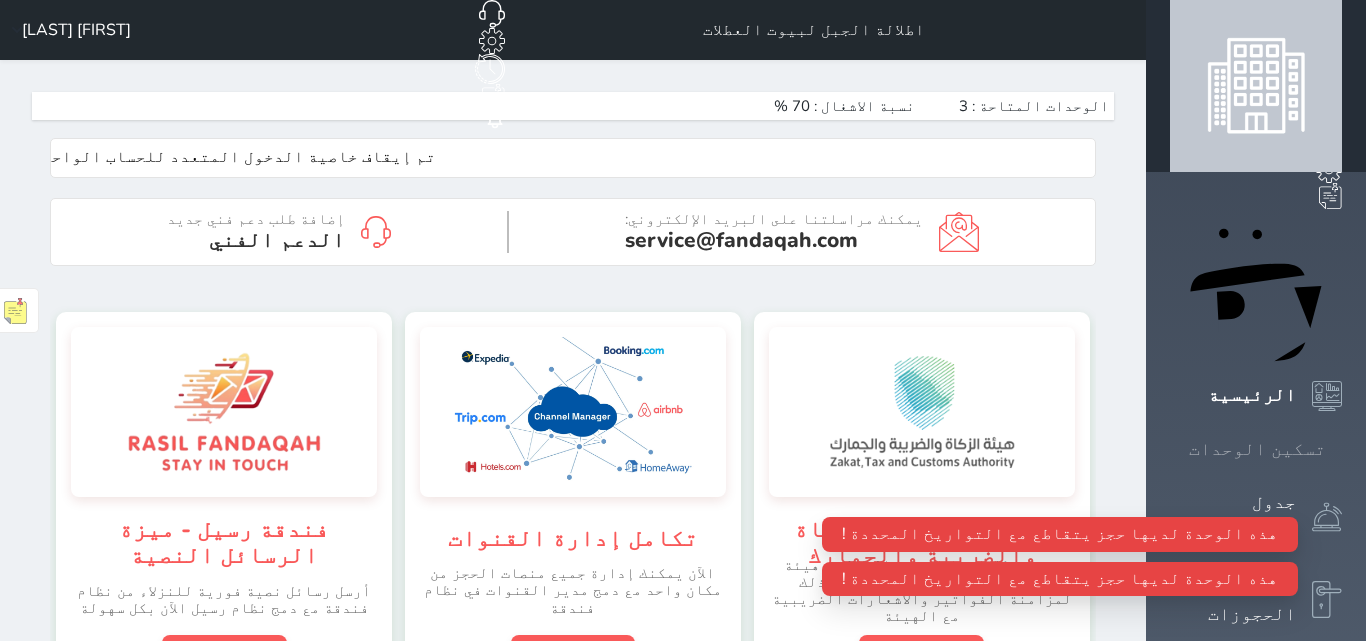 click 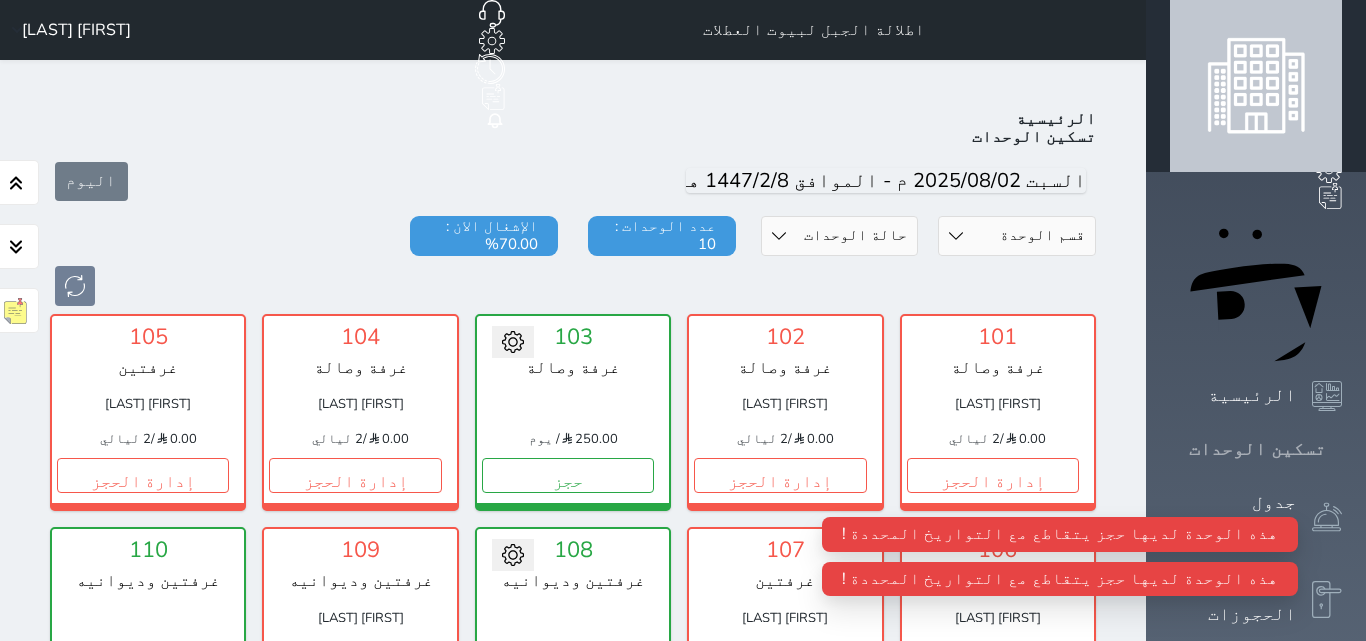 scroll, scrollTop: 78, scrollLeft: 0, axis: vertical 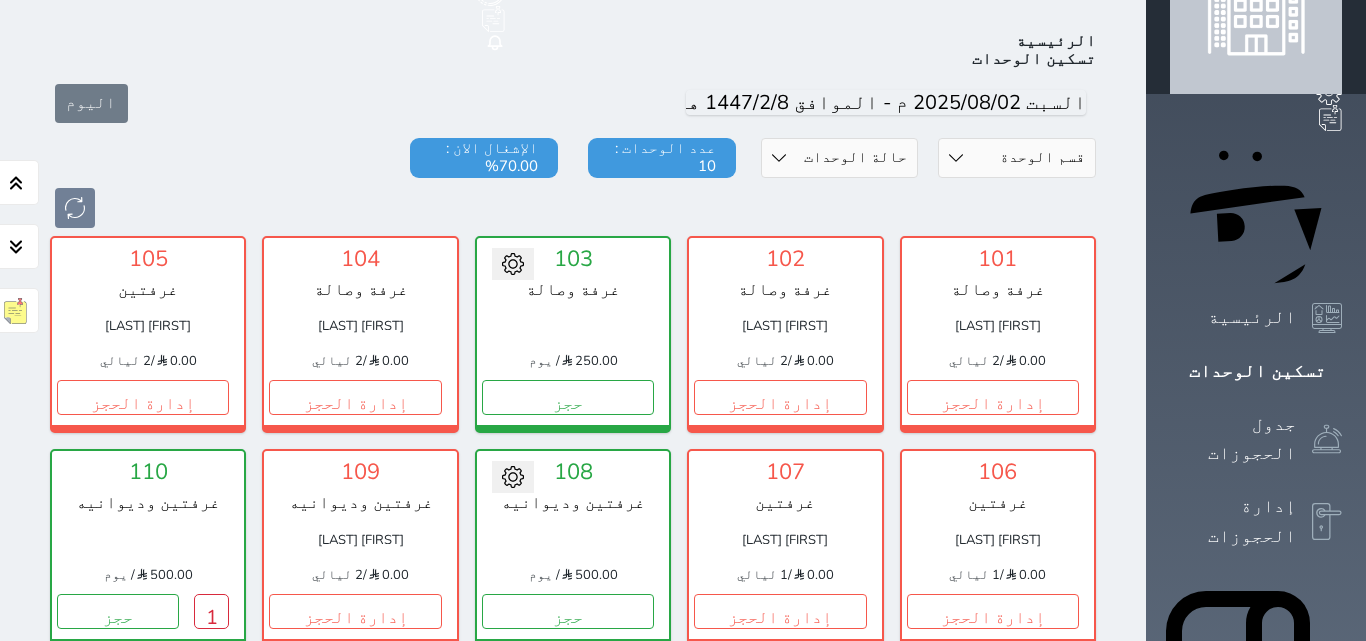 click on "غرفة وصالة" at bounding box center [573, 290] 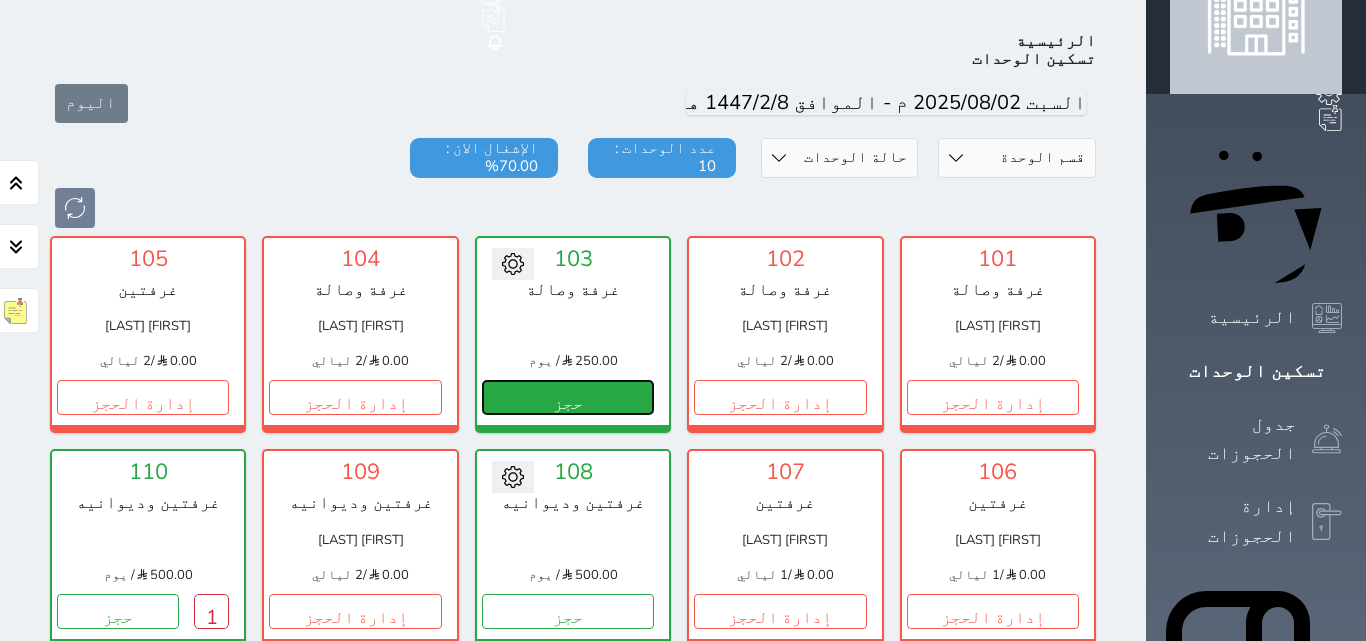 click on "حجز" at bounding box center (568, 397) 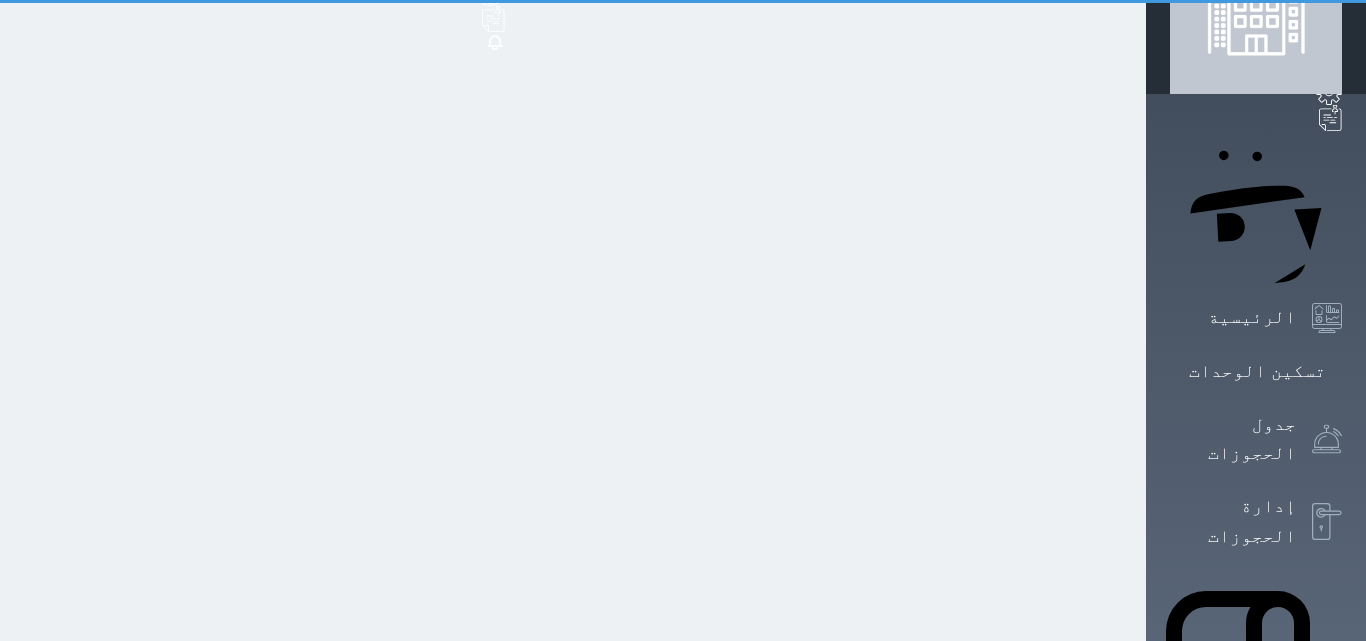 scroll, scrollTop: 0, scrollLeft: 0, axis: both 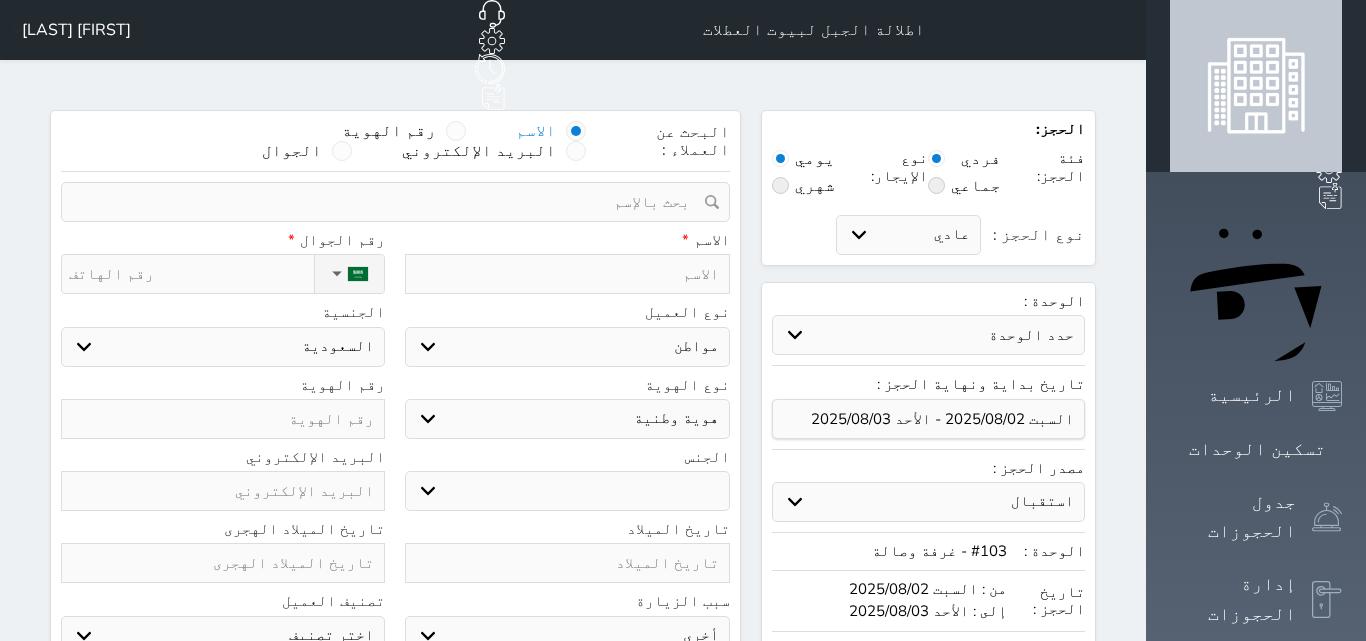 click at bounding box center [567, 274] 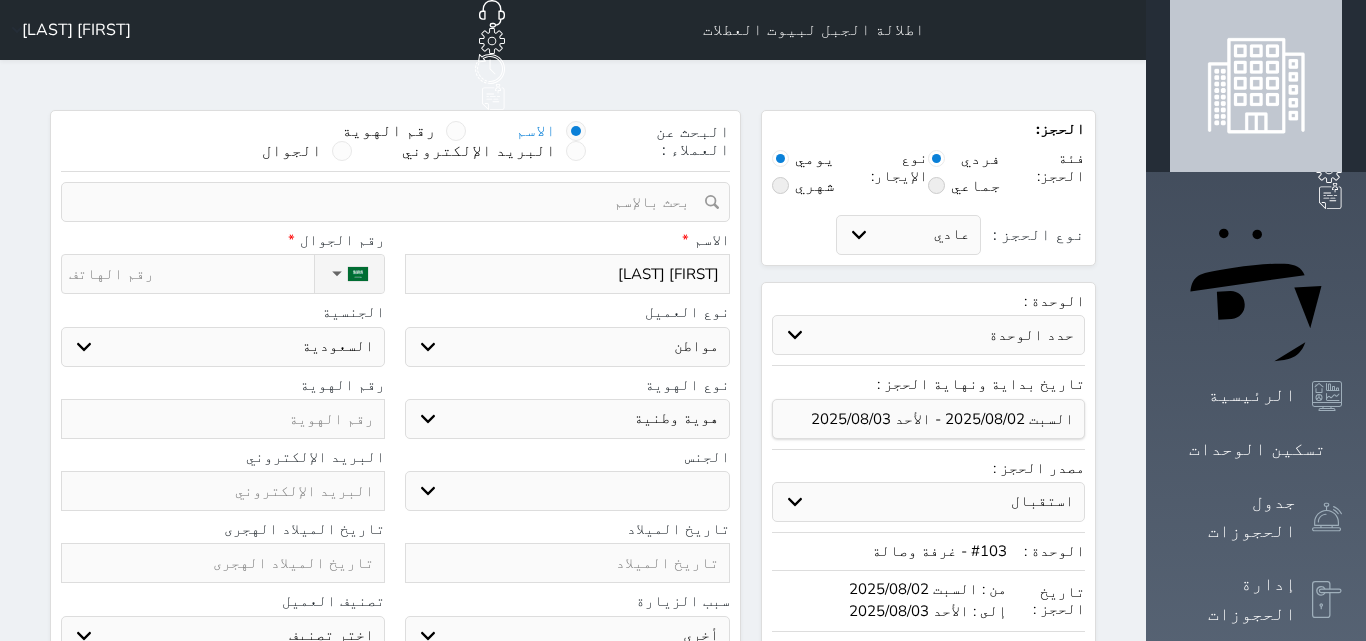 click on "نوع الحجز :" at bounding box center [191, 274] 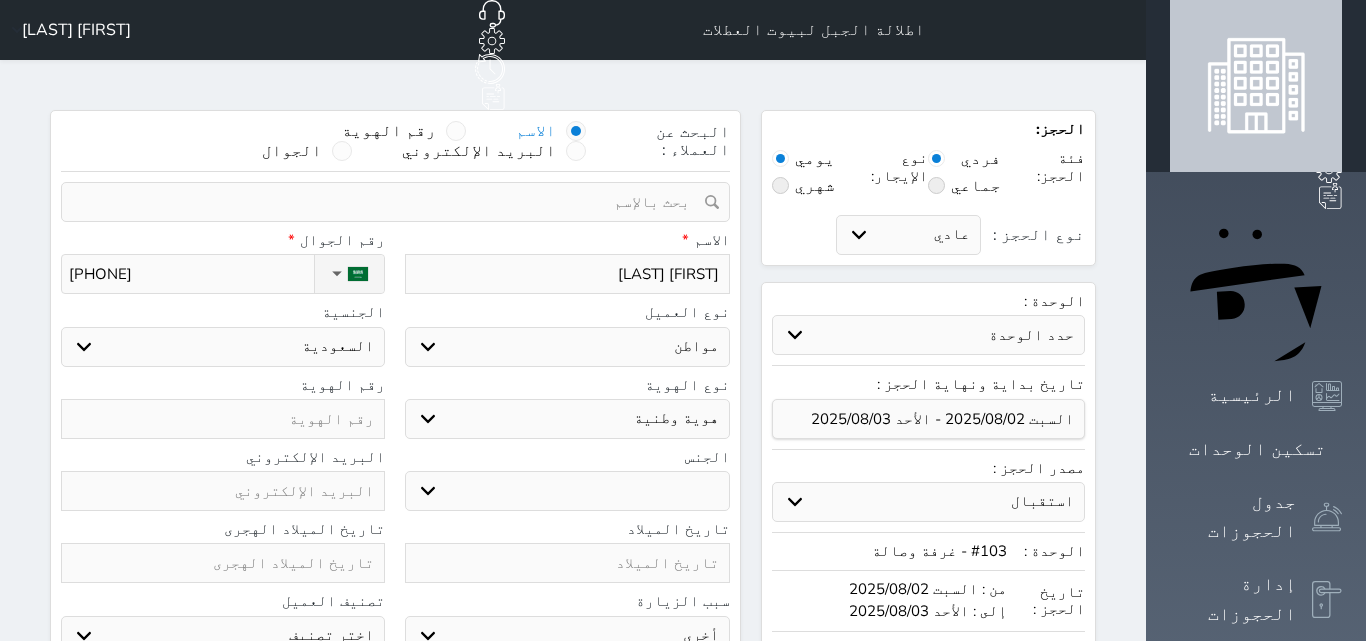 click at bounding box center [223, 419] 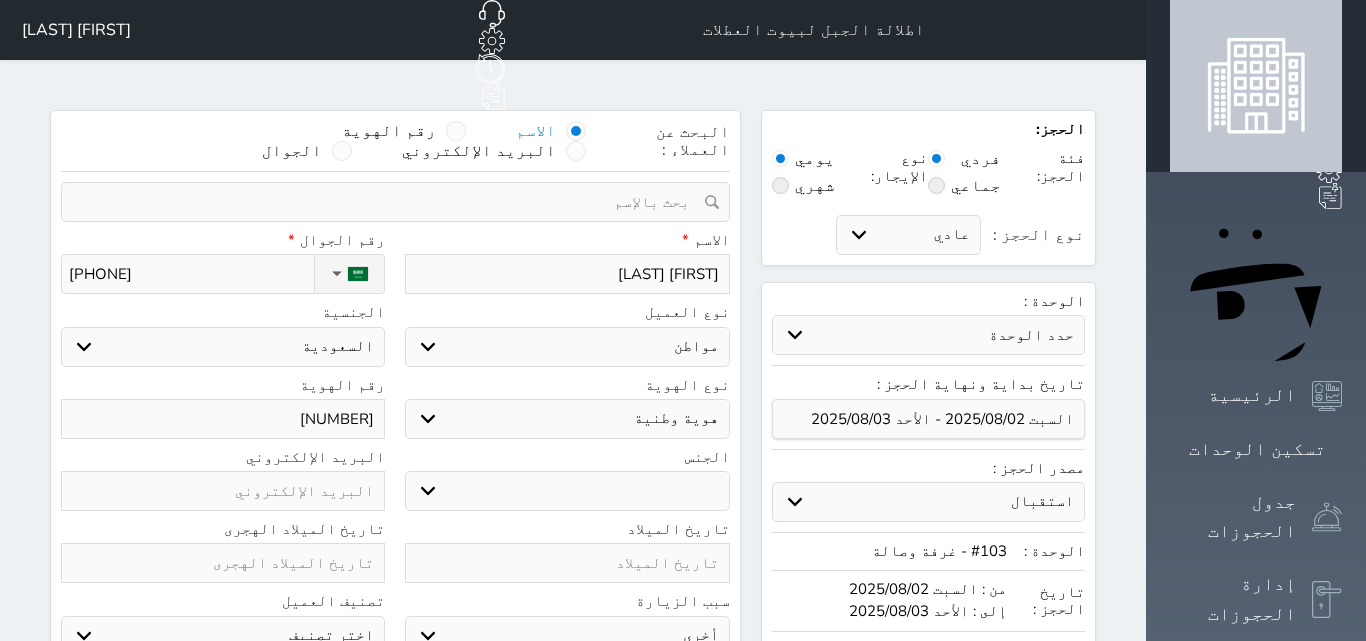 click on "ذكر   انثى" at bounding box center (567, 491) 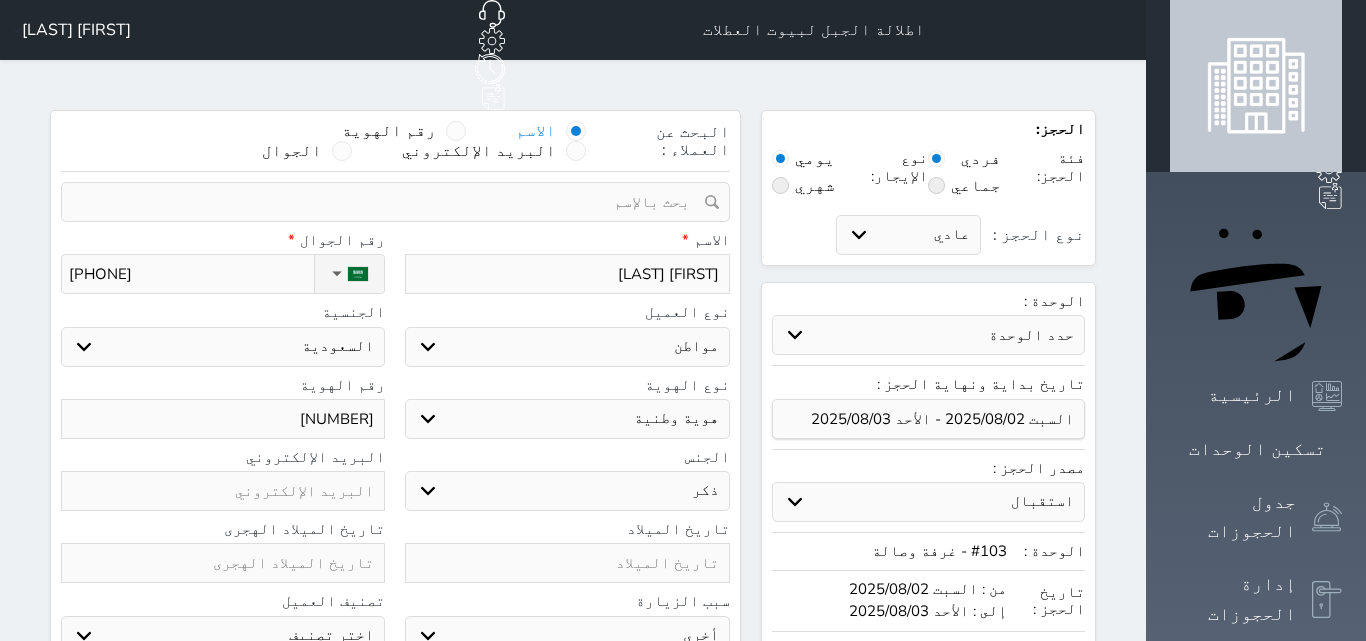 click on "ذكر   انثى" at bounding box center [567, 491] 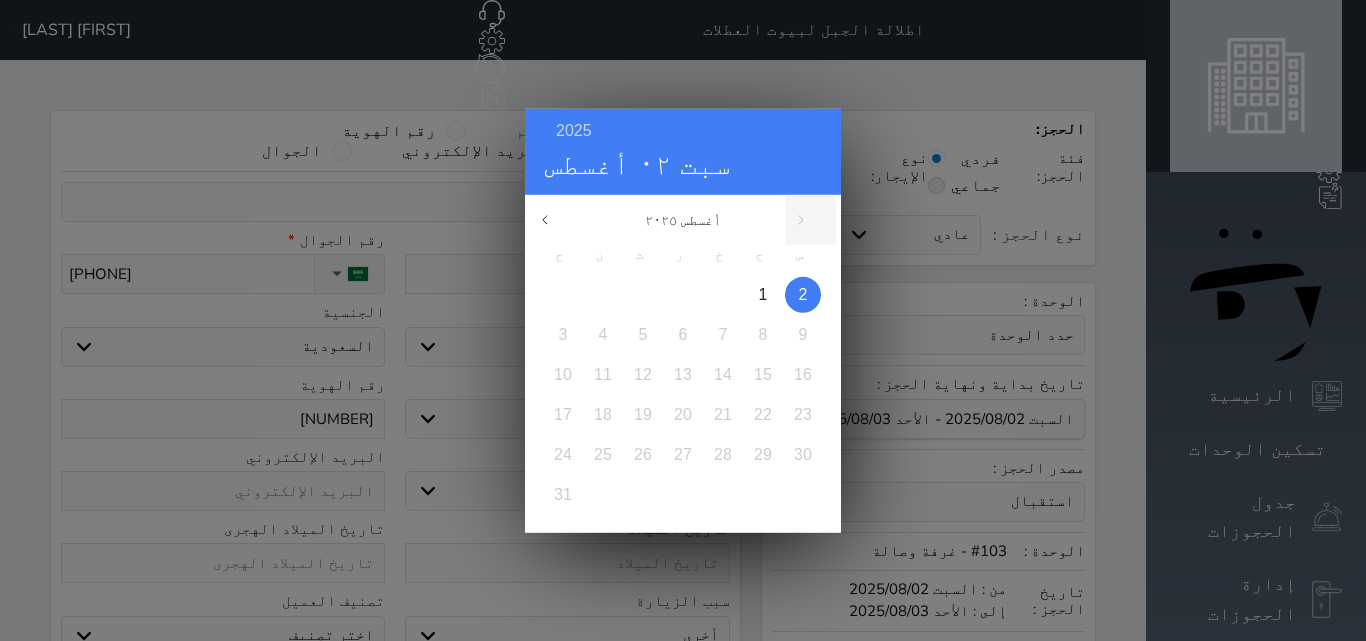 click on "2025   سبت ٠٢ أغسطس         أغسطس ٢٠٢٥
ح
ن
ث
ر
خ
ج
س
1   2   3   4   5   6   7   8   9   10   11   12   13   14   15   16   17   18   19   20   21   22   23   24   25   26   27   28   29   30   31
يناير
فبراير
مارس
أبريل
مايو
يونيو
يوليو
أغسطس
سبتمبر
أكتوبر" at bounding box center [683, 320] 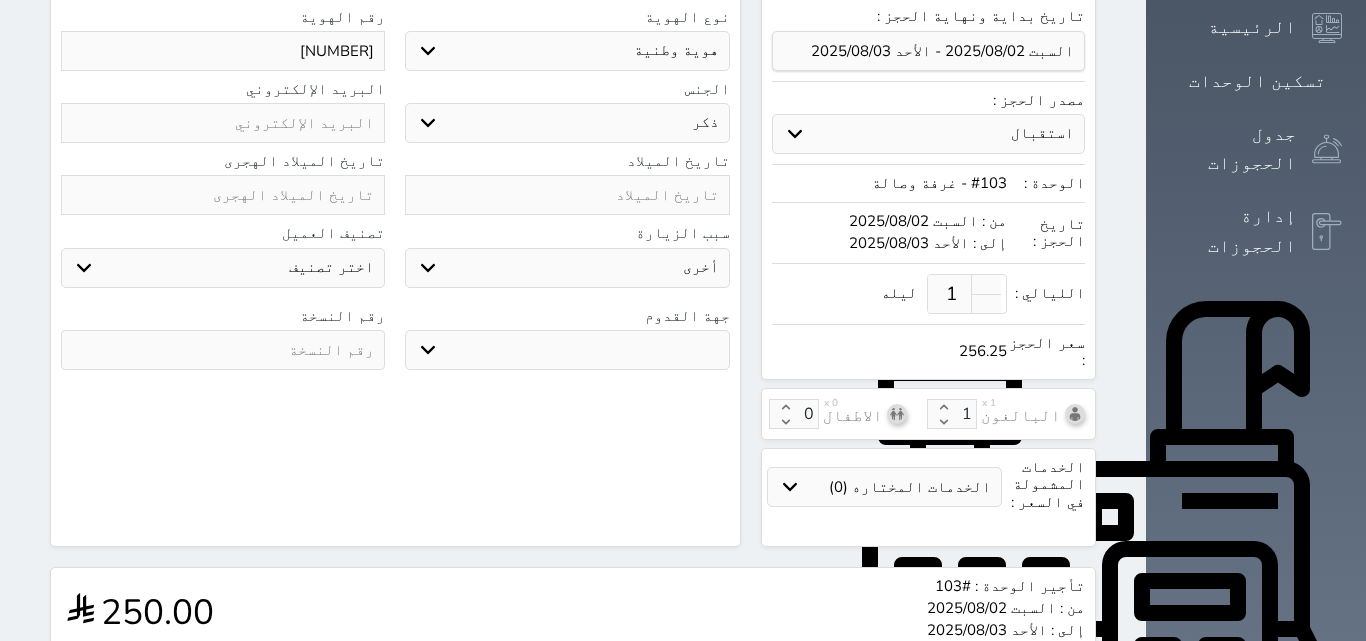 scroll, scrollTop: 545, scrollLeft: 0, axis: vertical 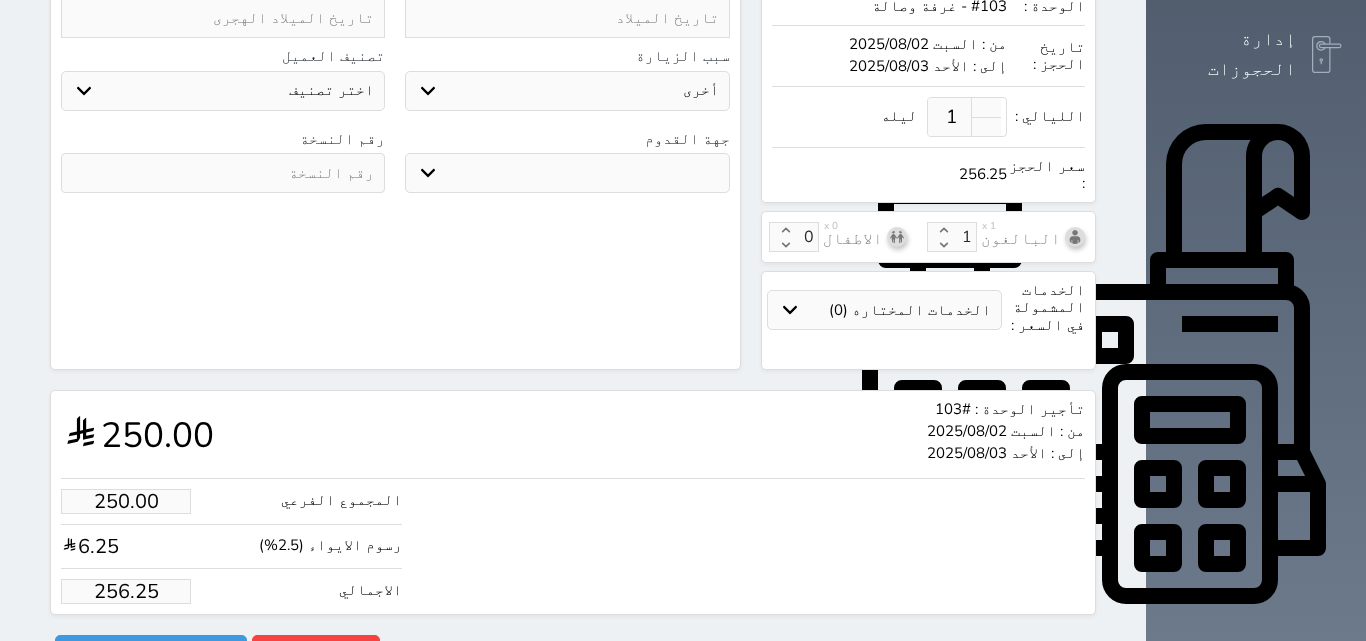 click on "256.25" at bounding box center (126, 591) 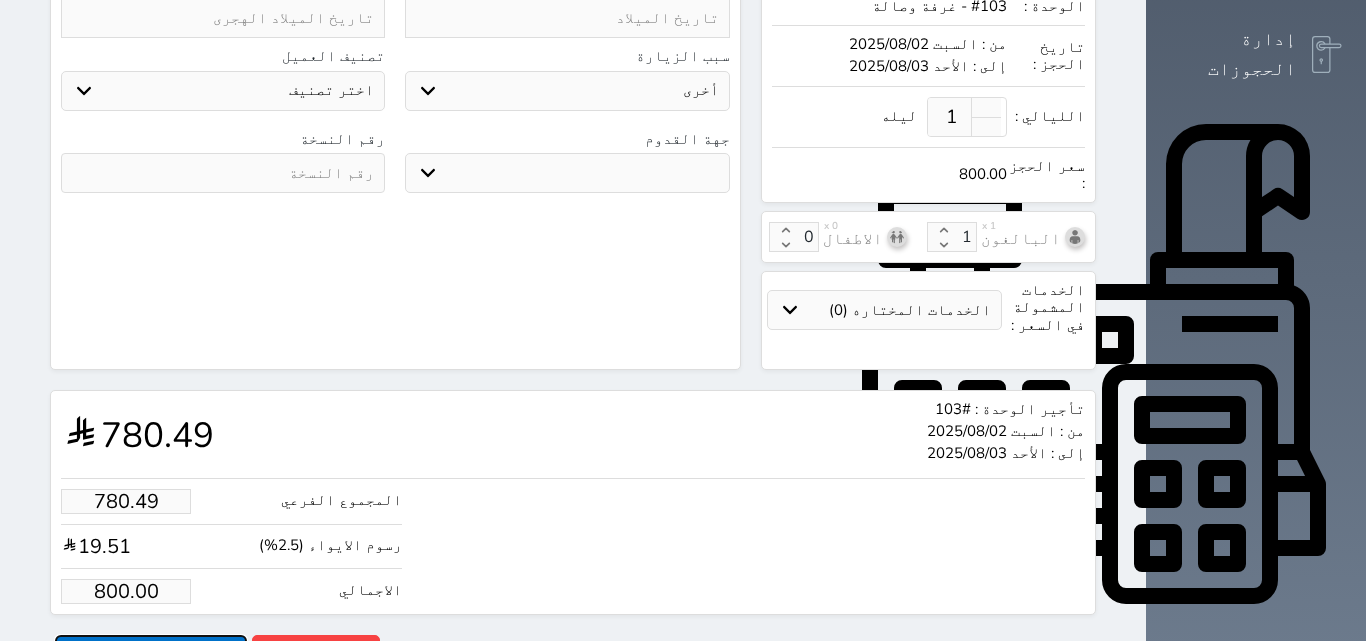 click on "حجز" at bounding box center [151, 652] 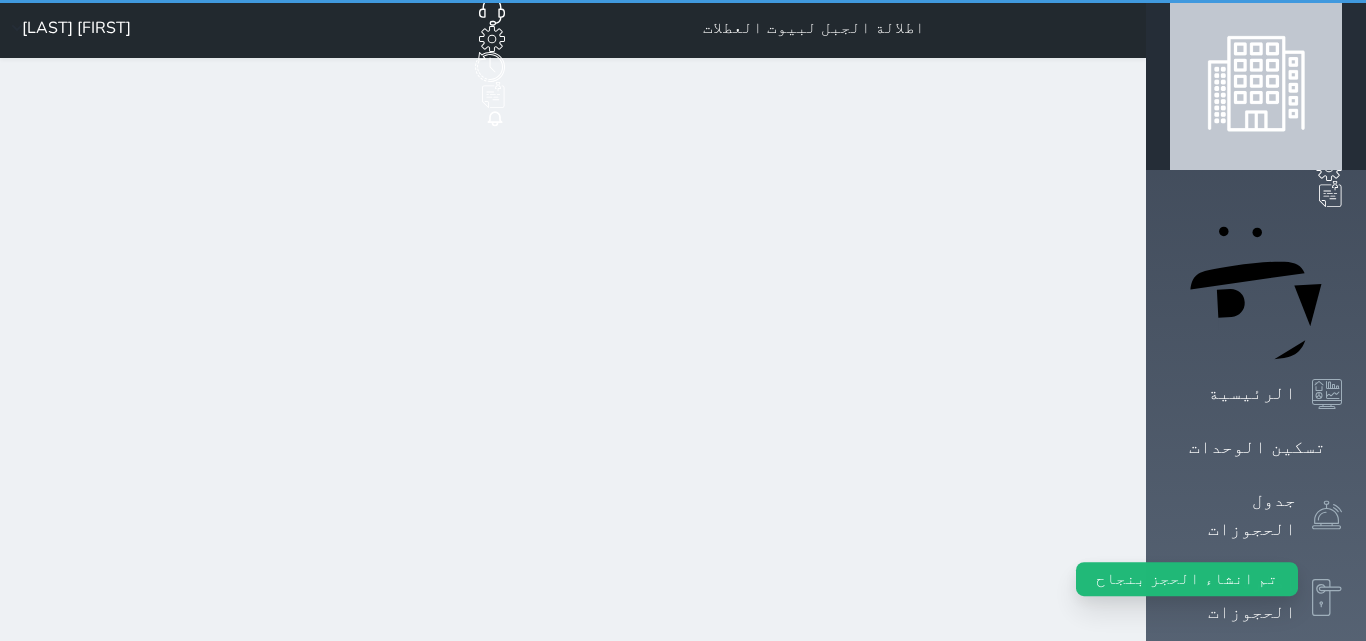 scroll, scrollTop: 0, scrollLeft: 0, axis: both 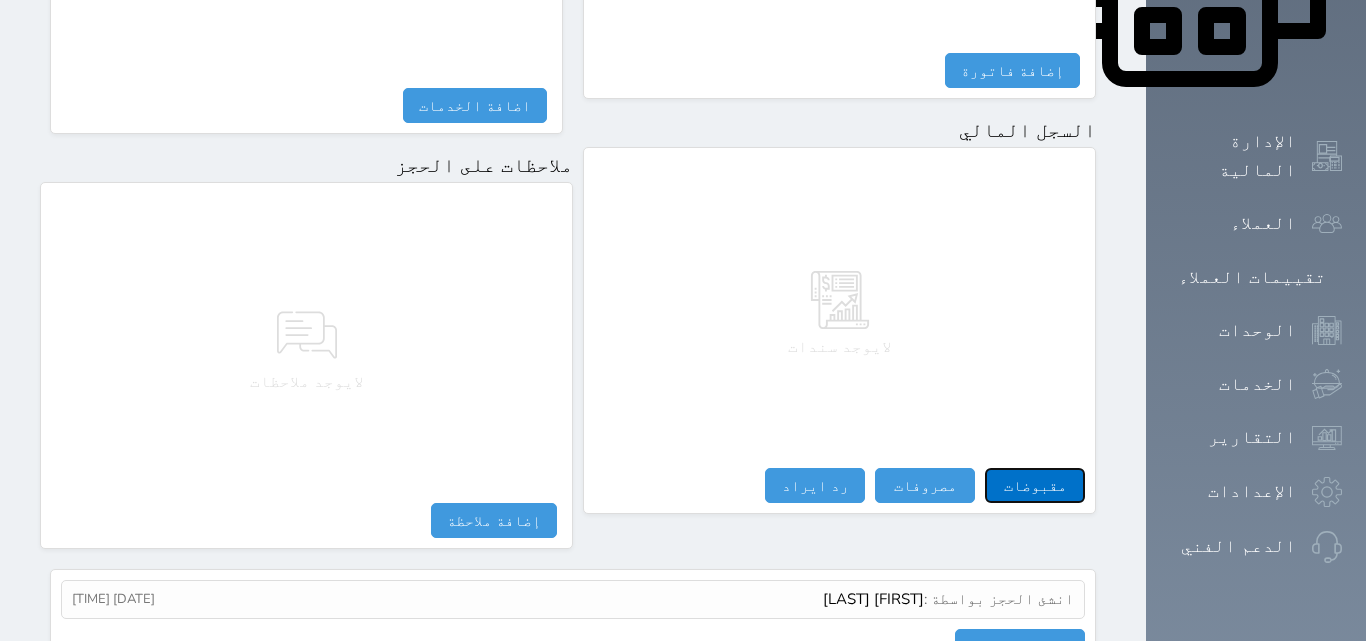 click on "مقبوضات" at bounding box center [1035, 485] 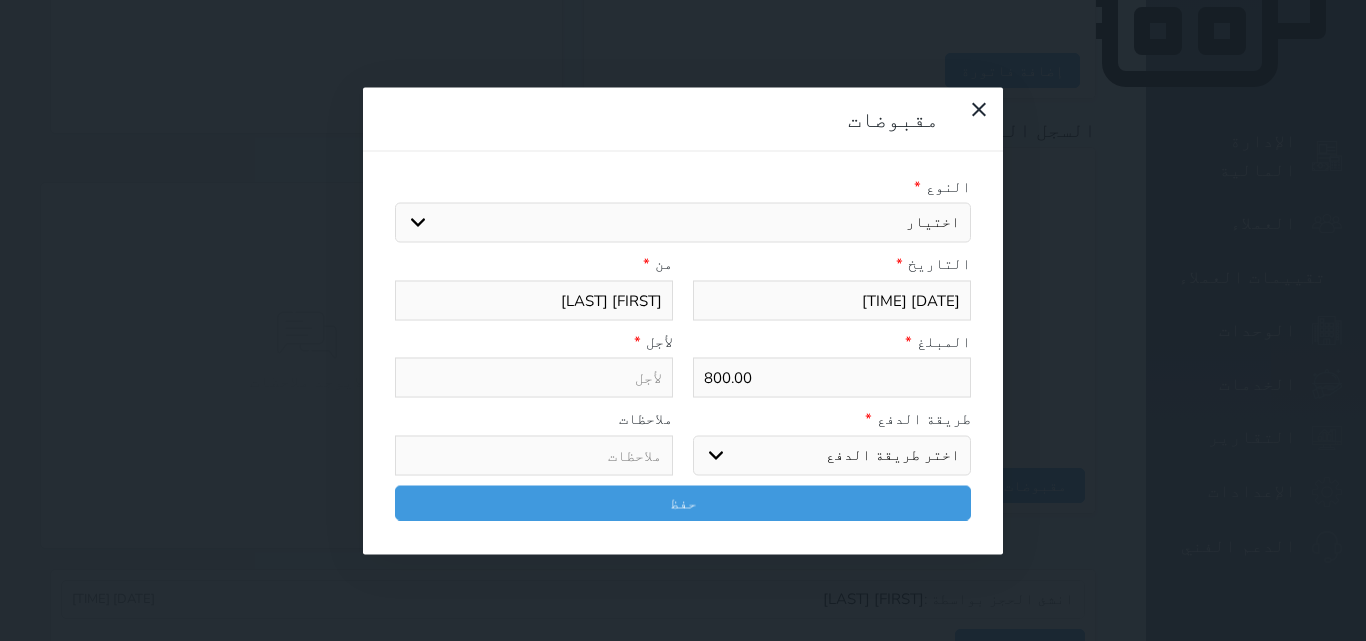 click on "اختيار   مقبوضات عامة قيمة إيجار فواتير تامين عربون لا ينطبق آخر مغسلة واي فاي - الإنترنت مواقف السيارات طعام الأغذية والمشروبات مشروبات المشروبات الباردة المشروبات الساخنة الإفطار غداء عشاء مخبز و كعك حمام سباحة الصالة الرياضية سبا و خدمات الجمال اختيار وإسقاط (خدمات النقل) ميني بار كابل - تلفزيون سرير إضافي تصفيف الشعر التسوق خدمات الجولات السياحية المنظمة خدمات الدليل السياحي" at bounding box center (683, 223) 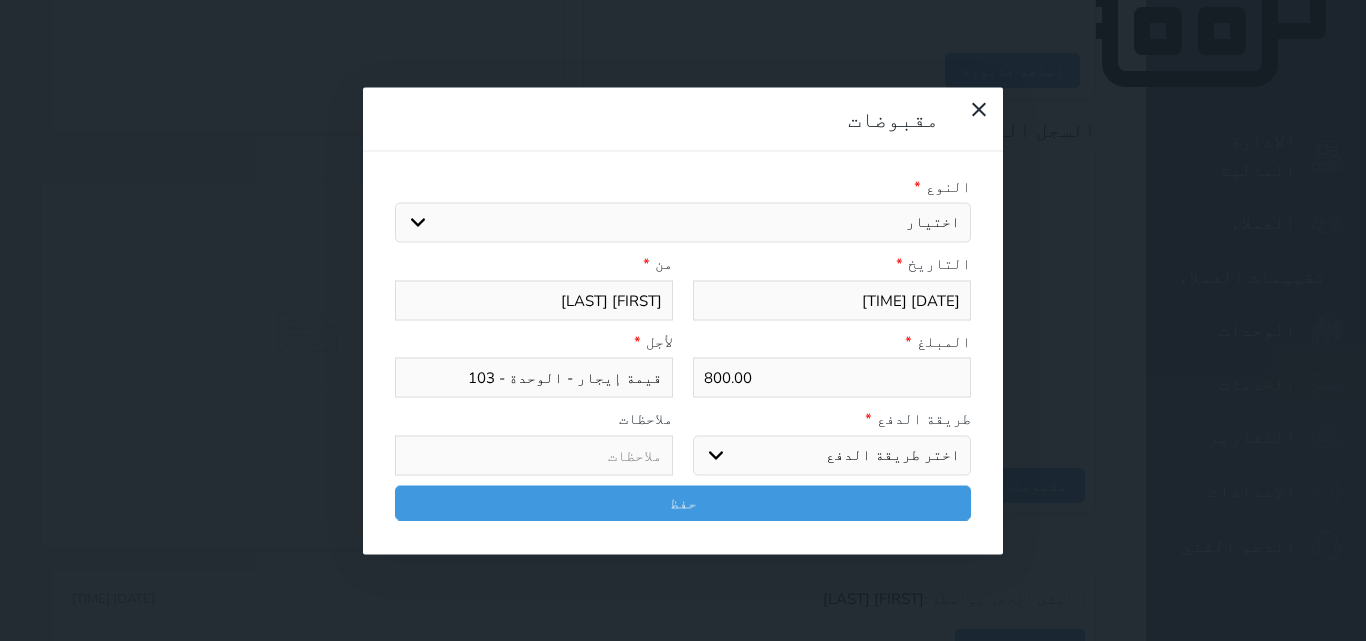 click on "اختر طريقة الدفع   دفع نقدى   تحويل بنكى   مدى   بطاقة ائتمان   آجل" at bounding box center (832, 455) 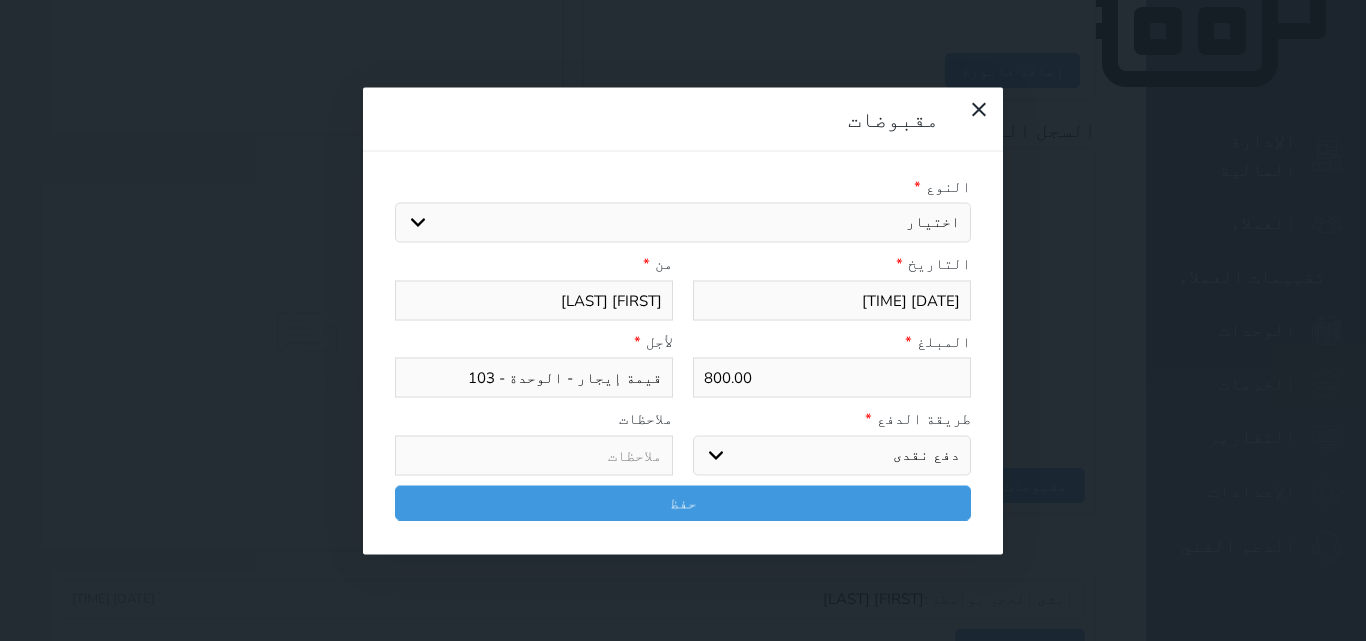 click on "اختر طريقة الدفع   دفع نقدى   تحويل بنكى   مدى   بطاقة ائتمان   آجل" at bounding box center [832, 455] 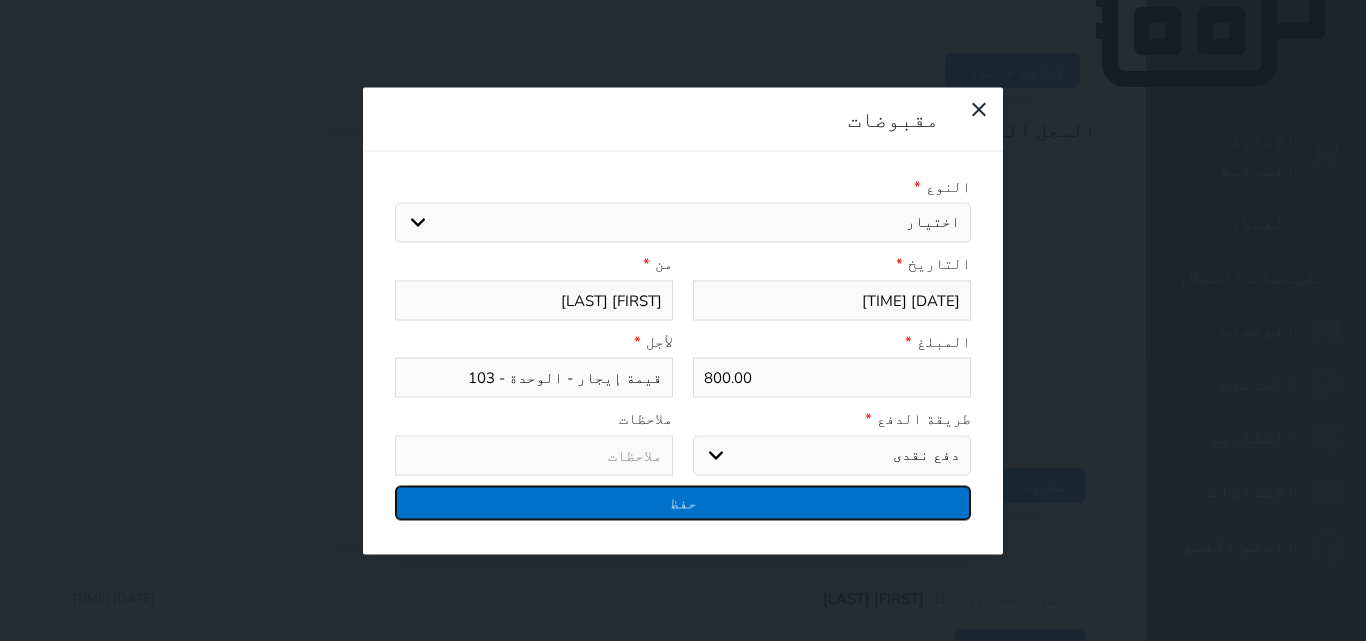 click on "حفظ" at bounding box center [683, 502] 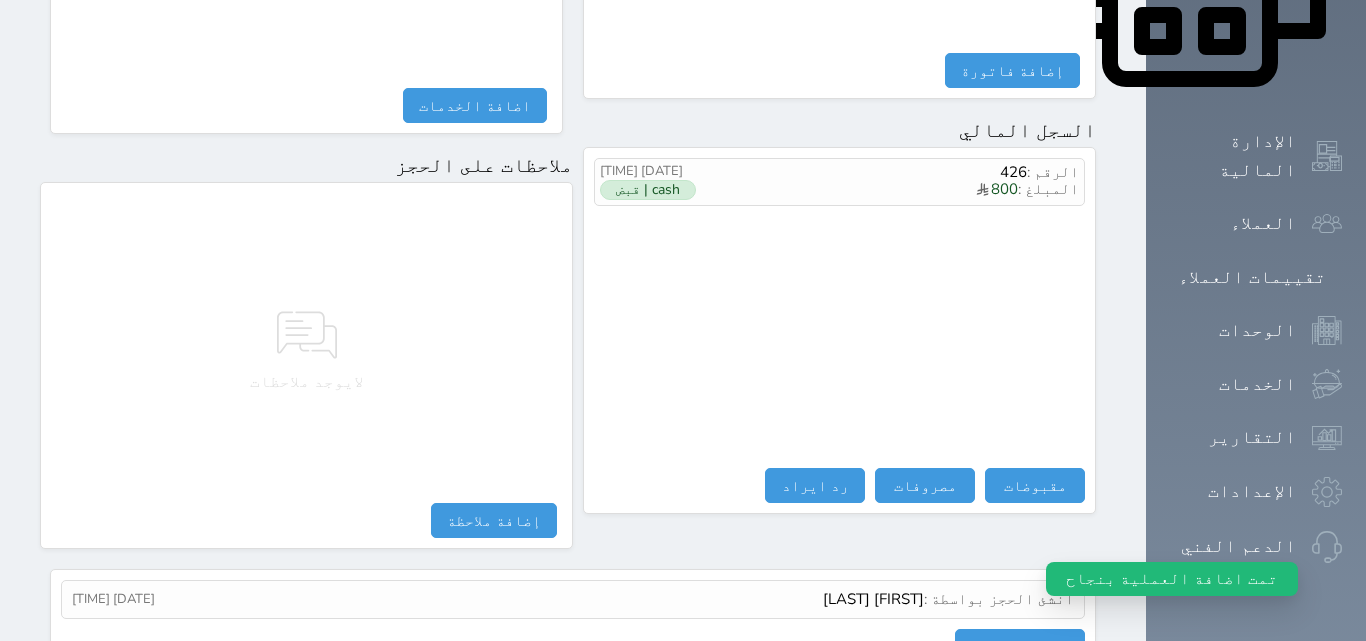 scroll, scrollTop: 0, scrollLeft: 0, axis: both 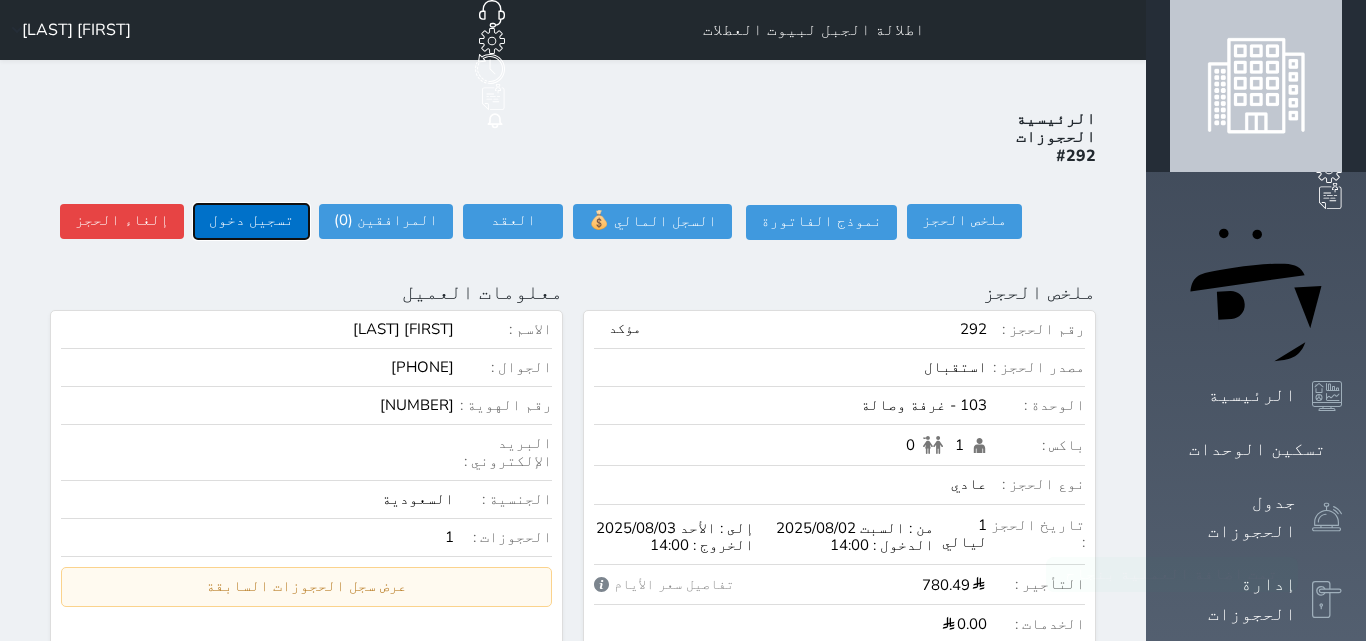 click on "تسجيل دخول" at bounding box center [251, 221] 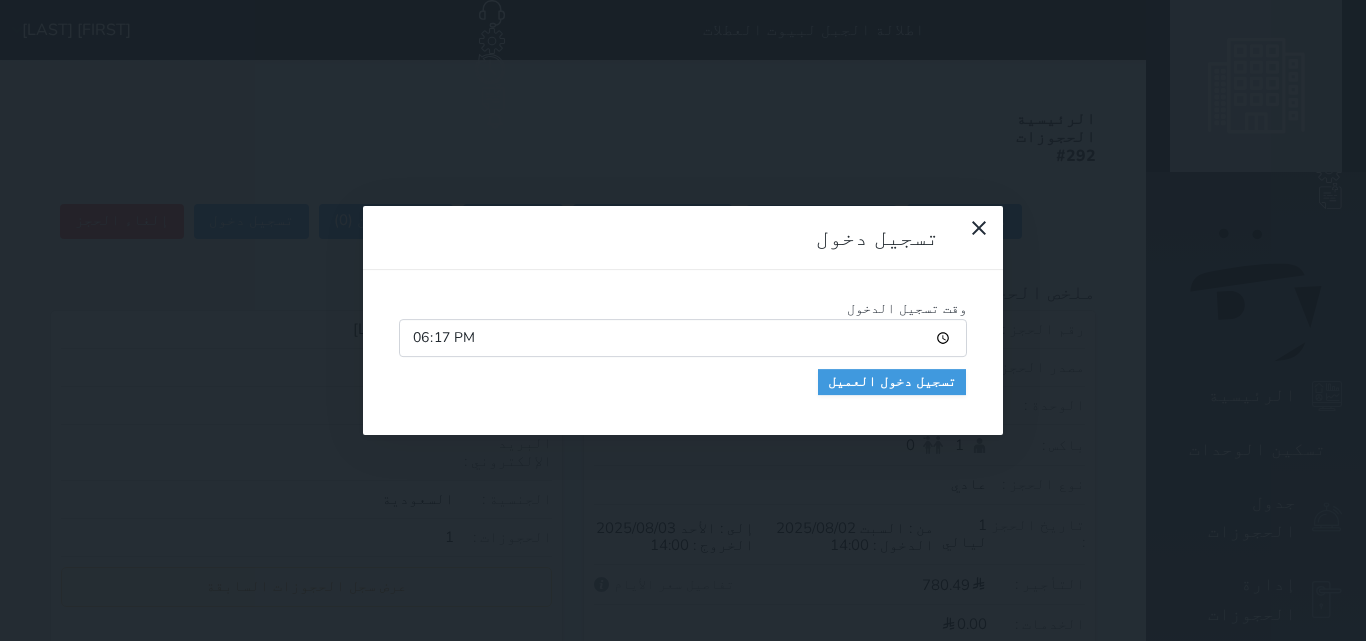 click on "18:17" at bounding box center [683, 338] 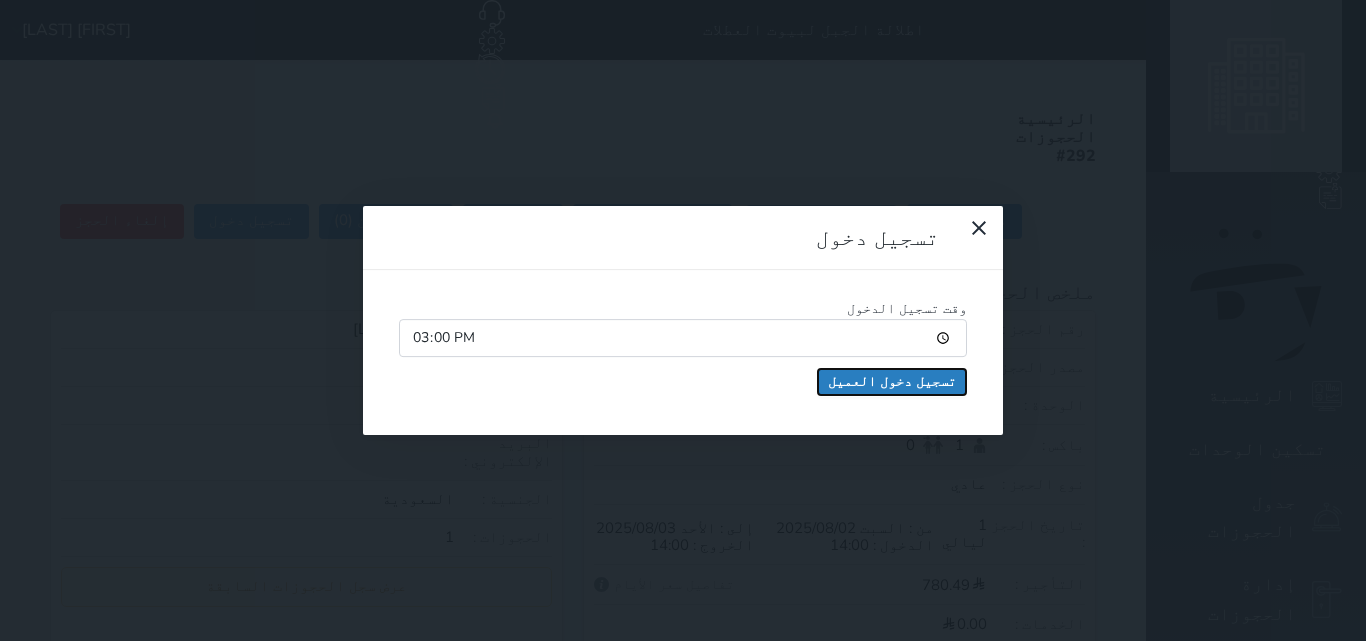 click on "تسجيل دخول العميل" at bounding box center [892, 382] 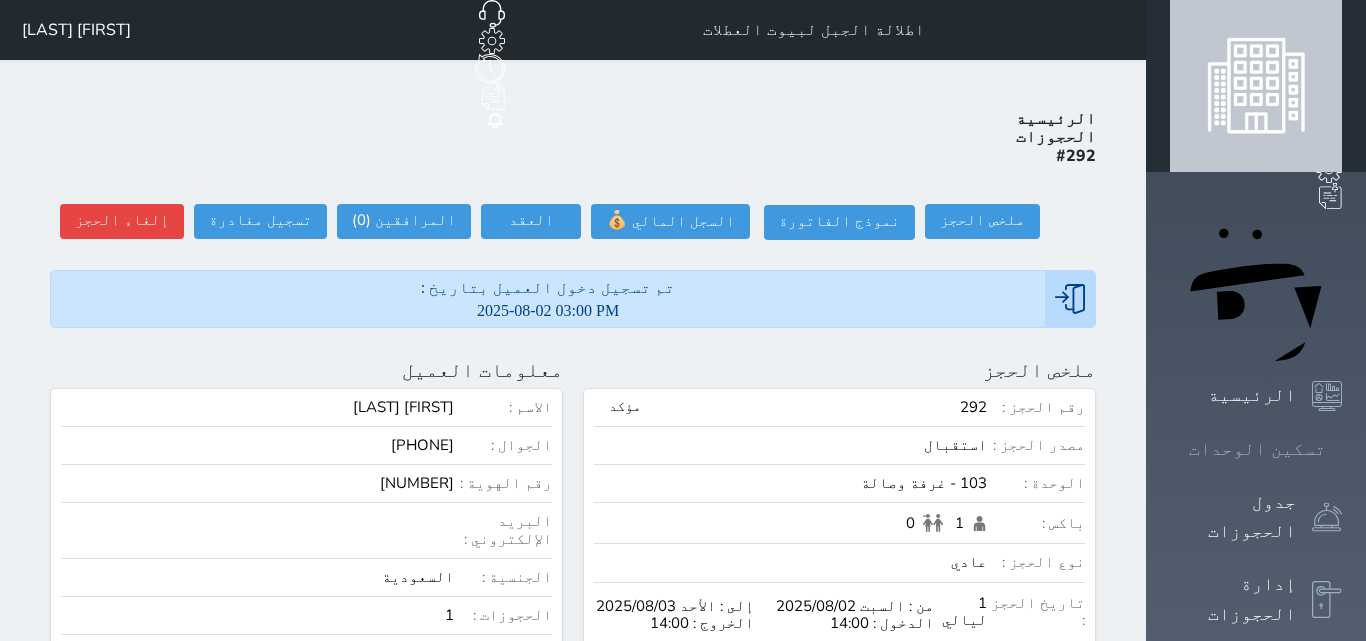 click on "تسكين الوحدات" at bounding box center [1256, 449] 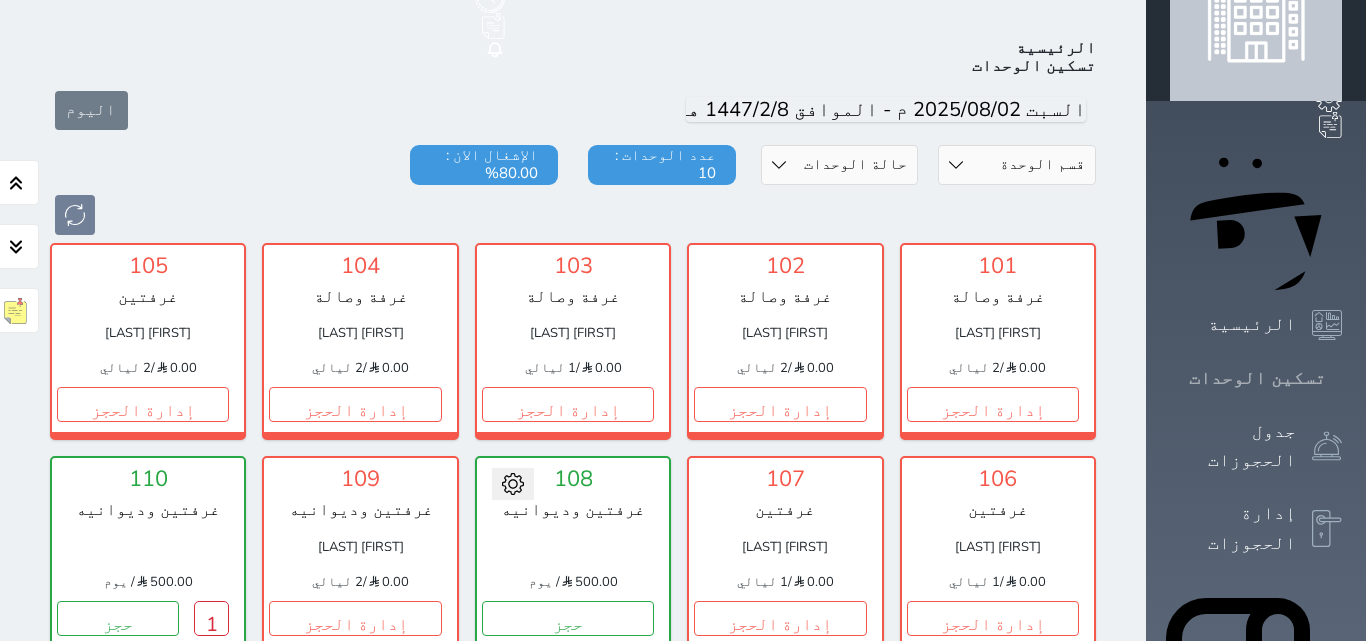 scroll, scrollTop: 78, scrollLeft: 0, axis: vertical 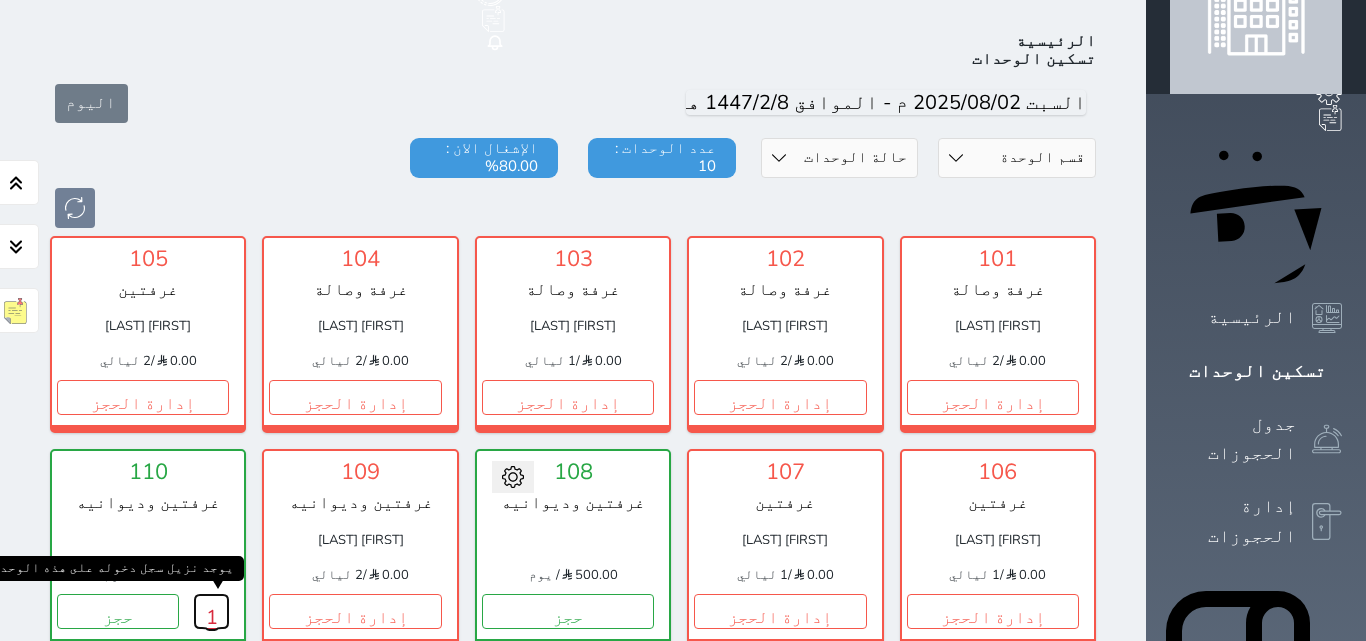 click on "1" at bounding box center (211, 611) 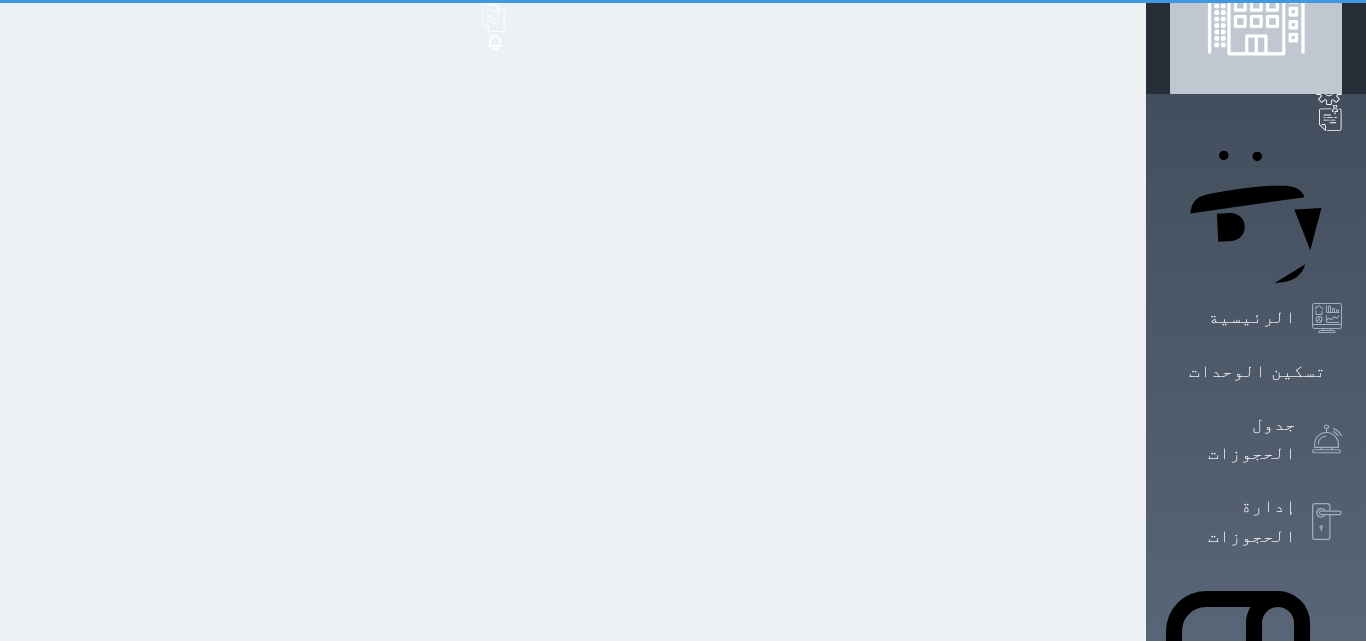scroll, scrollTop: 0, scrollLeft: 0, axis: both 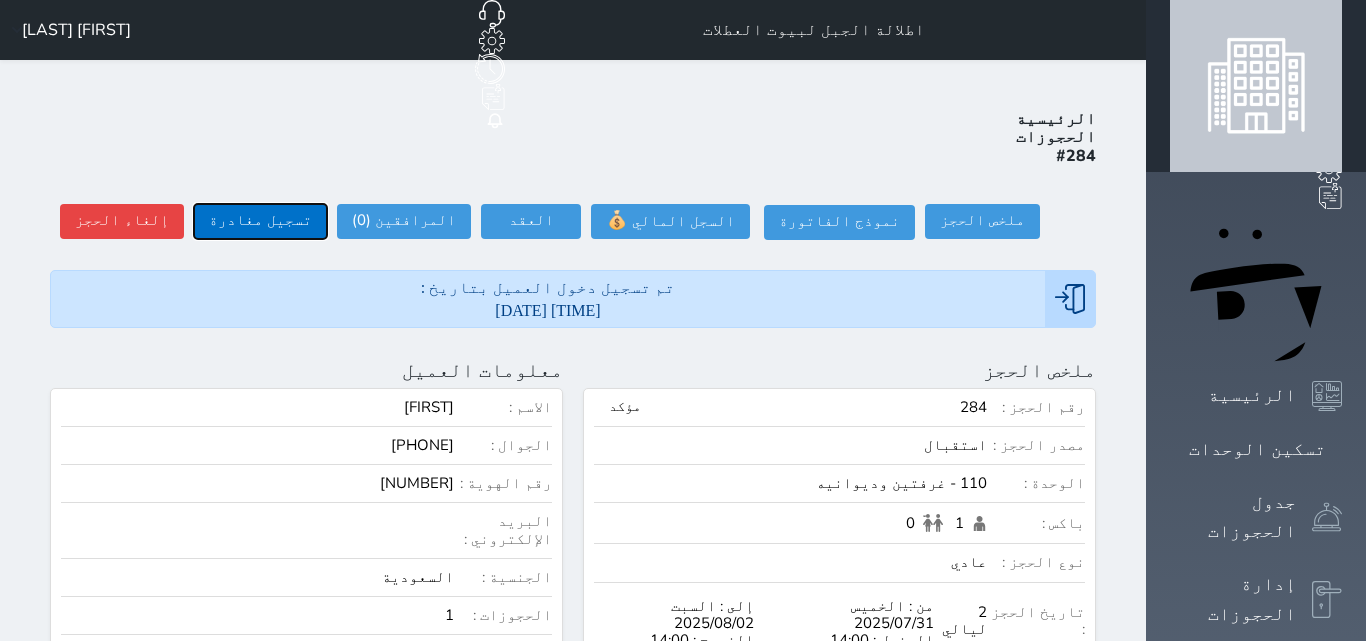 click on "تسجيل مغادرة" at bounding box center [260, 221] 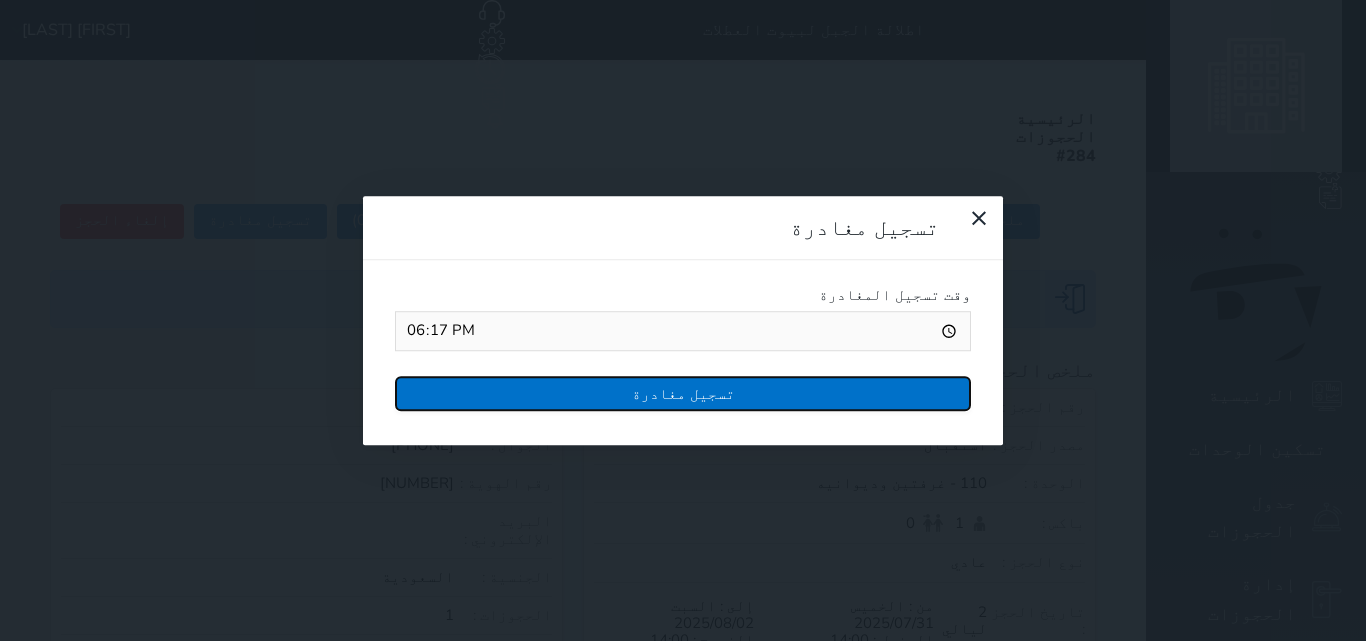 click on "تسجيل مغادرة" at bounding box center [683, 393] 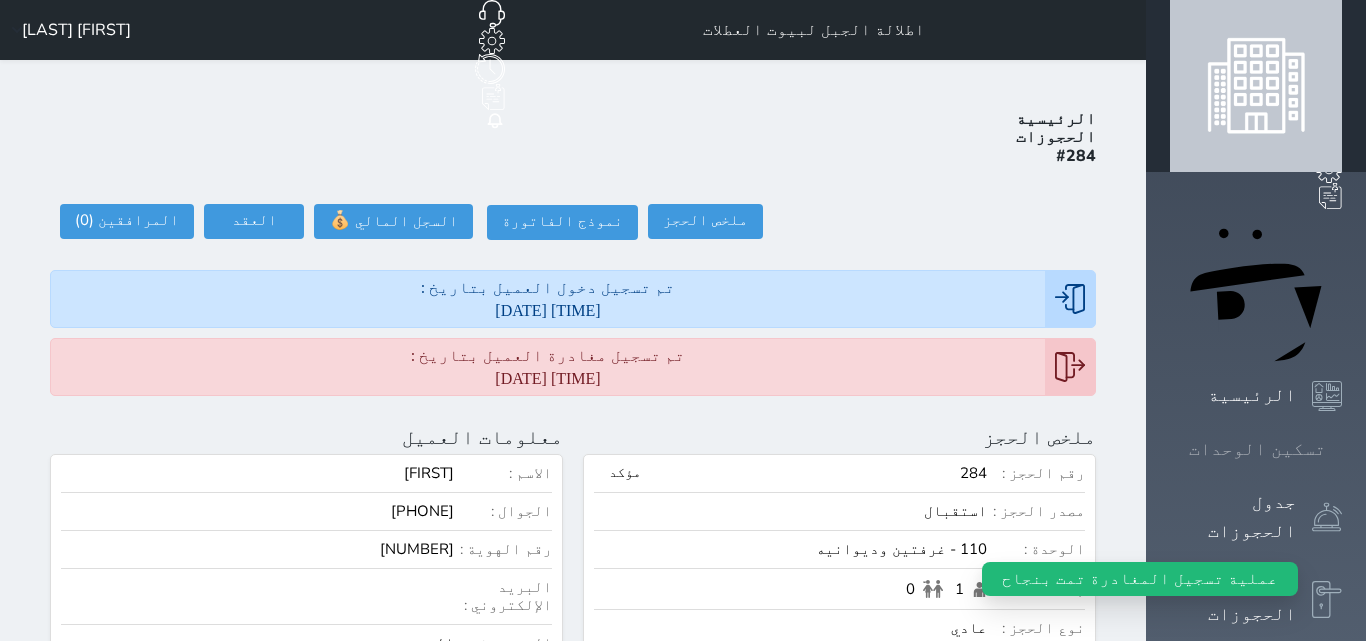 click 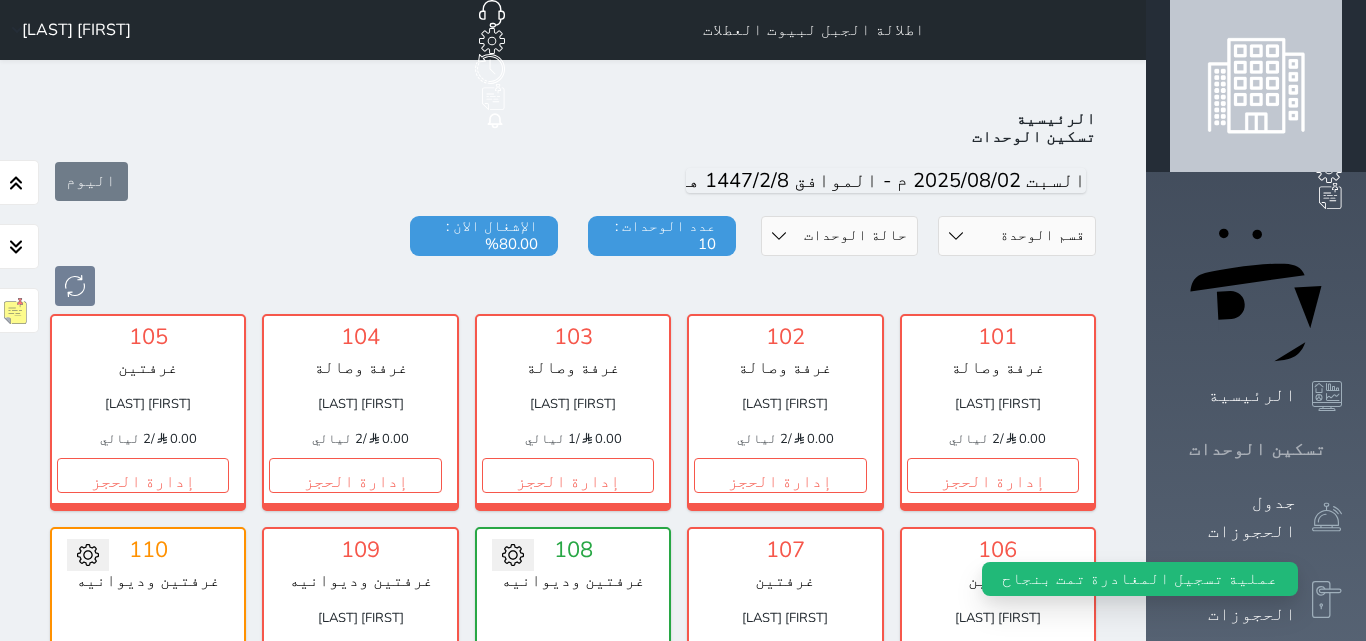 scroll, scrollTop: 78, scrollLeft: 0, axis: vertical 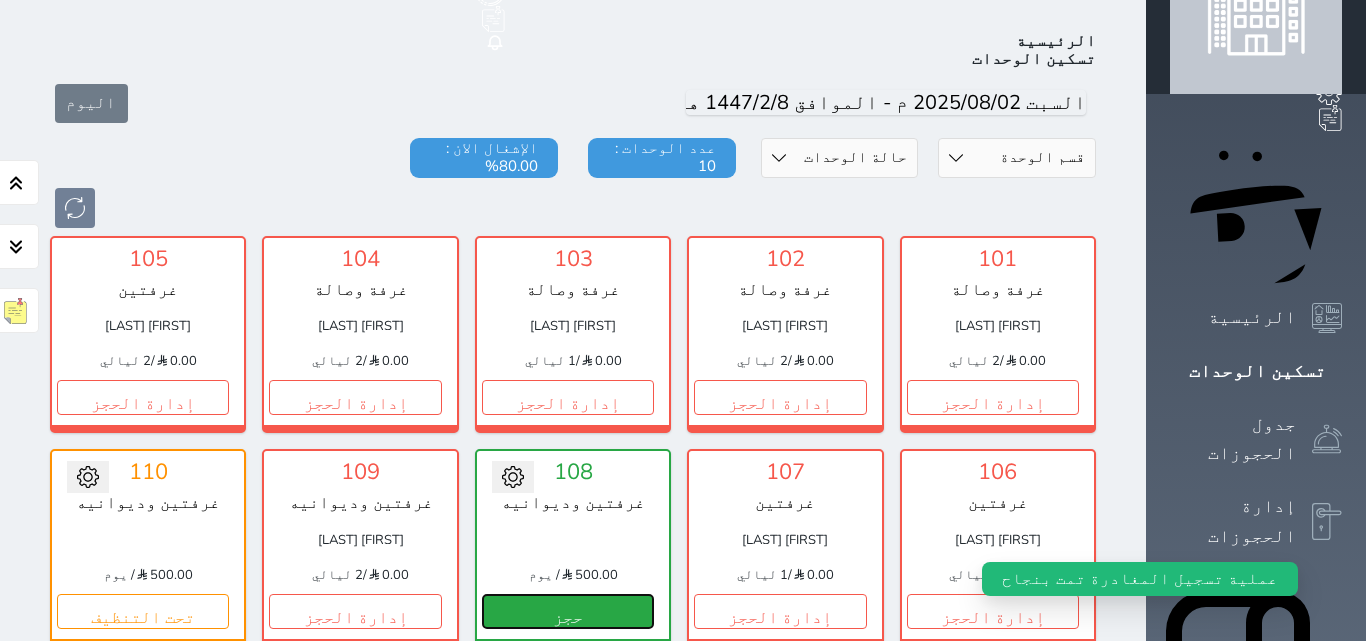click on "حجز" at bounding box center (568, 611) 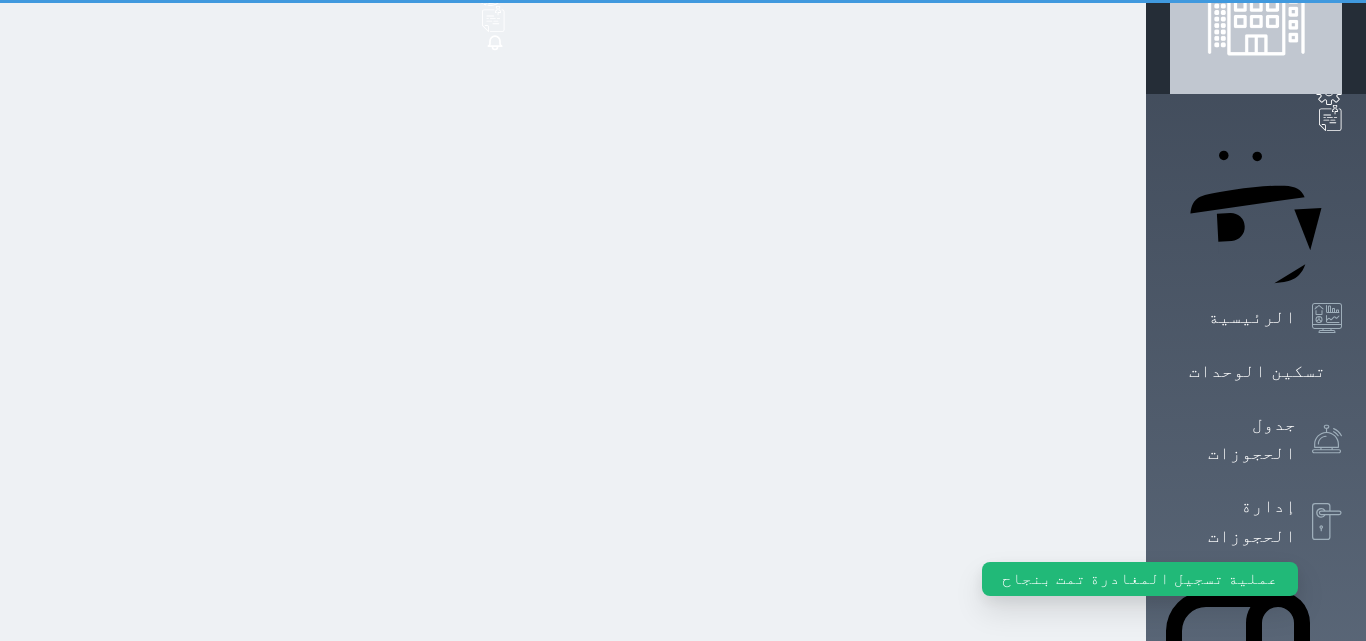 scroll, scrollTop: 0, scrollLeft: 0, axis: both 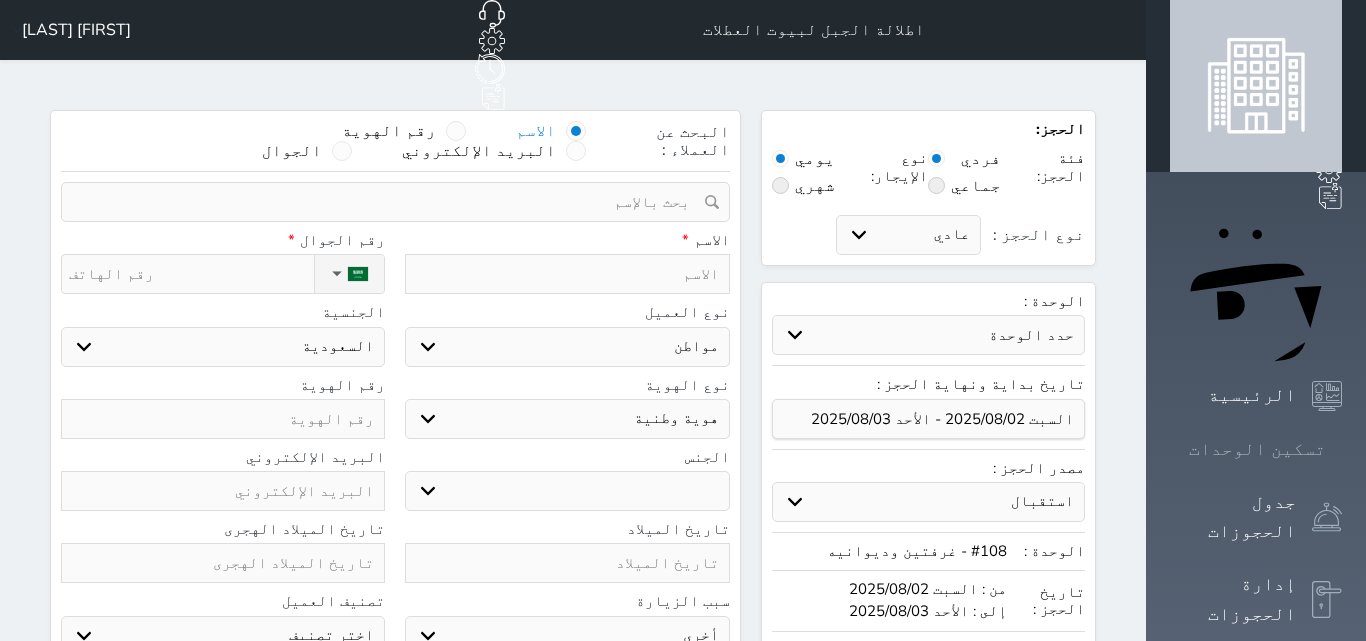 click on "تسكين الوحدات" at bounding box center [1256, 449] 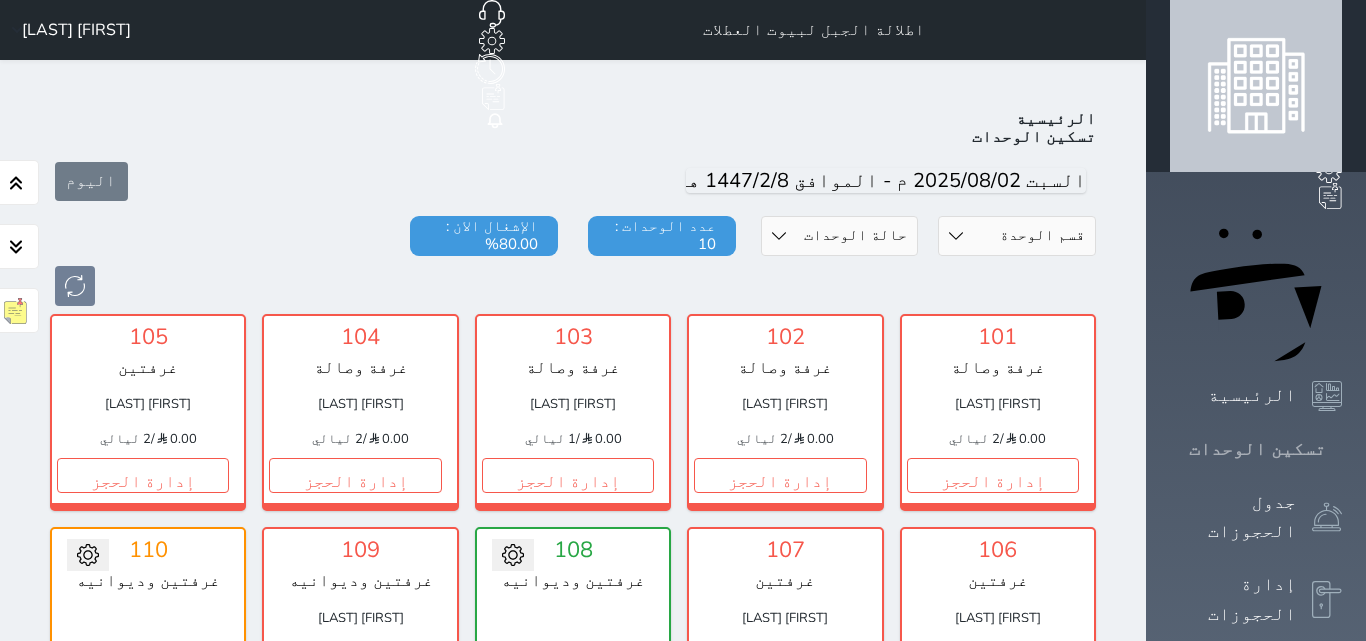 scroll, scrollTop: 78, scrollLeft: 0, axis: vertical 